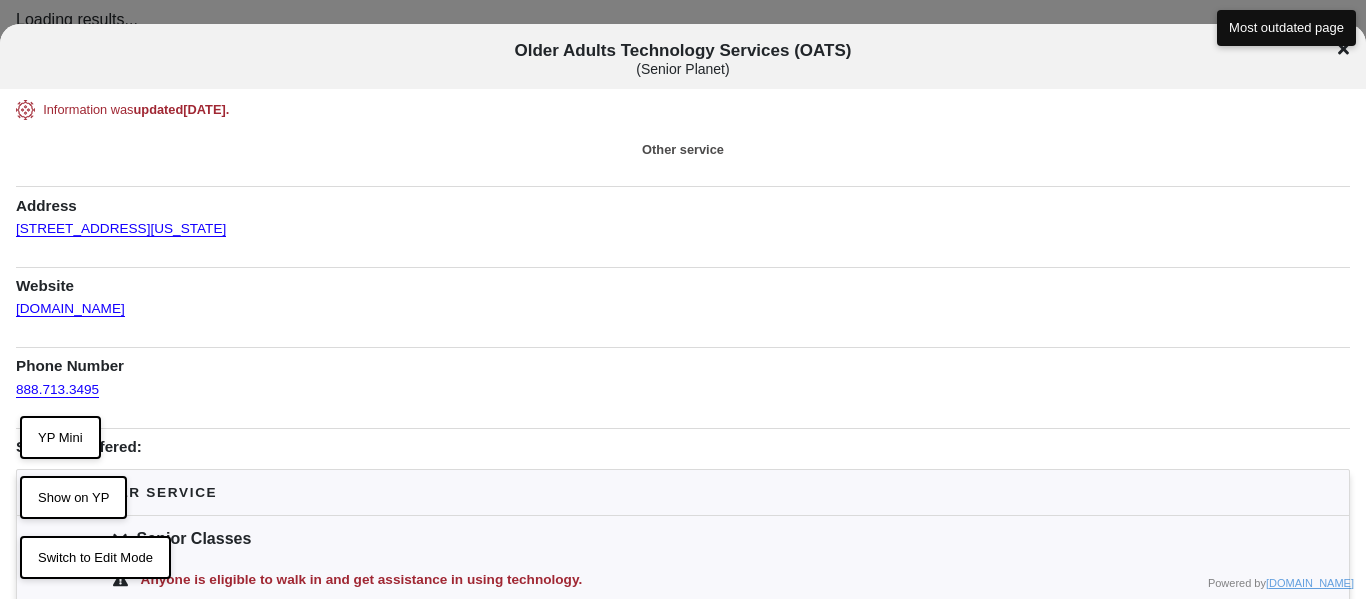 scroll, scrollTop: 0, scrollLeft: 0, axis: both 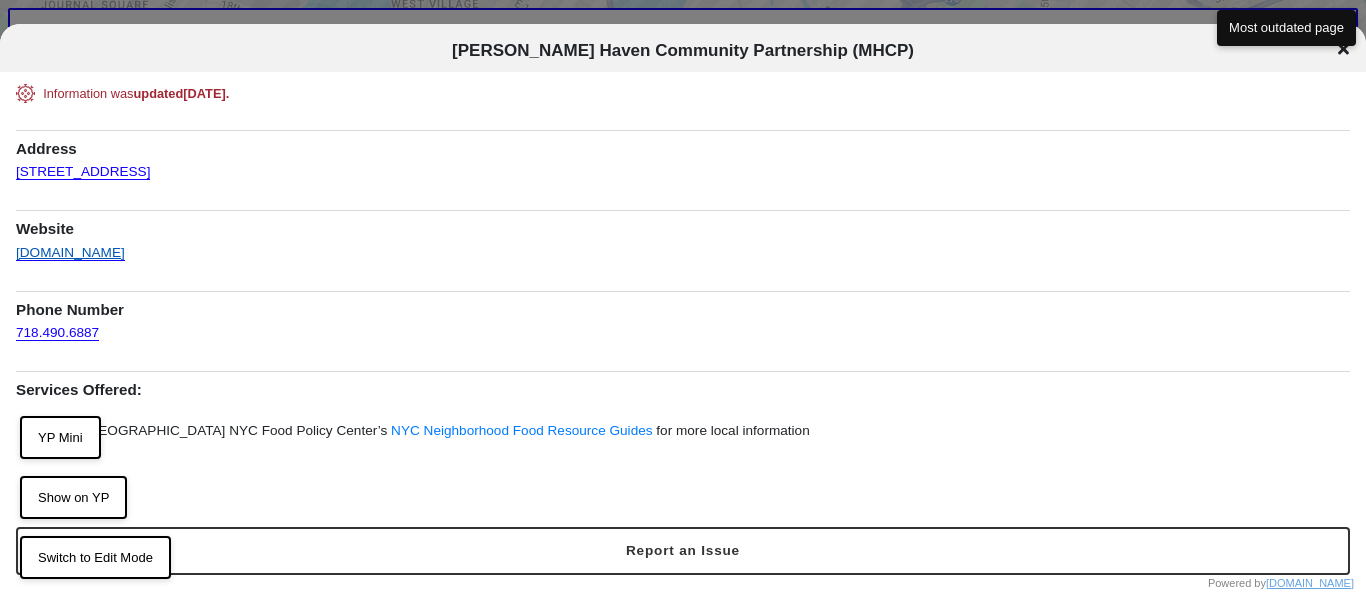 click on "motthavencommunitypartnership.com" at bounding box center (70, 247) 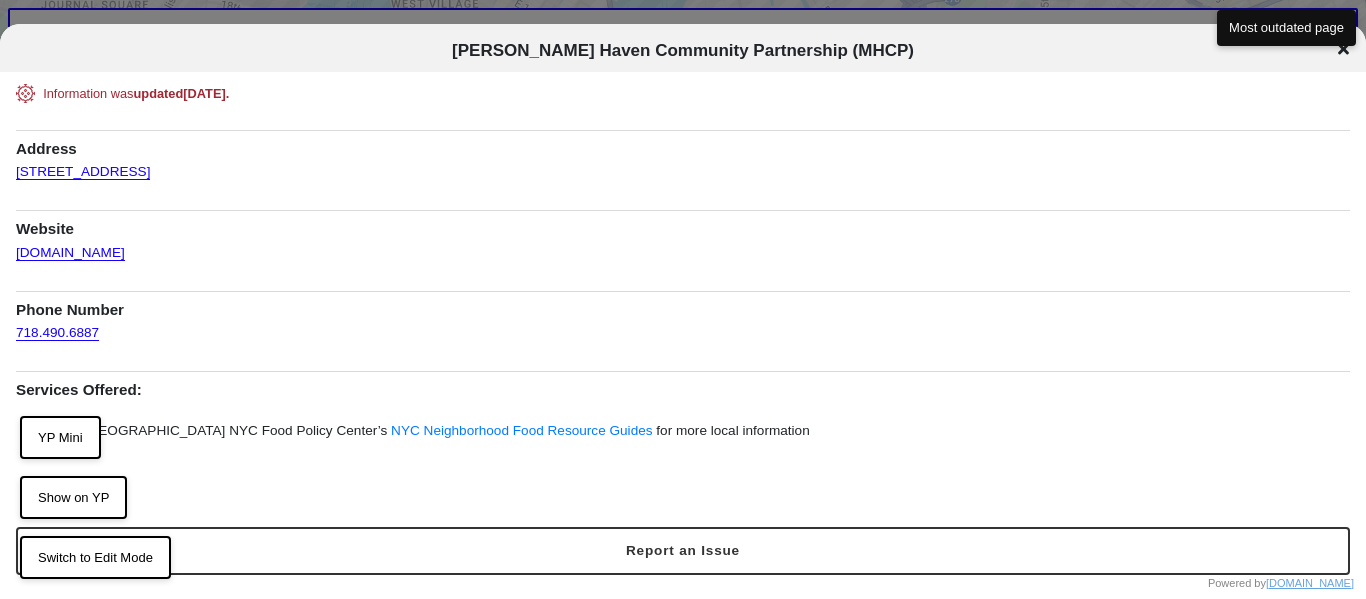 click on "Mott Haven Community Partnership (MHCP)" at bounding box center [683, 50] 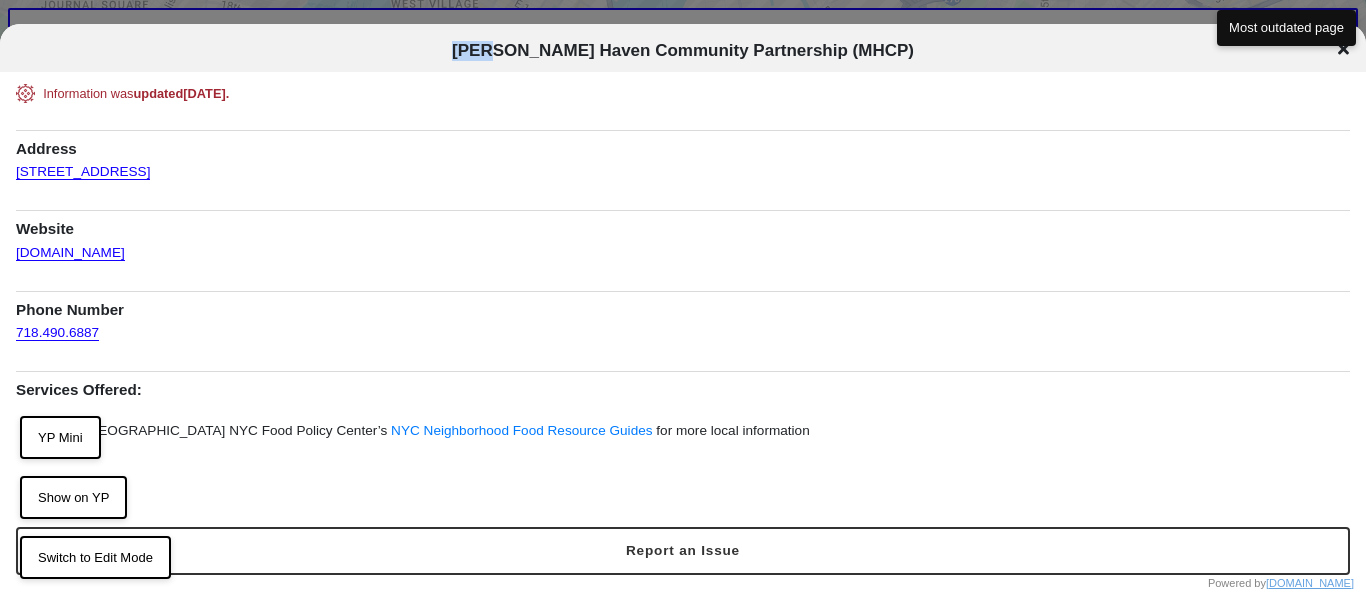 click on "Mott Haven Community Partnership (MHCP)" at bounding box center [683, 50] 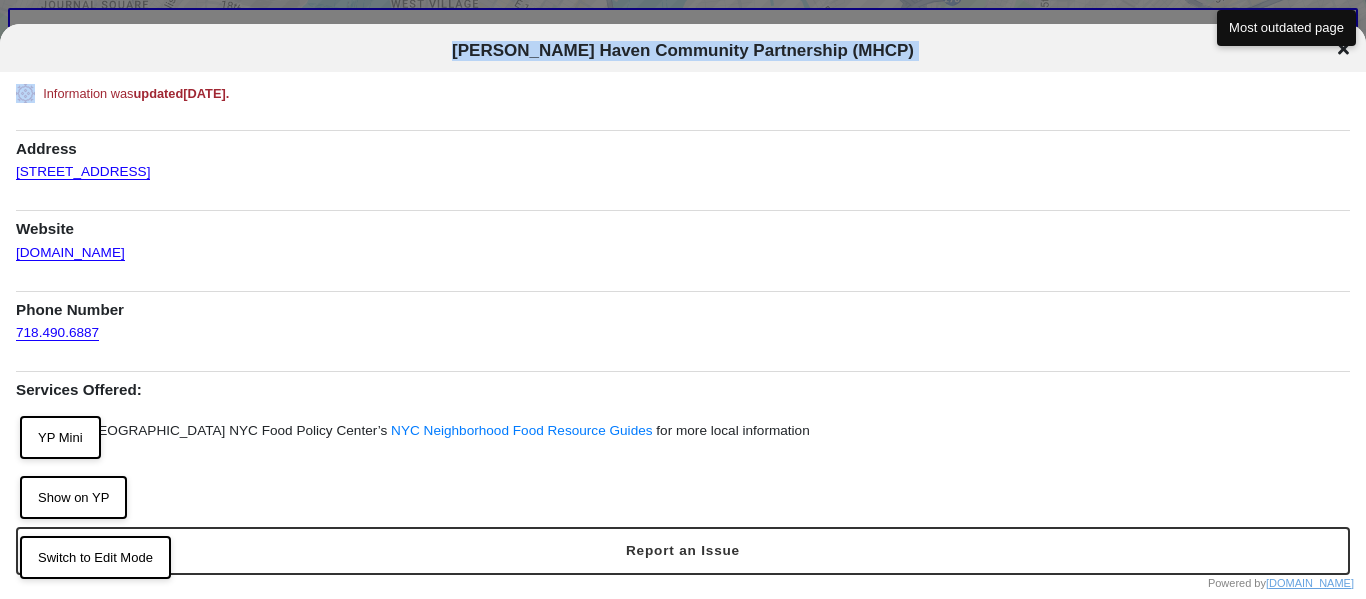copy on "Mott Haven Community Partnership (MHCP) Mott Haven Community Partnership (MHCP)" 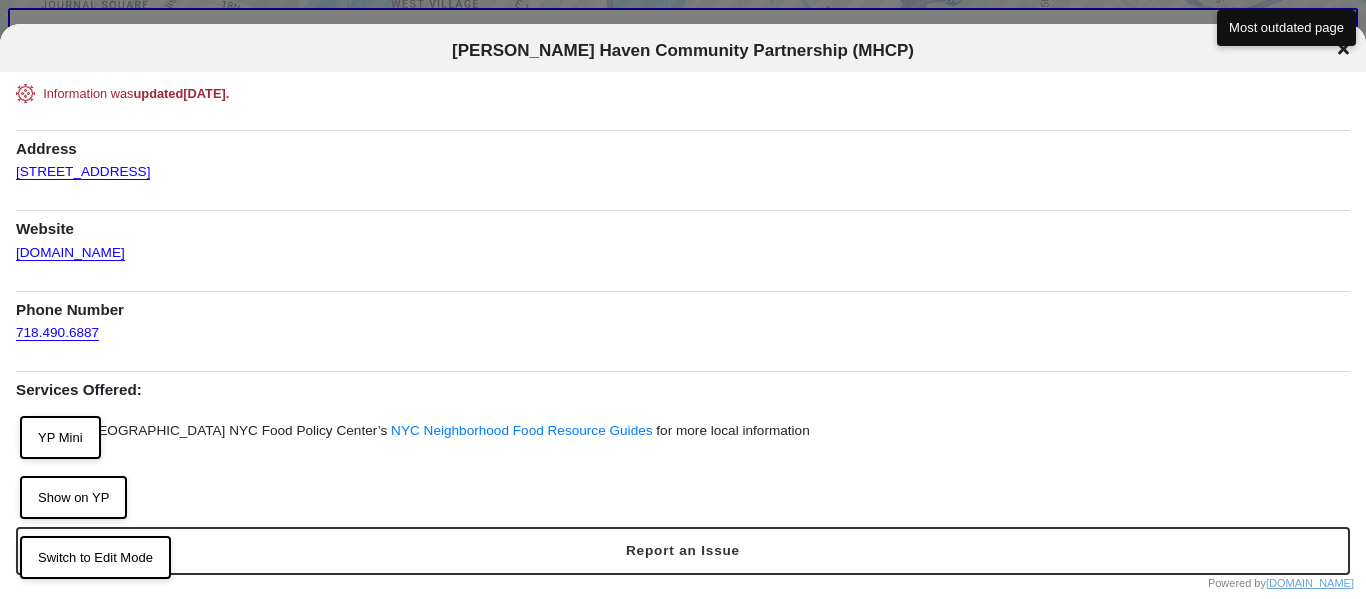 click on "Website" at bounding box center [683, 224] 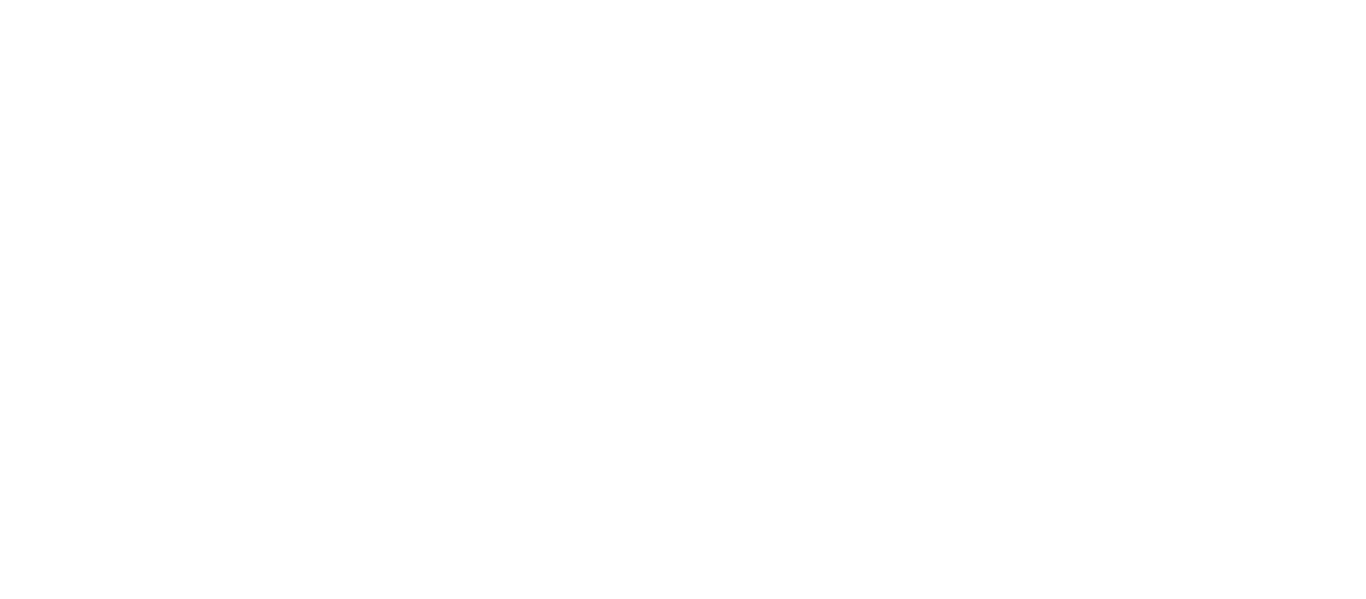 scroll, scrollTop: 0, scrollLeft: 0, axis: both 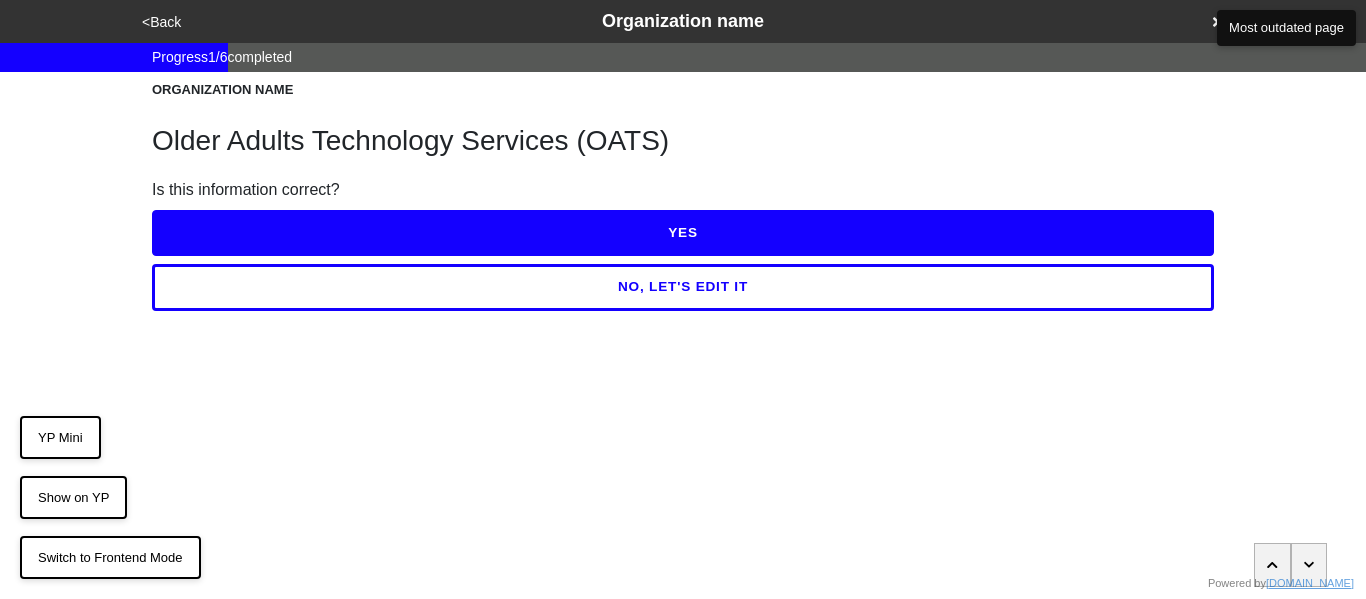 click on "YES" at bounding box center (683, 233) 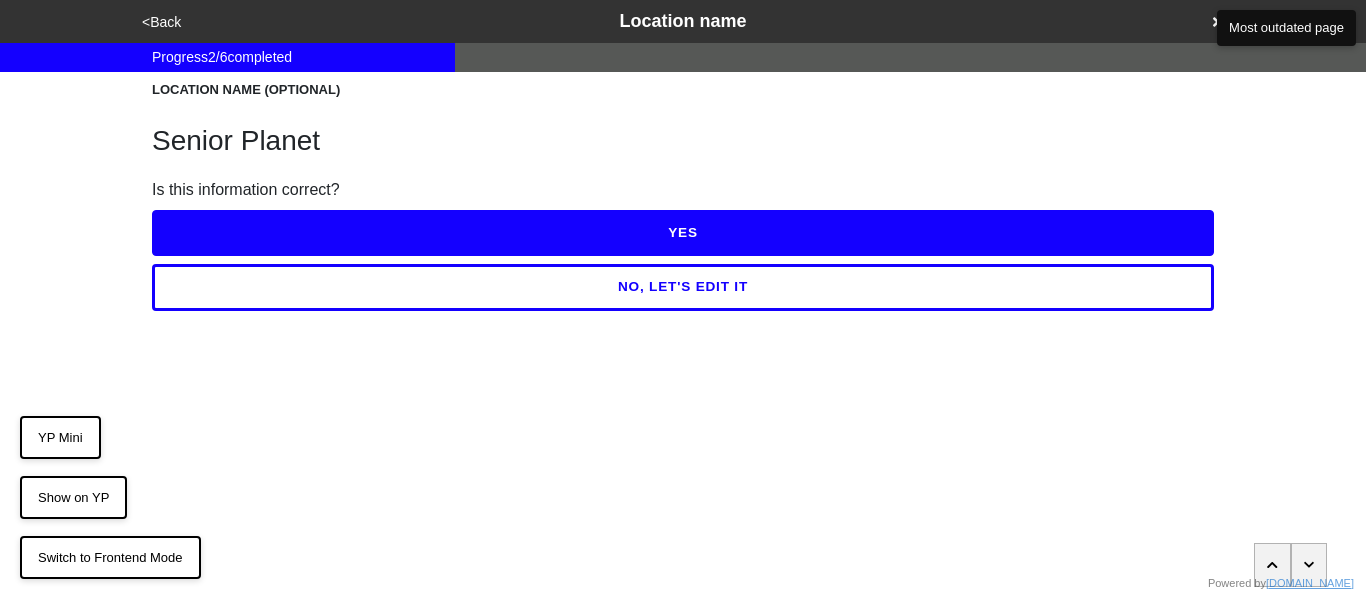 click on "YES" at bounding box center [683, 233] 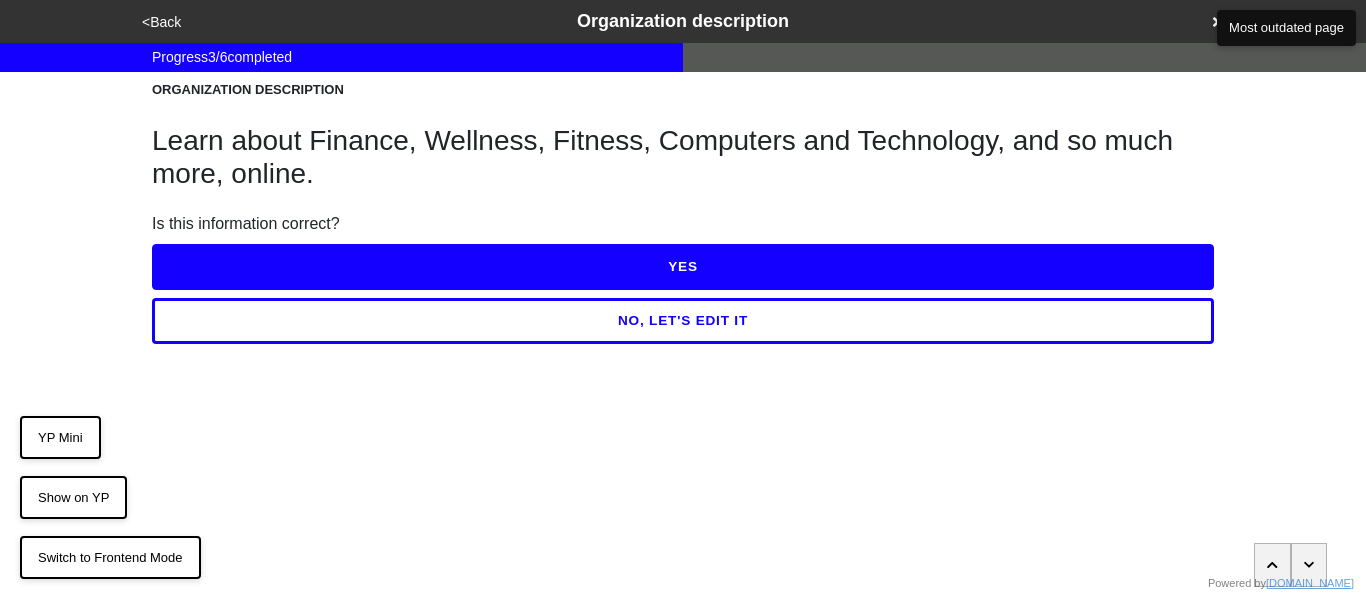 click on "YES" at bounding box center (683, 267) 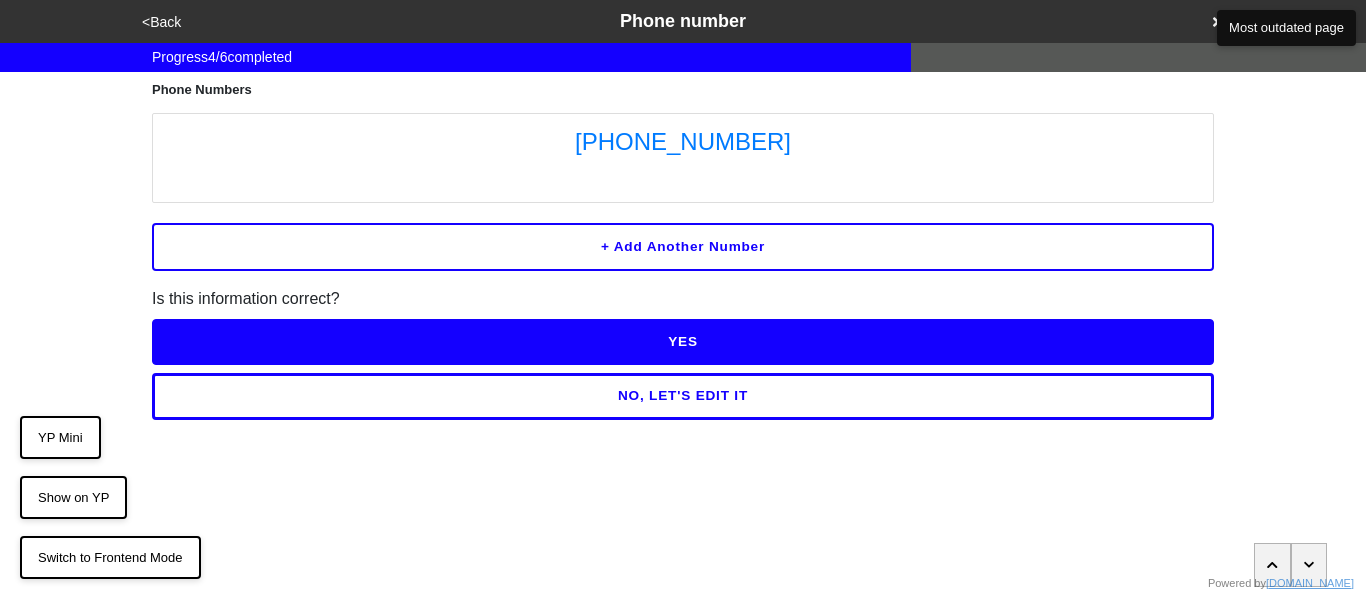 click on "NO, LET'S EDIT IT" at bounding box center (683, 396) 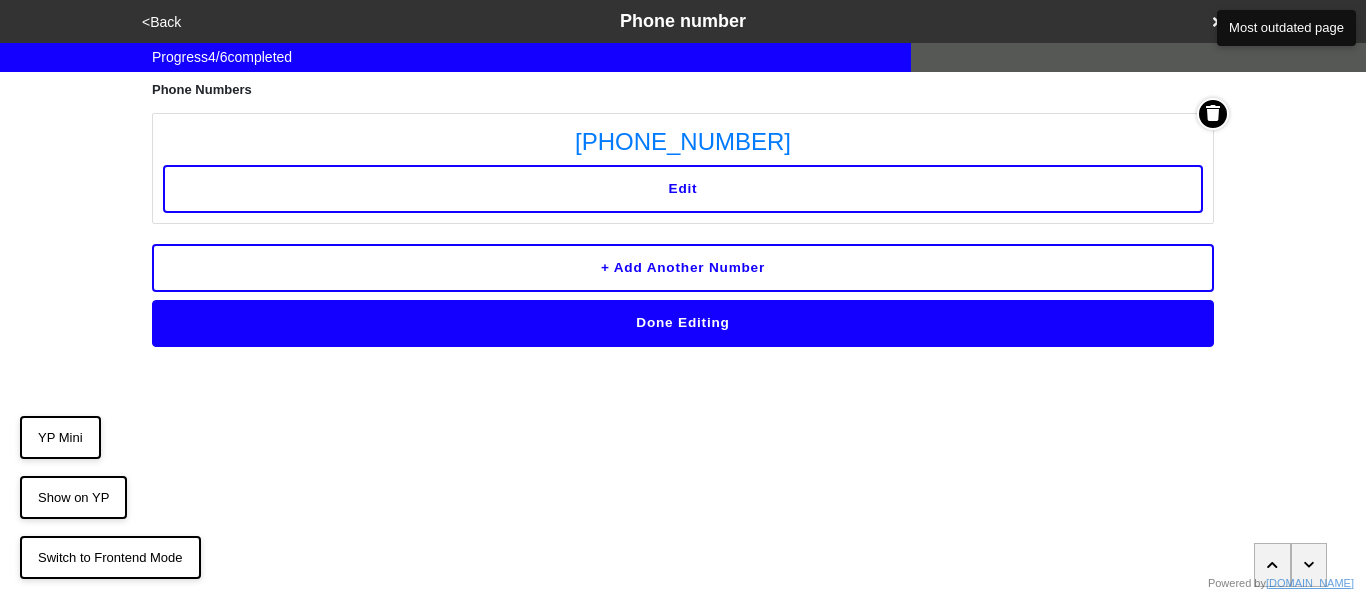 click on "Edit" at bounding box center [683, 189] 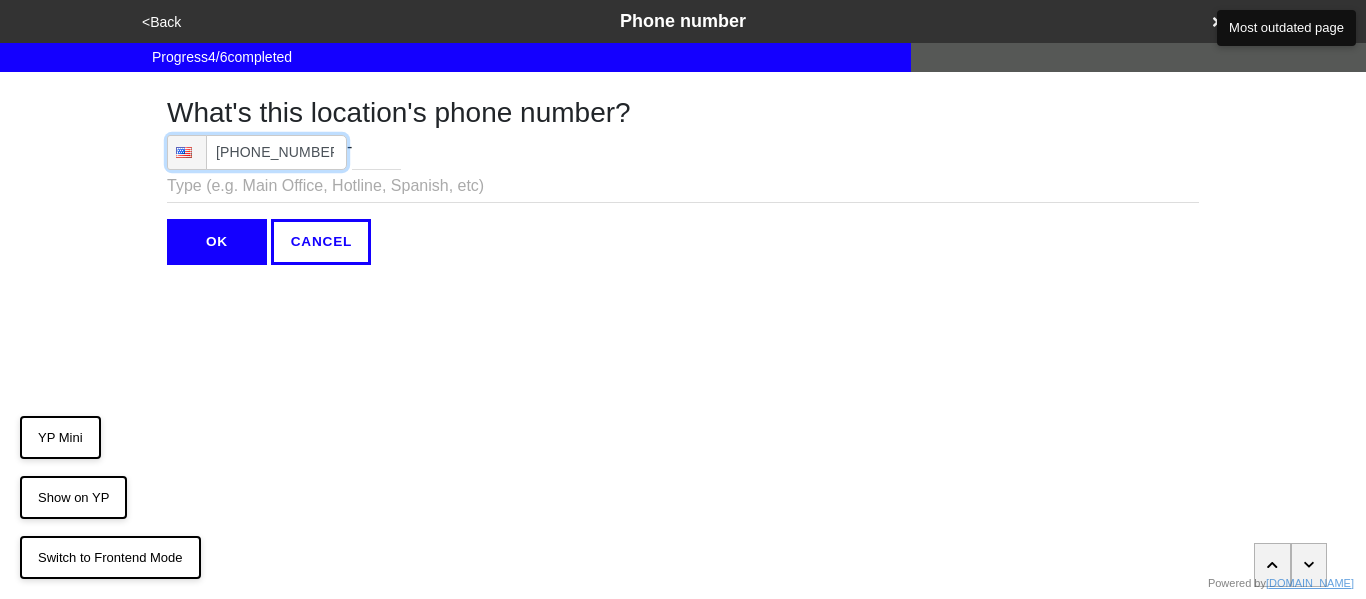 click on "(888) 713-3495" at bounding box center (257, 152) 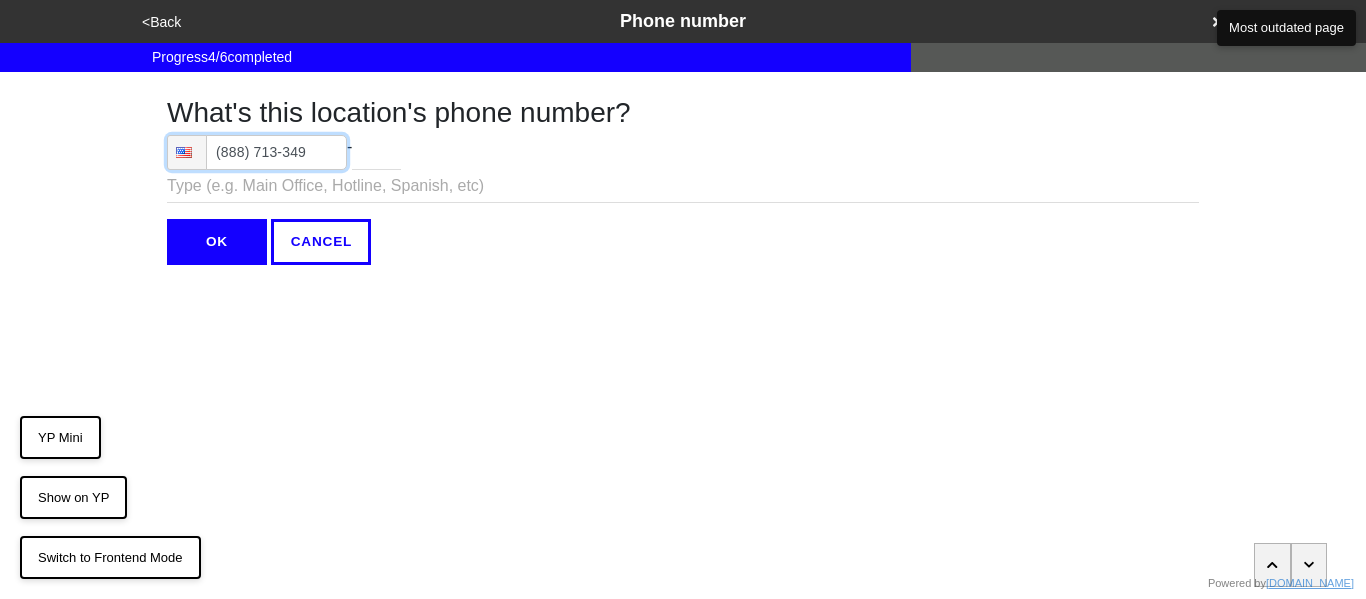 type on "(888) 713-3495" 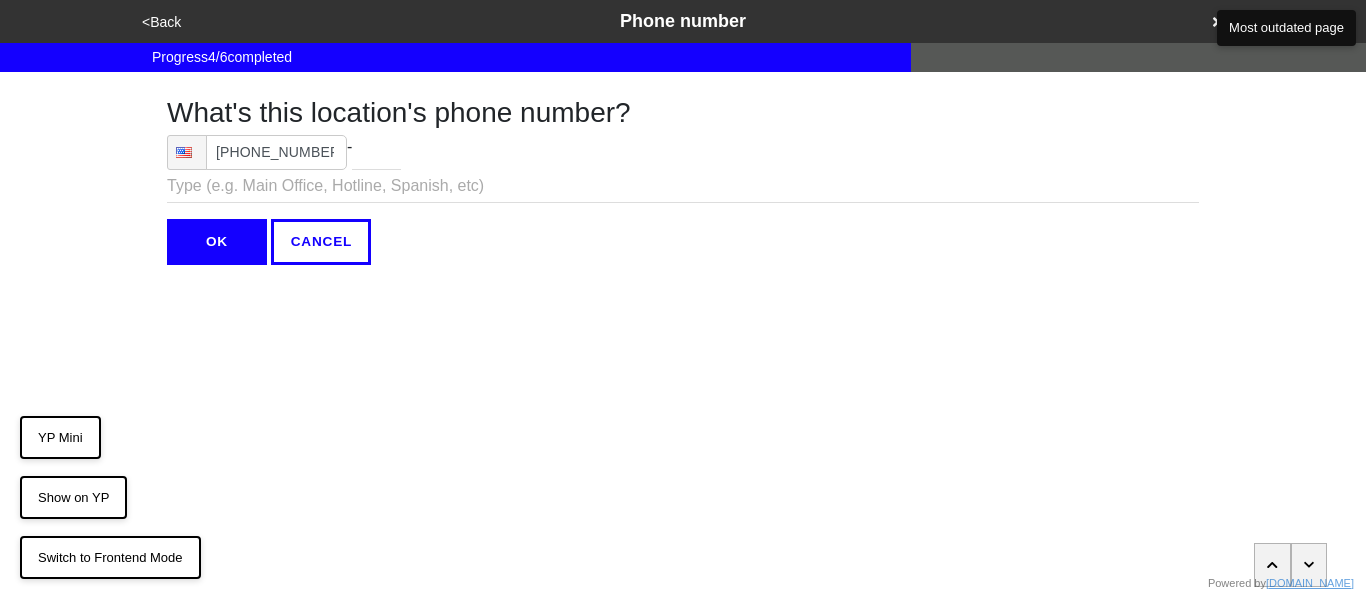 click on "OK" at bounding box center (217, 242) 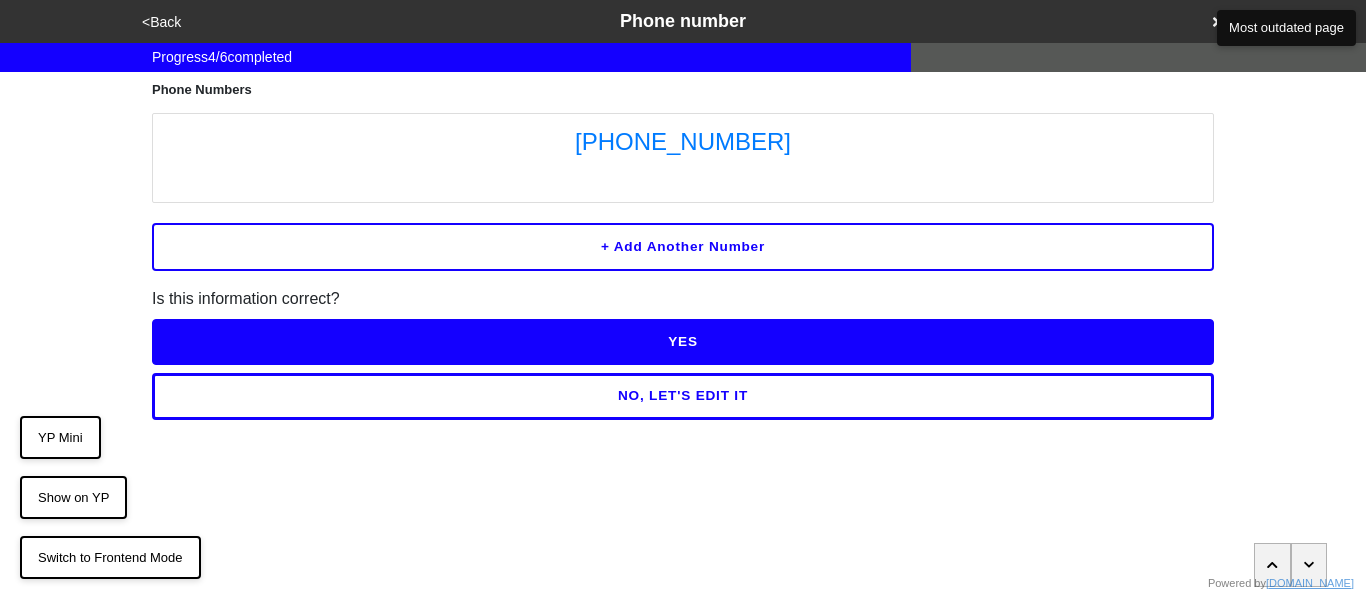 click on "YES" at bounding box center [683, 342] 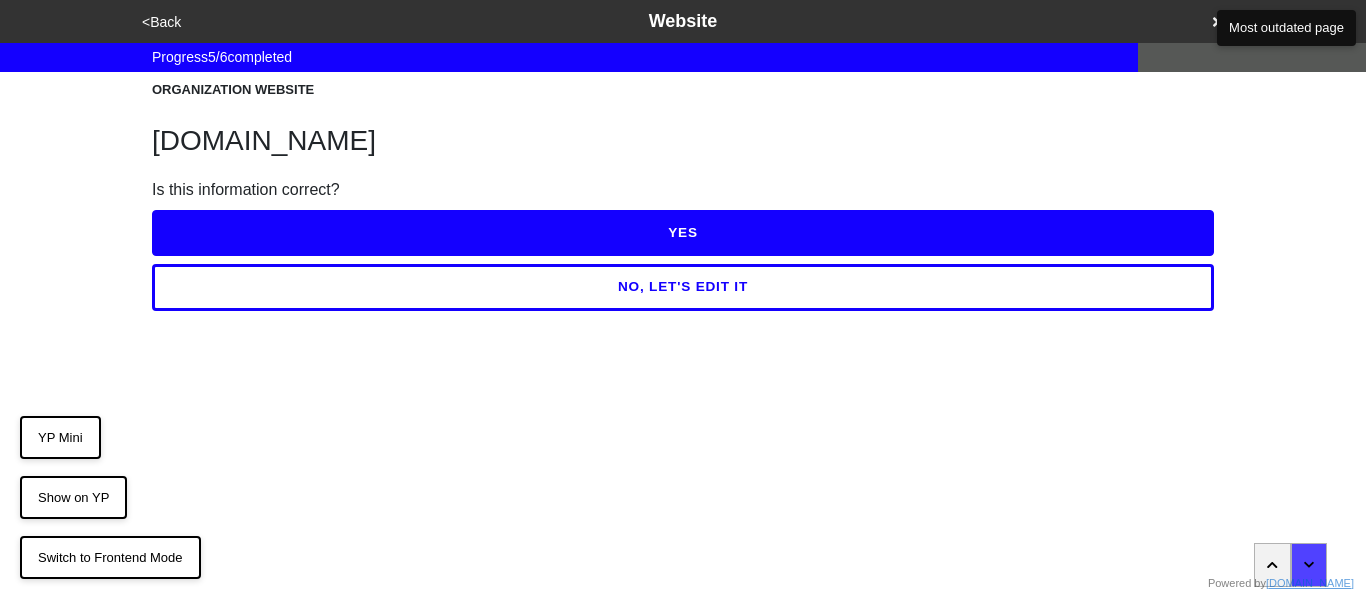 click on "YES" at bounding box center (683, 233) 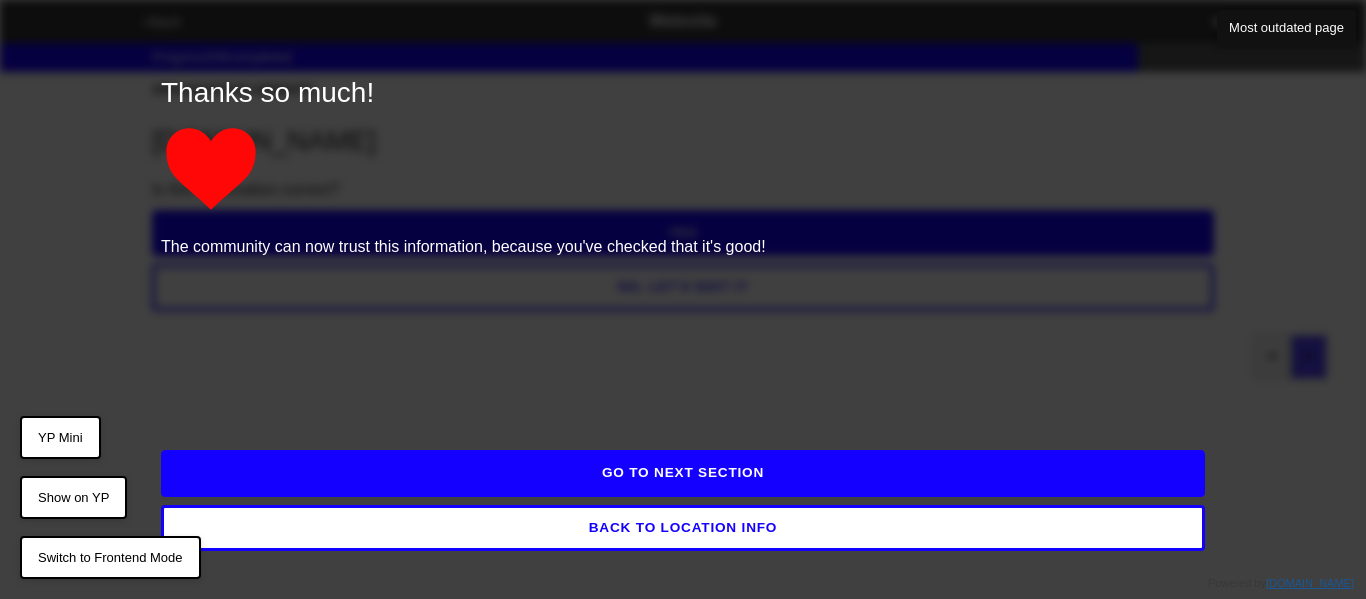 click on "GO TO NEXT SECTION" at bounding box center [683, 473] 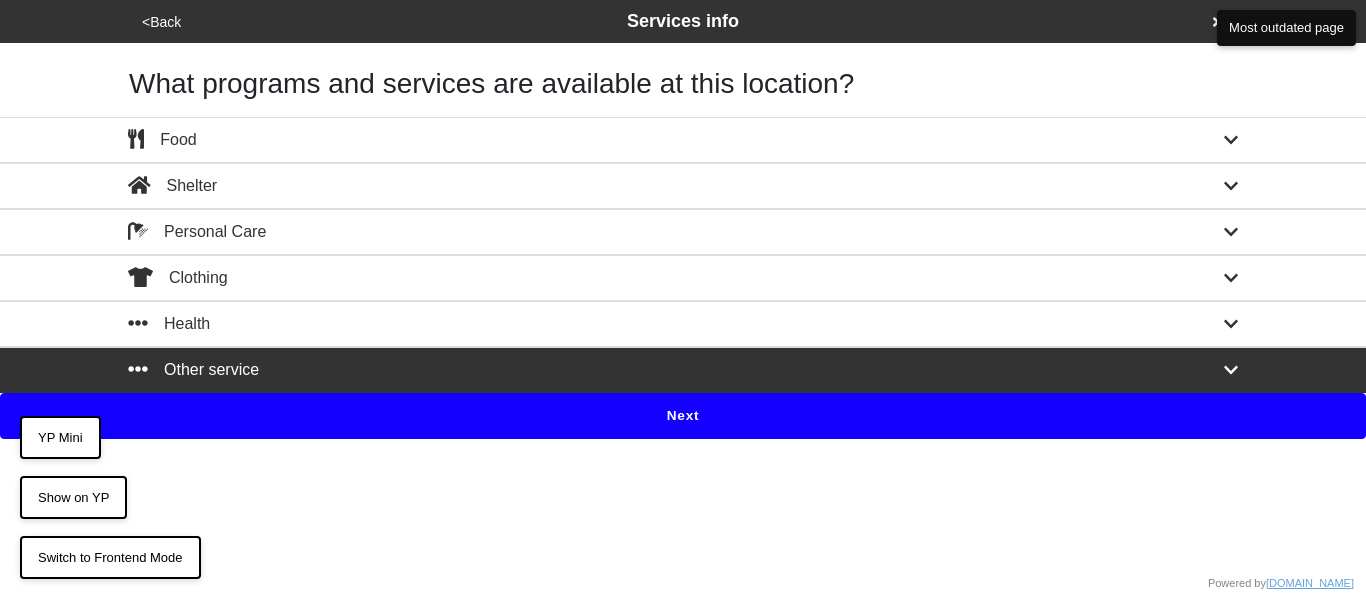click on "Other service" at bounding box center [683, 370] 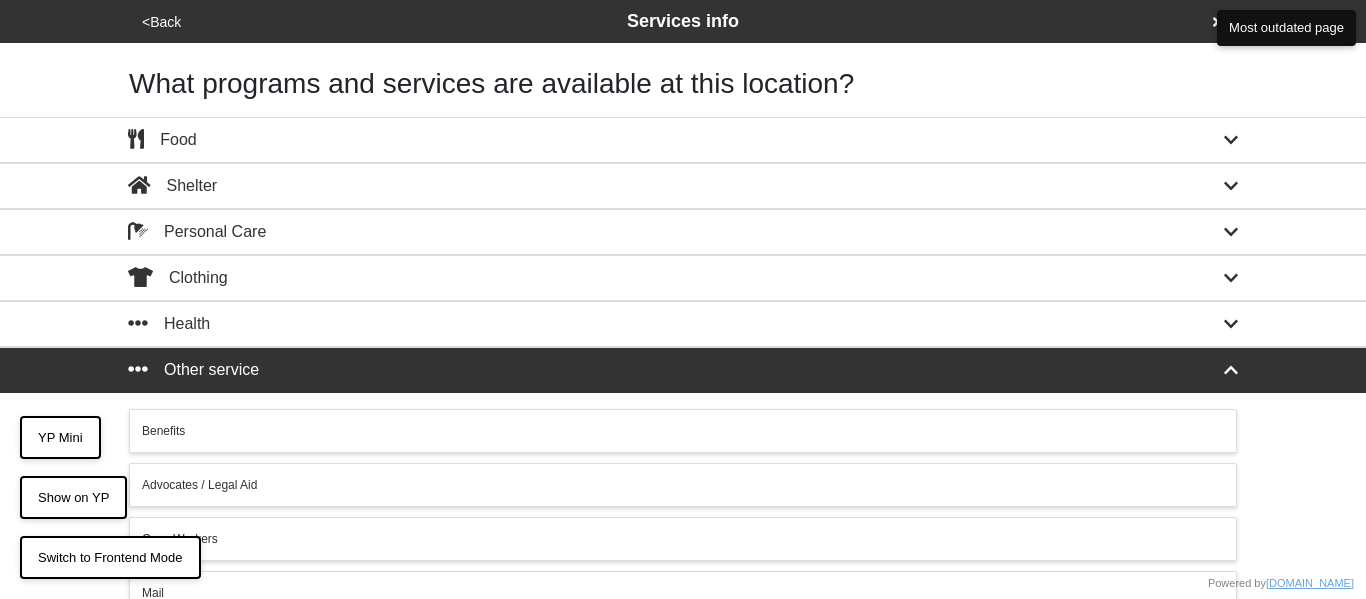 scroll, scrollTop: 412, scrollLeft: 0, axis: vertical 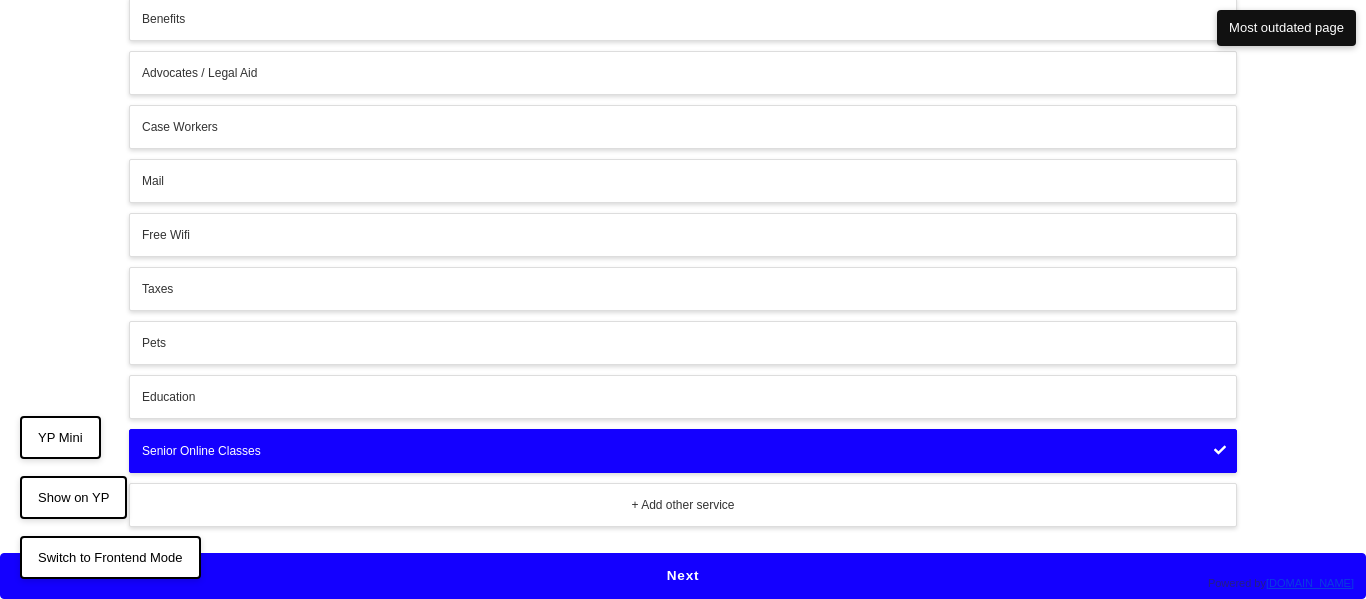click on "Next" at bounding box center [683, 576] 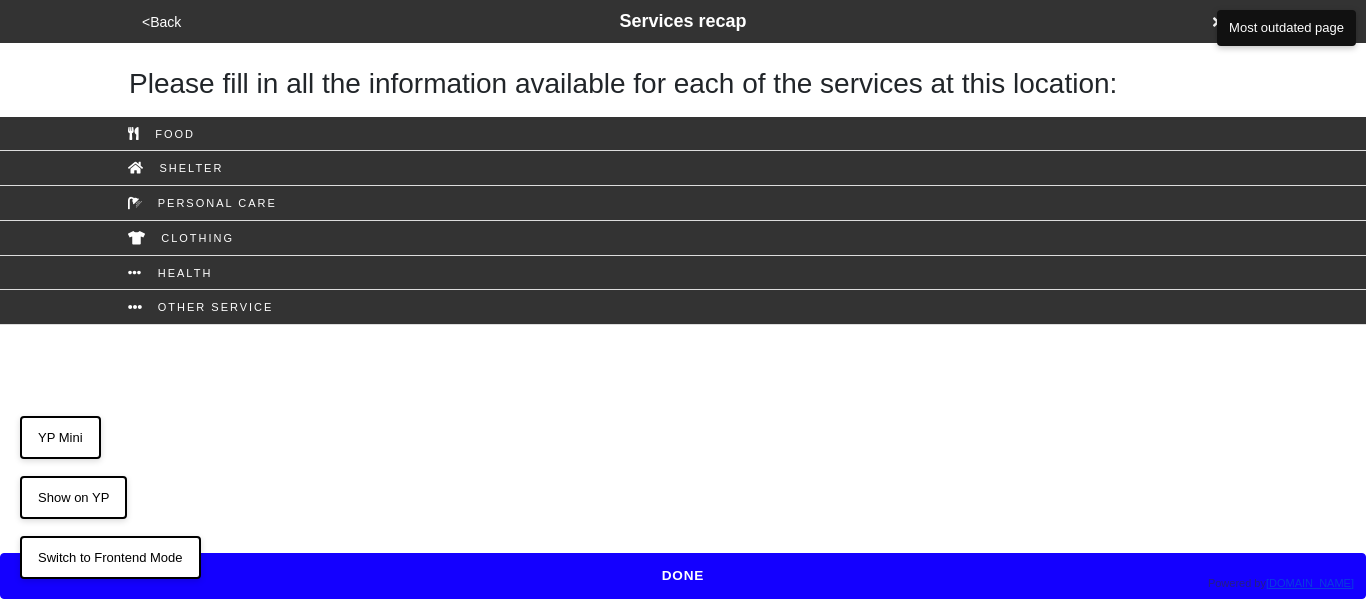 scroll, scrollTop: 0, scrollLeft: 0, axis: both 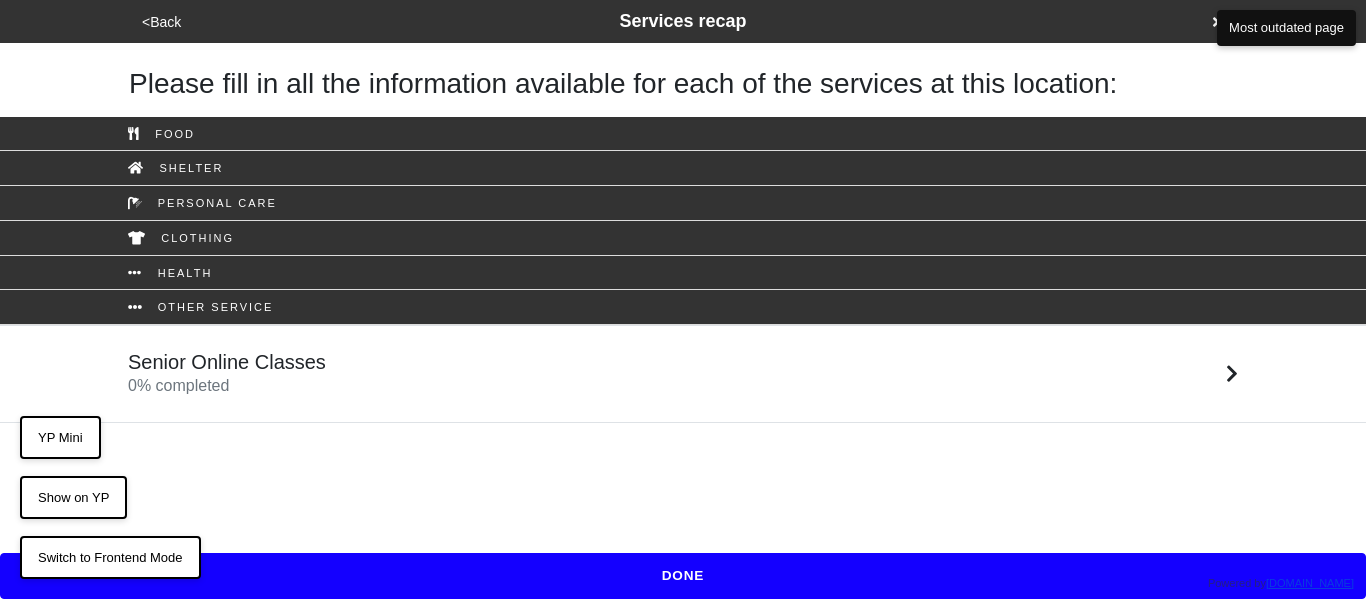 click on "Senior Online Classes 0 % completed" at bounding box center [683, 374] 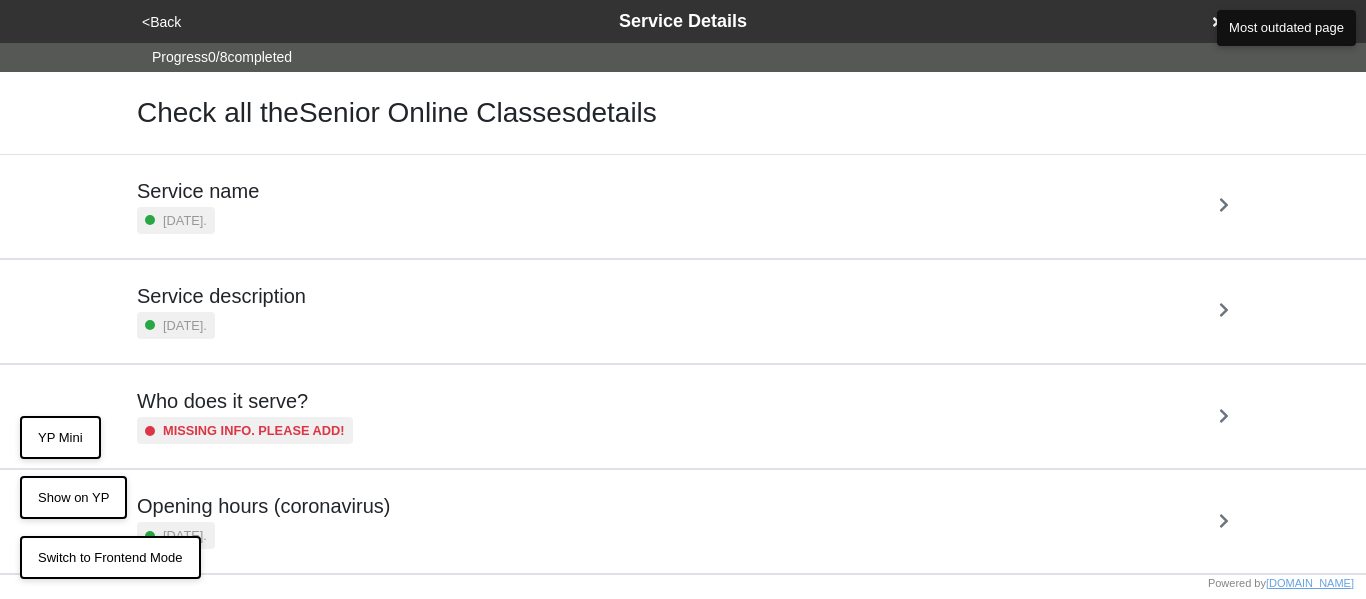 click on "Service name 6 days ago." at bounding box center [683, 206] 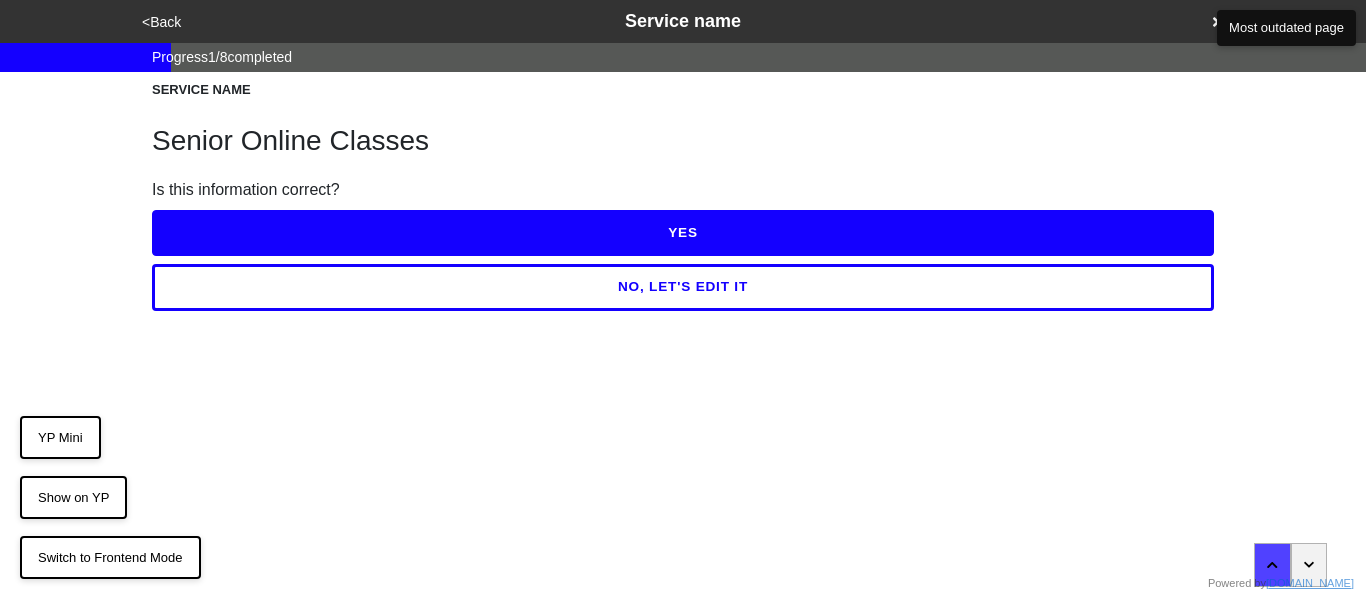 click on "YES" at bounding box center (683, 233) 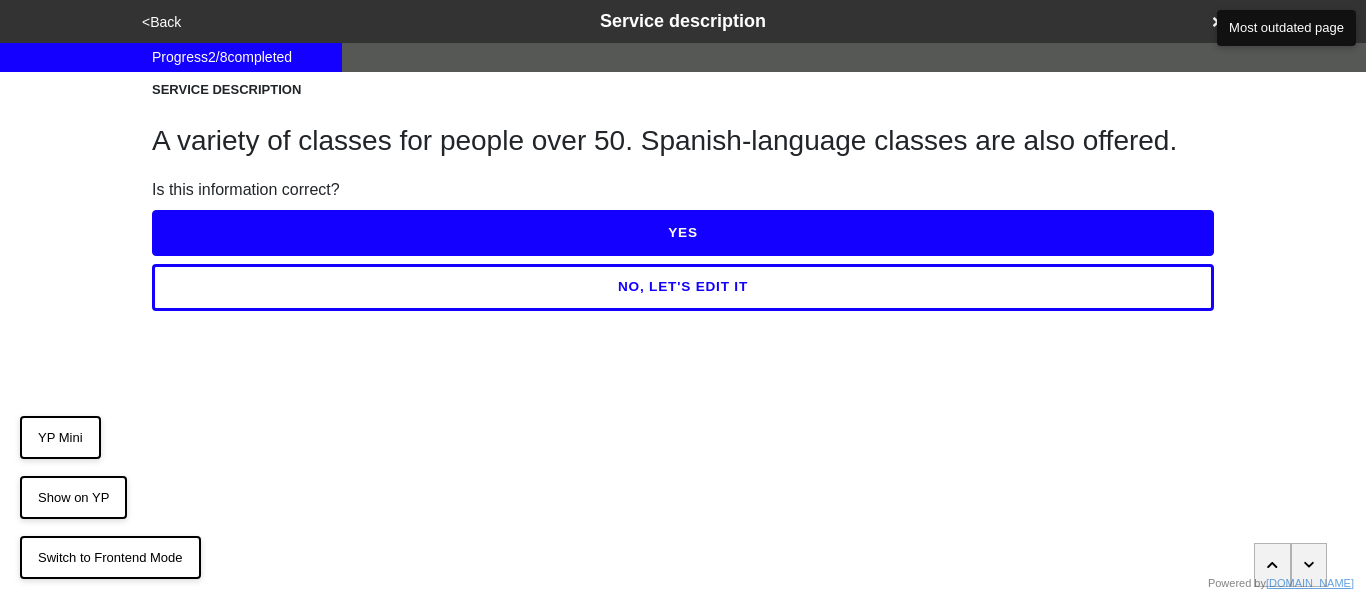 click on "YES" at bounding box center (683, 233) 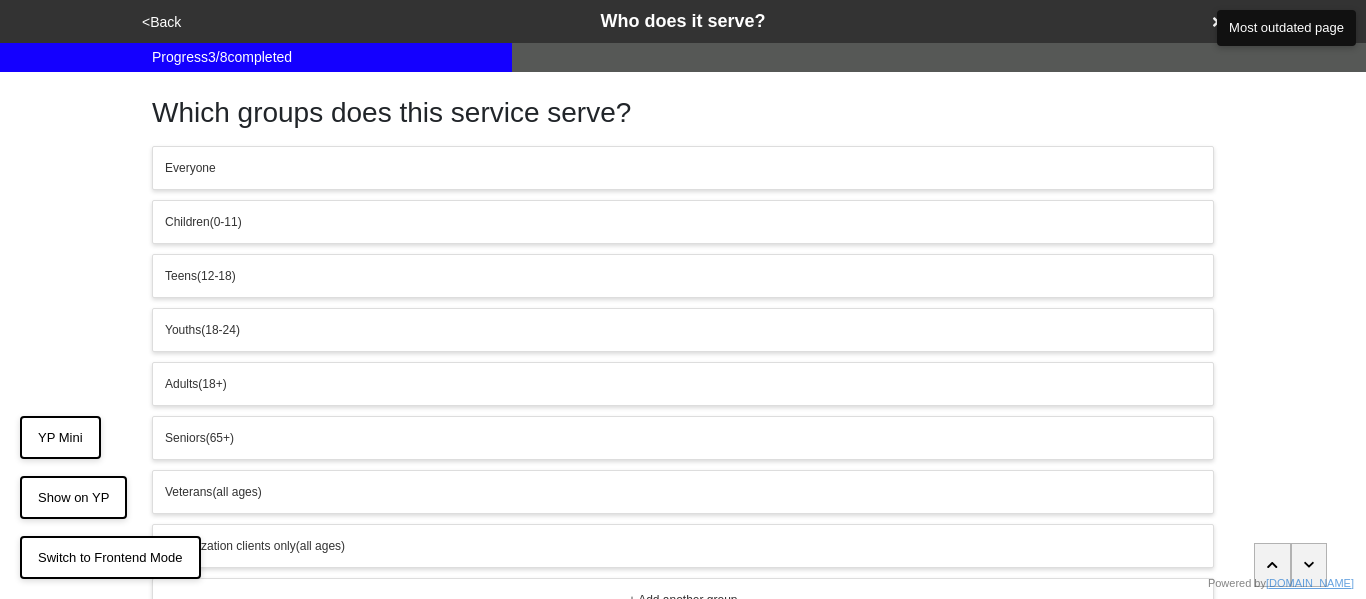 click on "Seniors  (65+)" at bounding box center [683, 438] 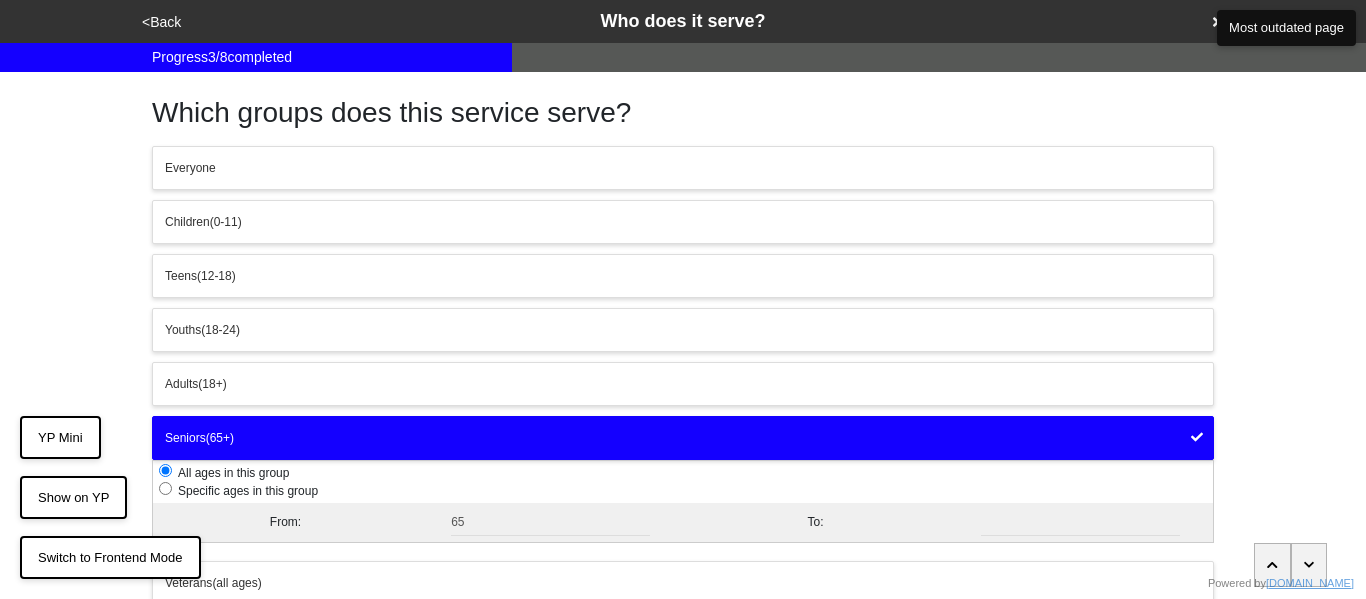 scroll, scrollTop: 250, scrollLeft: 0, axis: vertical 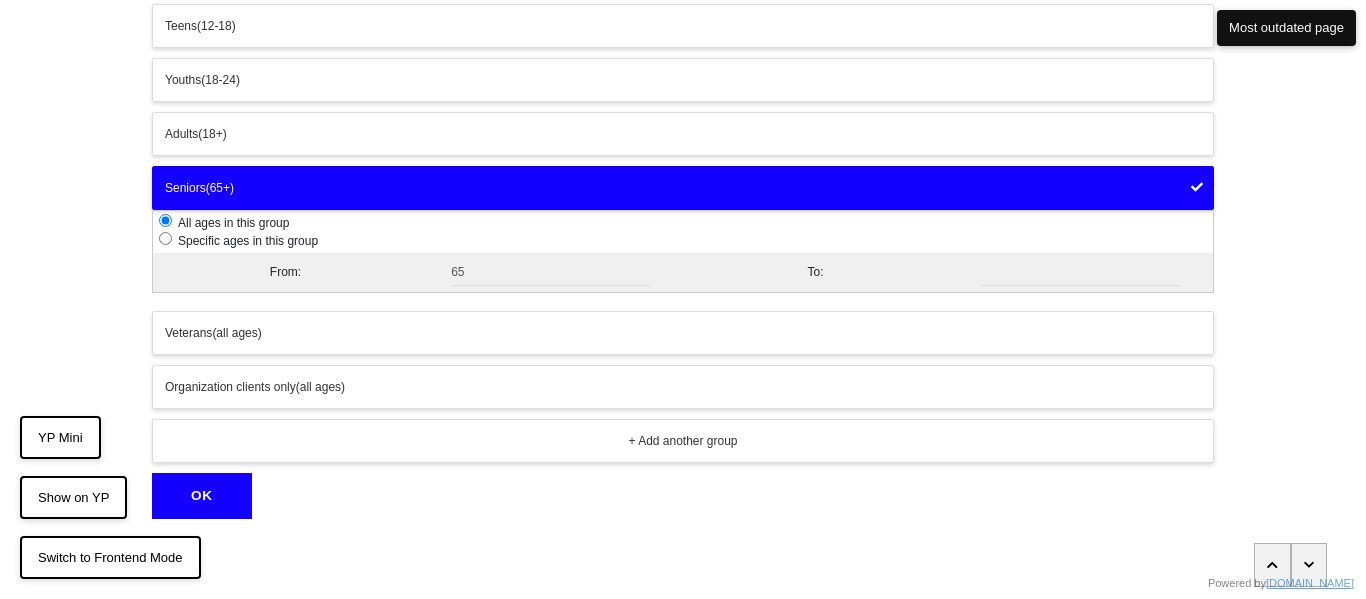 click on "OK" at bounding box center [202, 496] 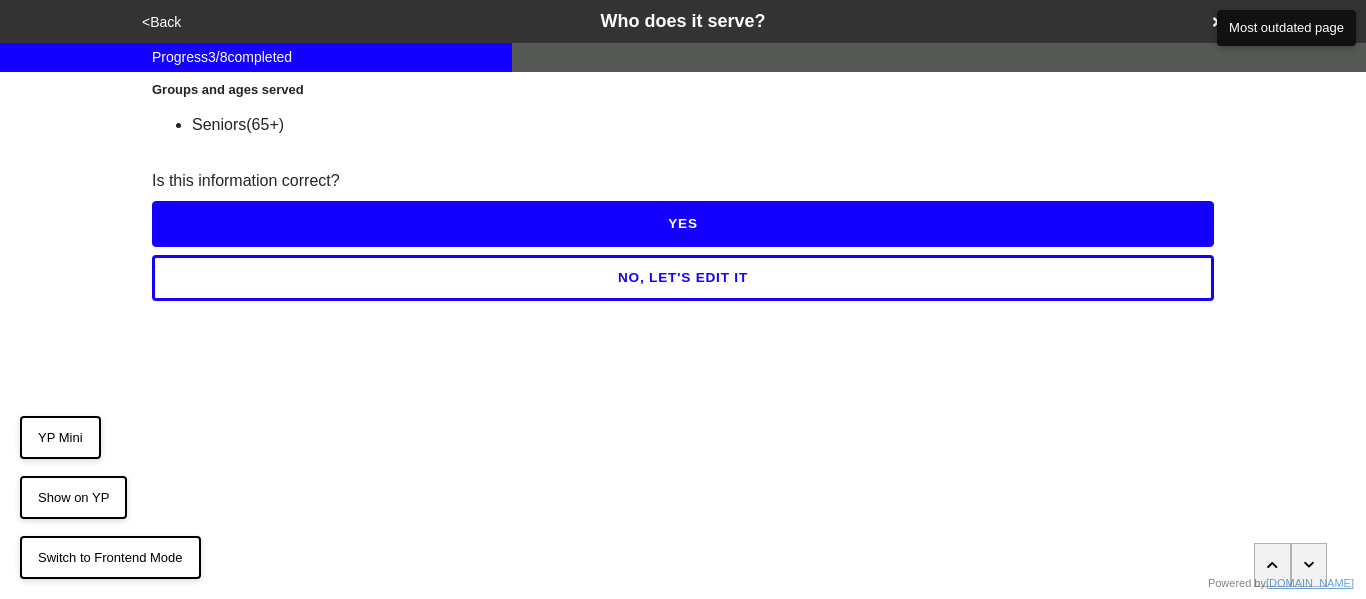 scroll, scrollTop: 0, scrollLeft: 0, axis: both 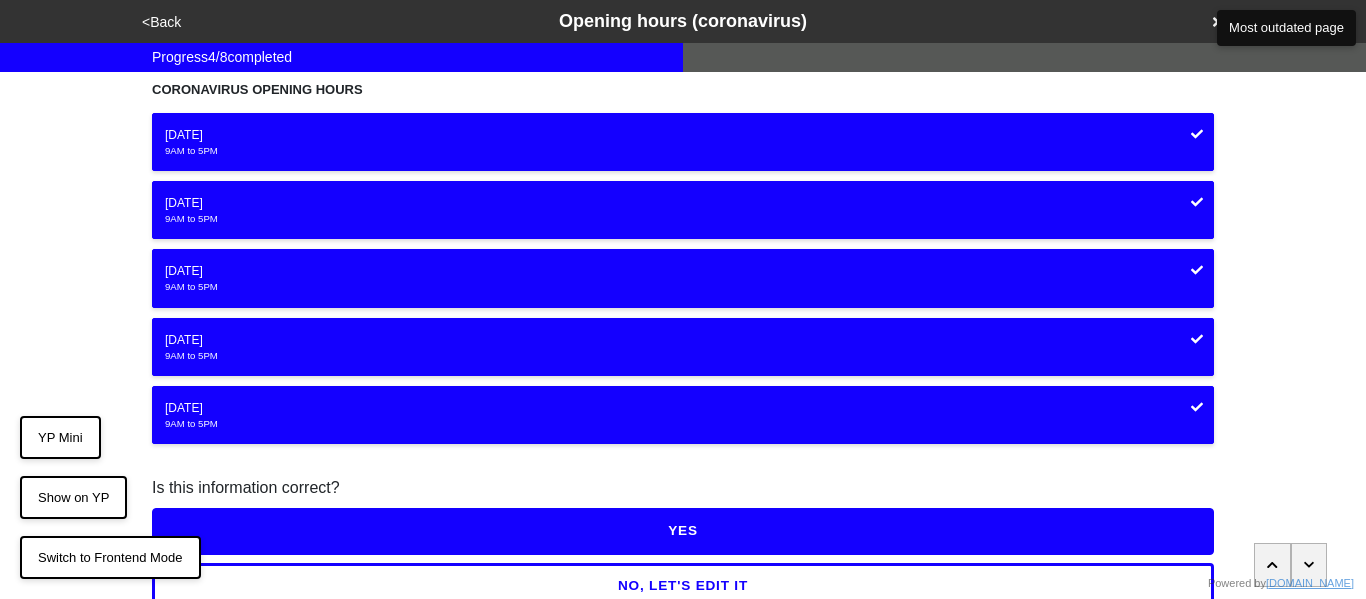 click on "YES" at bounding box center (683, 531) 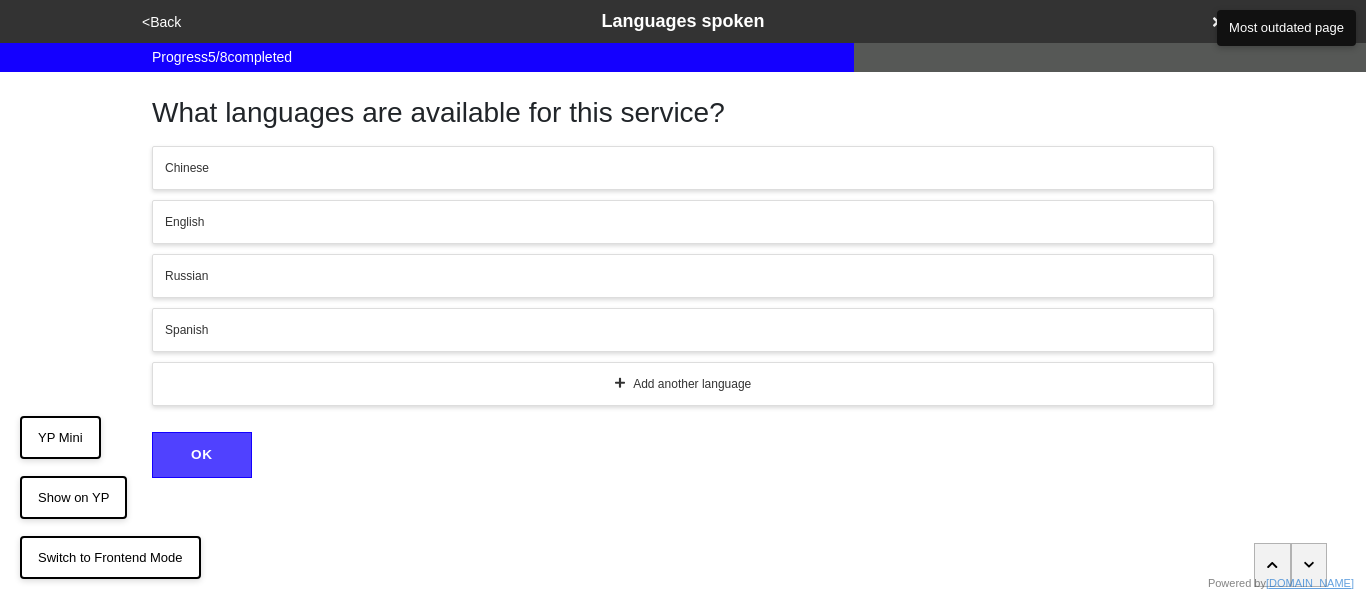 click on "English" at bounding box center (683, 222) 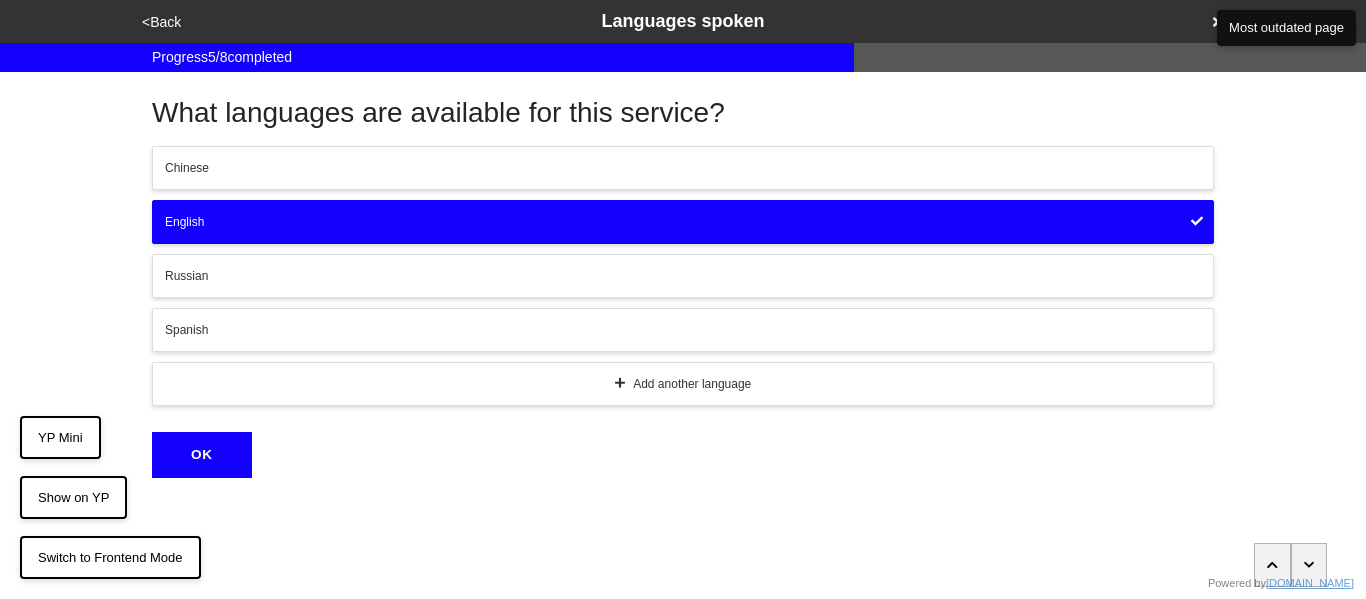 click on "OK" at bounding box center (202, 455) 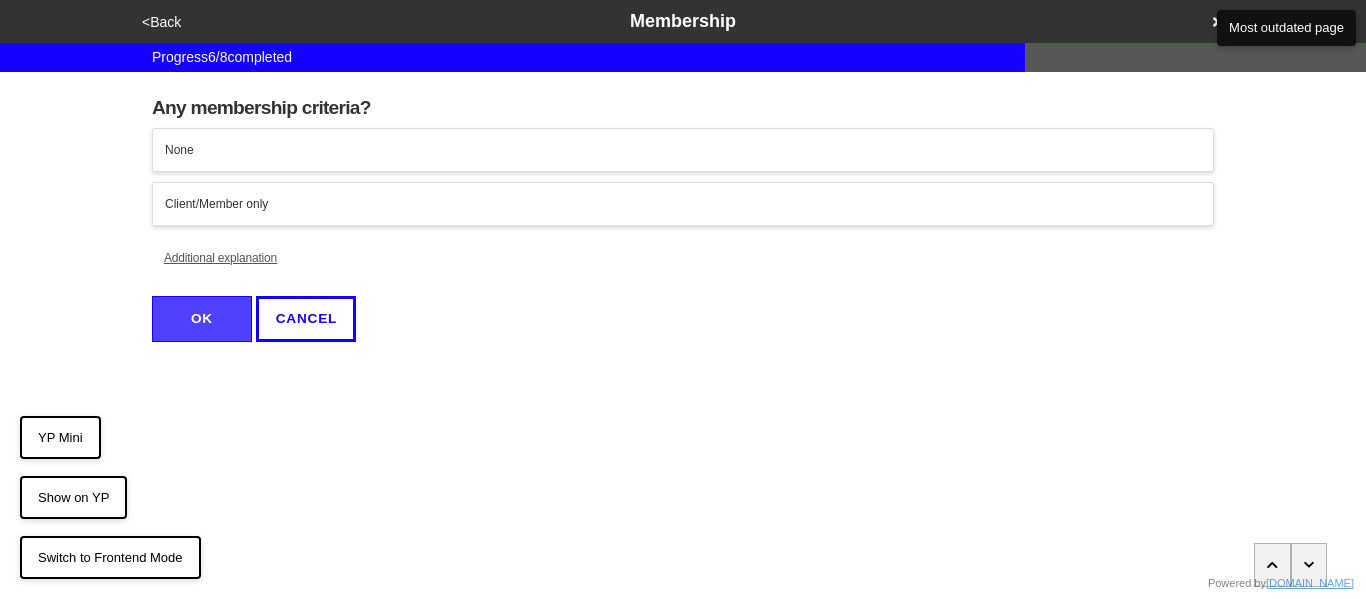 click on "None" at bounding box center (683, 150) 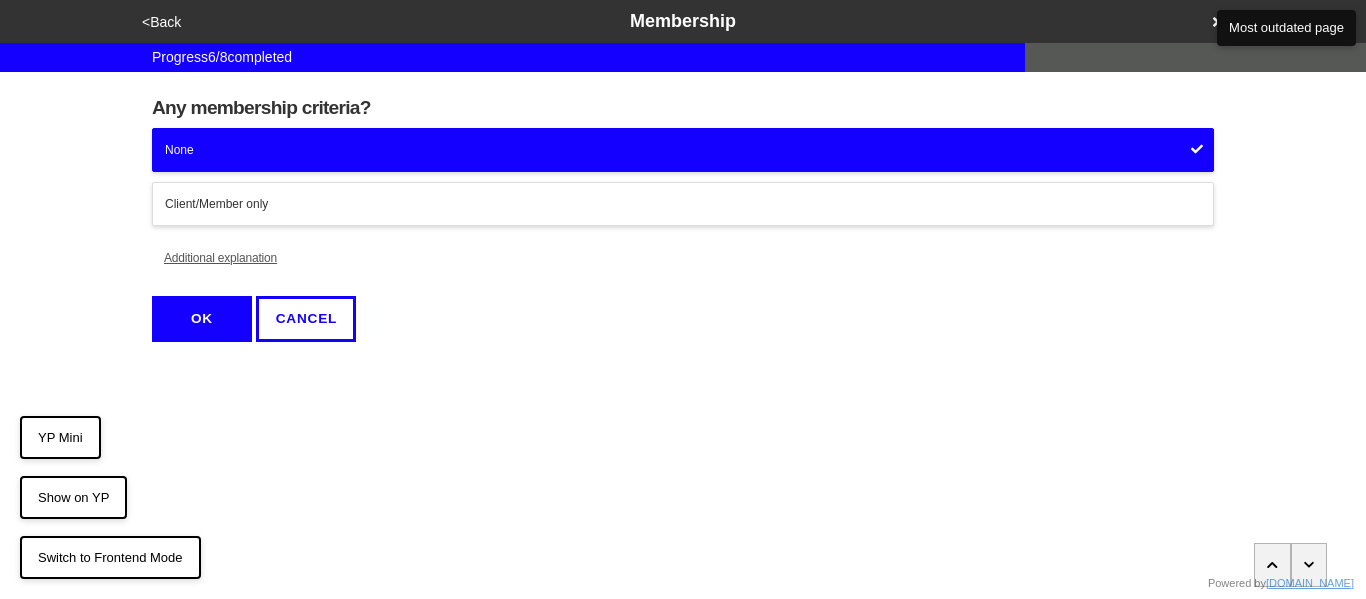 click on "Additional explanation" at bounding box center (220, 258) 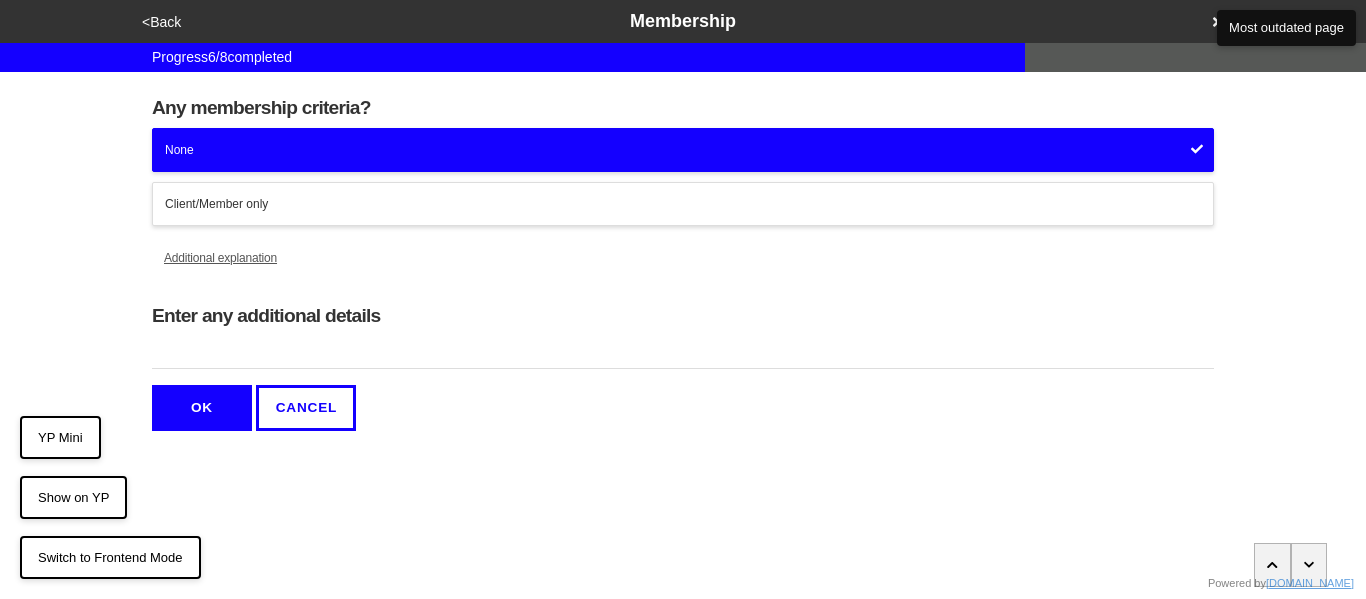 click on "Enter any additional details" at bounding box center (683, 352) 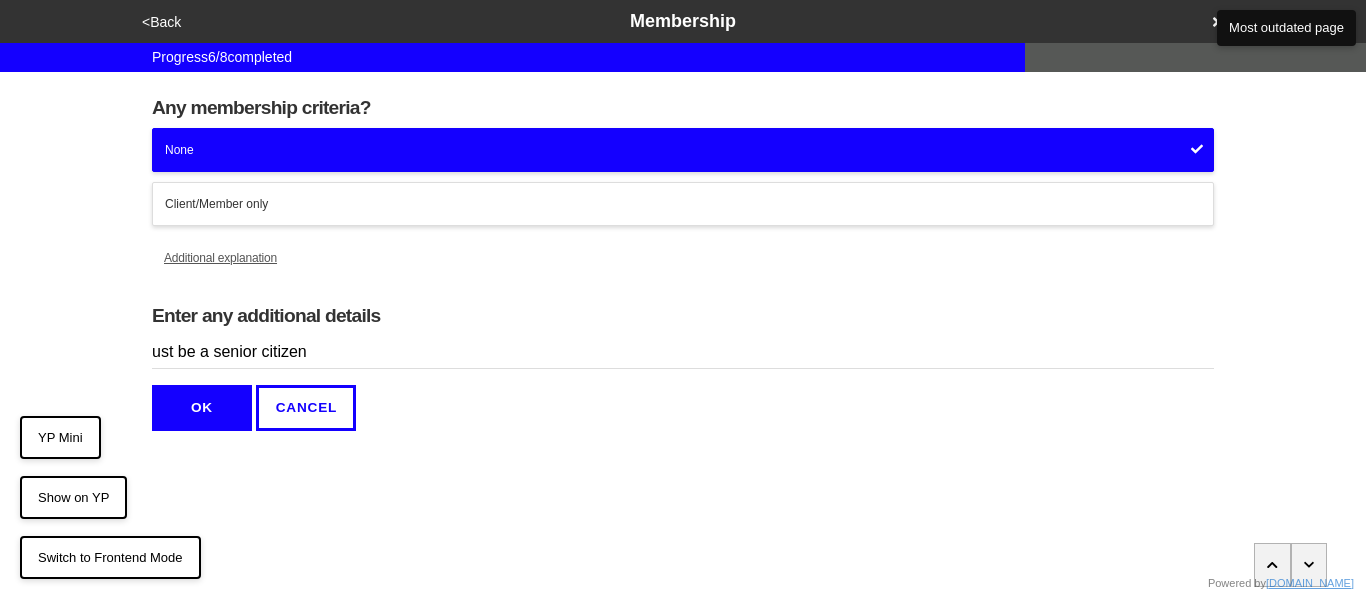 type on "must be a senior citizen" 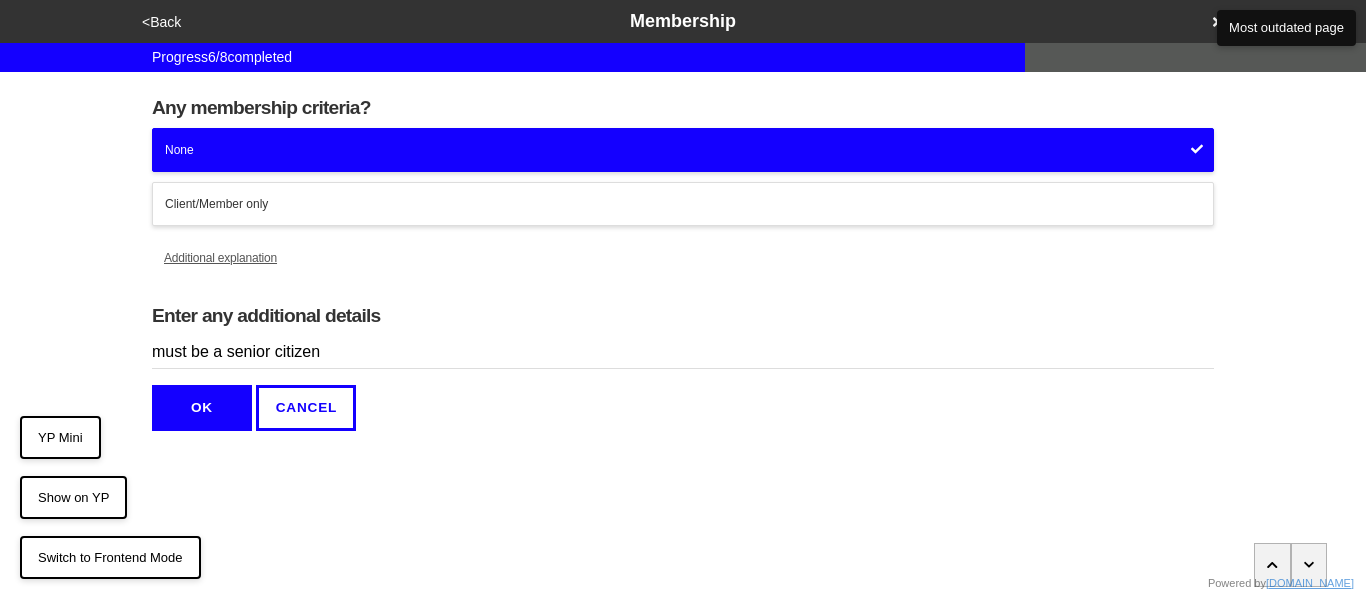 click on "OK" at bounding box center [202, 408] 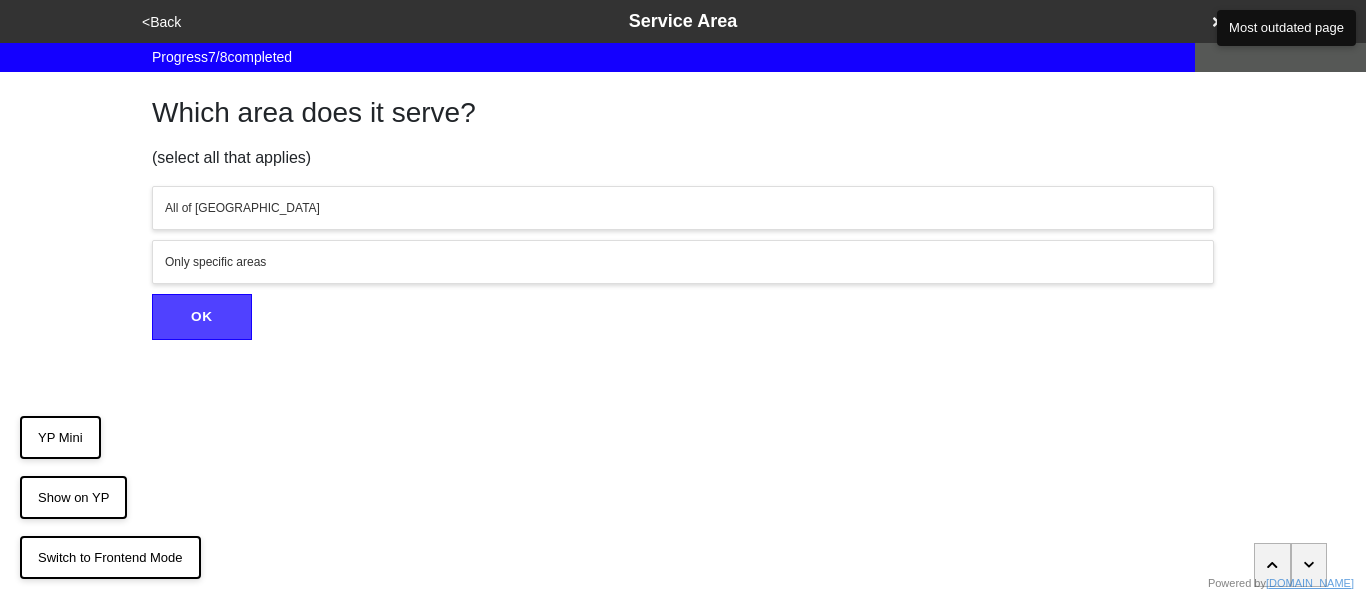 click on "All of NYC" at bounding box center (683, 208) 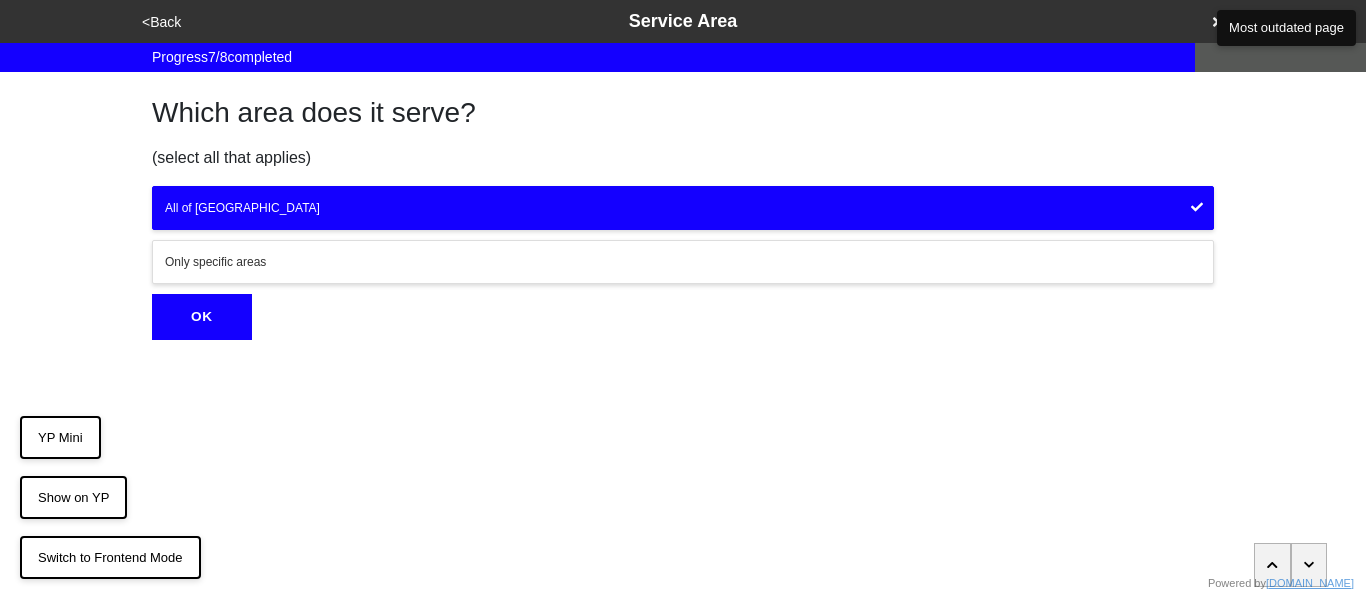 click on "OK" at bounding box center [202, 317] 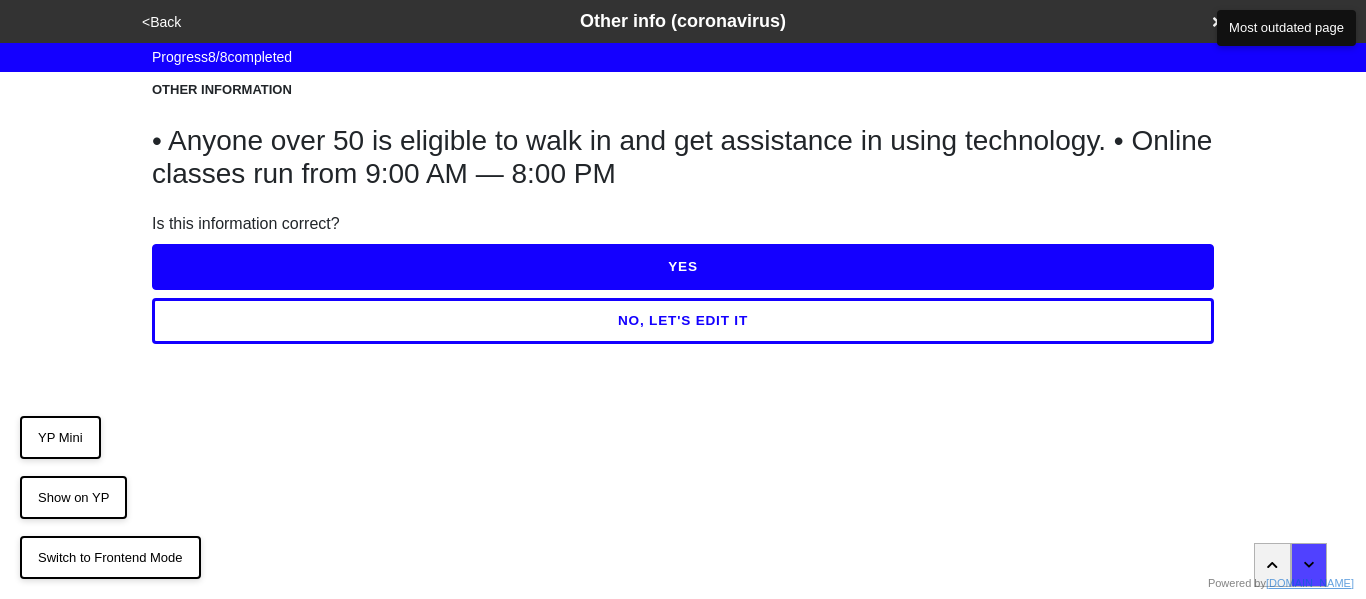click on "YES" at bounding box center [683, 267] 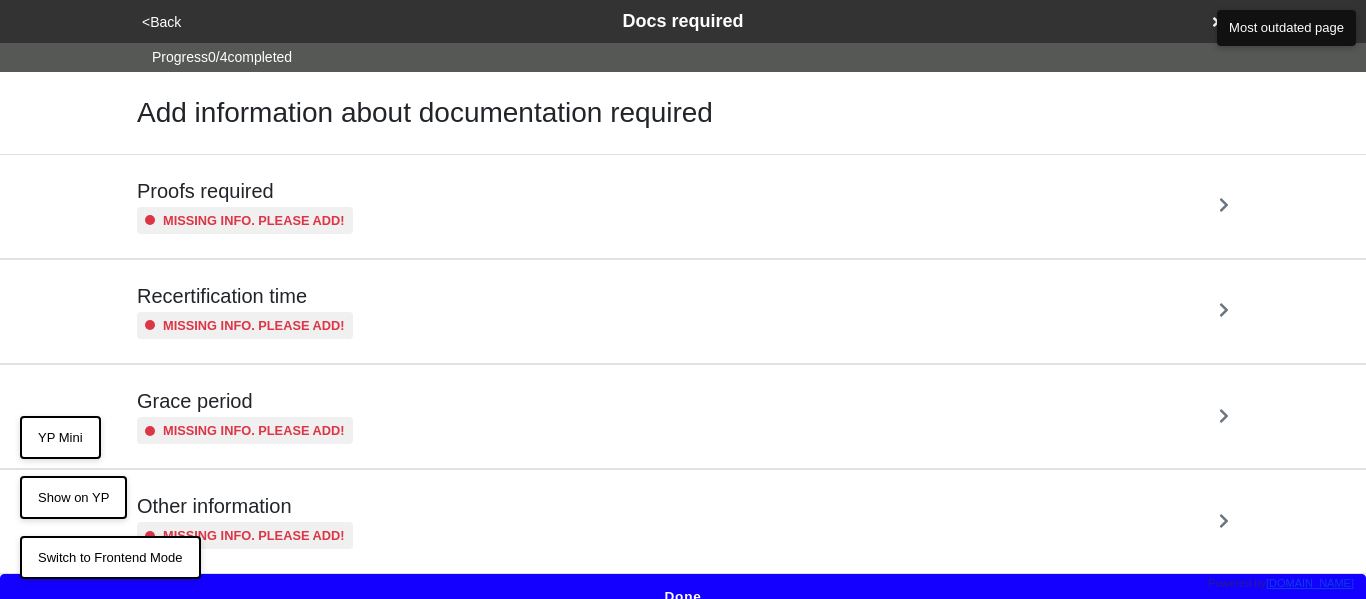 click on "Proofs required" at bounding box center (245, 191) 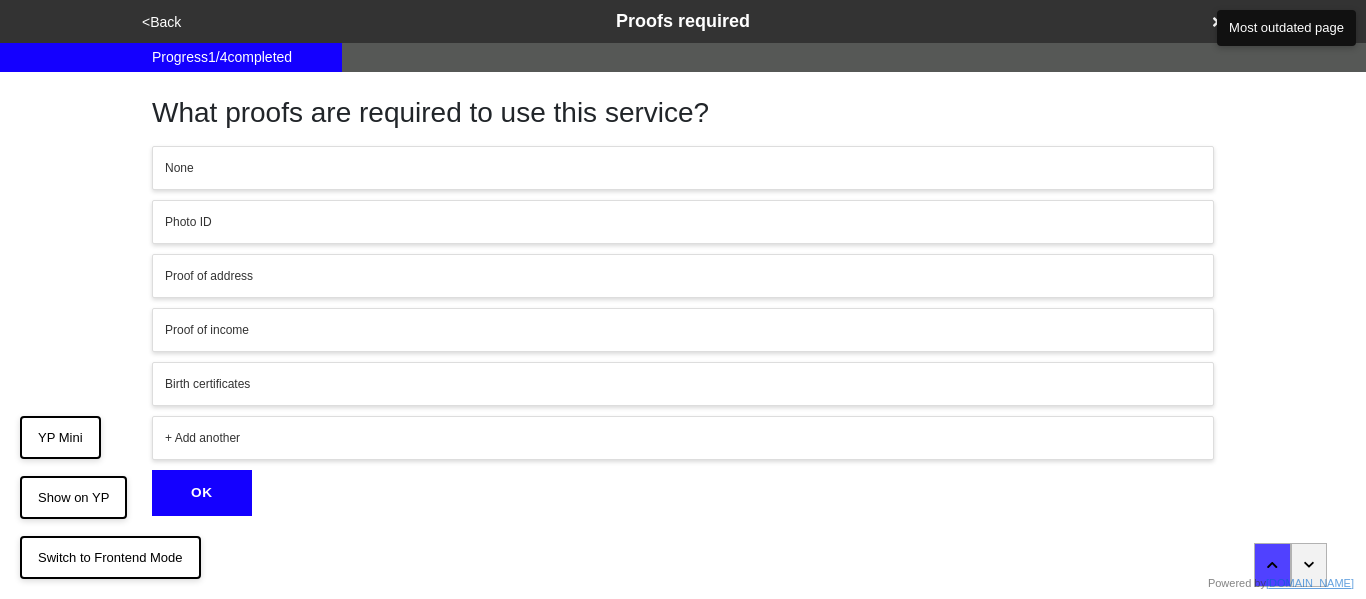 click on "+ Add another" at bounding box center (683, 438) 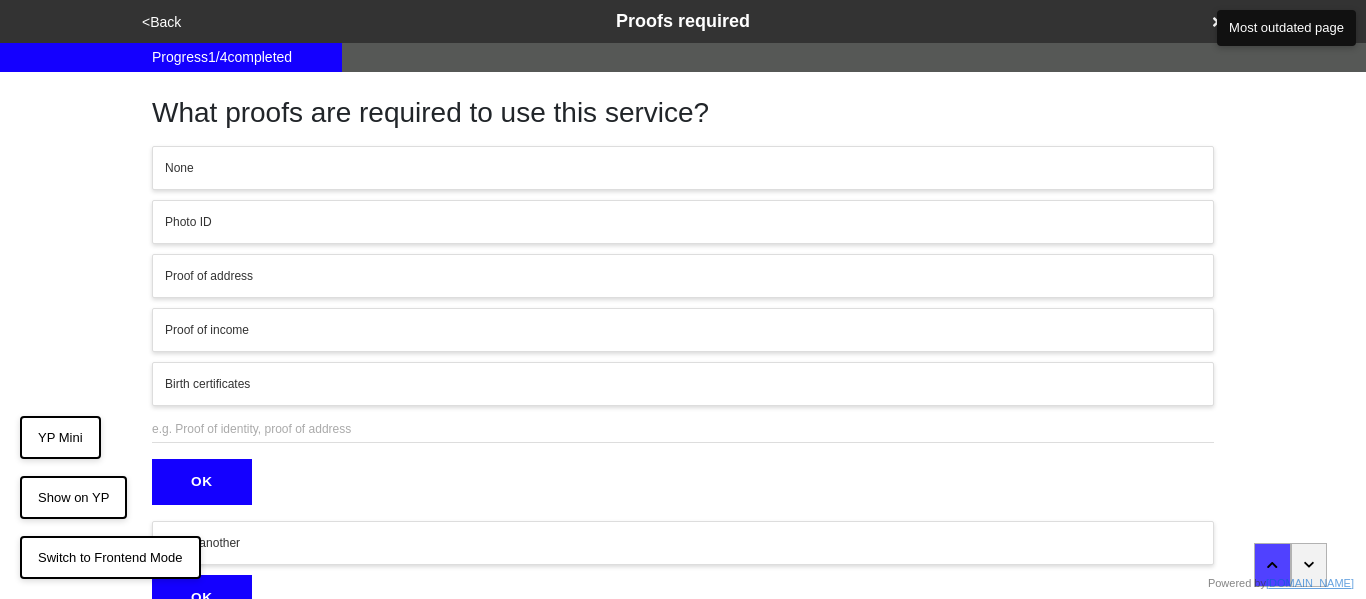 click at bounding box center (683, 429) 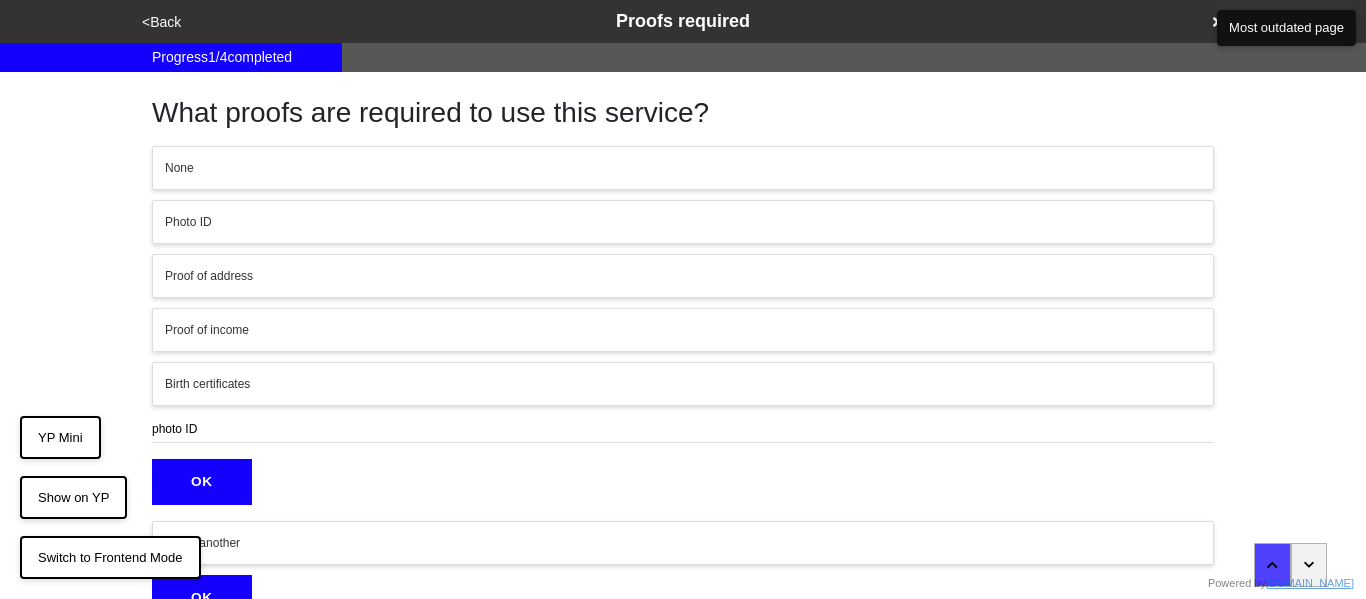 click on "OK" at bounding box center (202, 482) 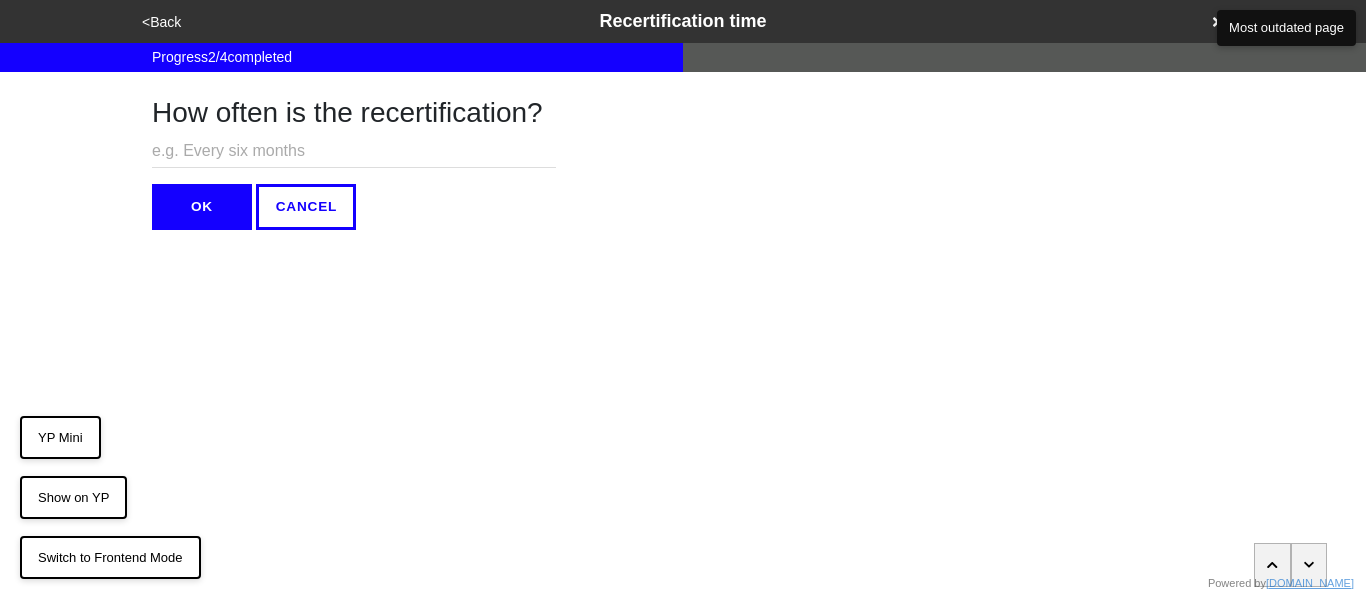 click at bounding box center [354, 151] 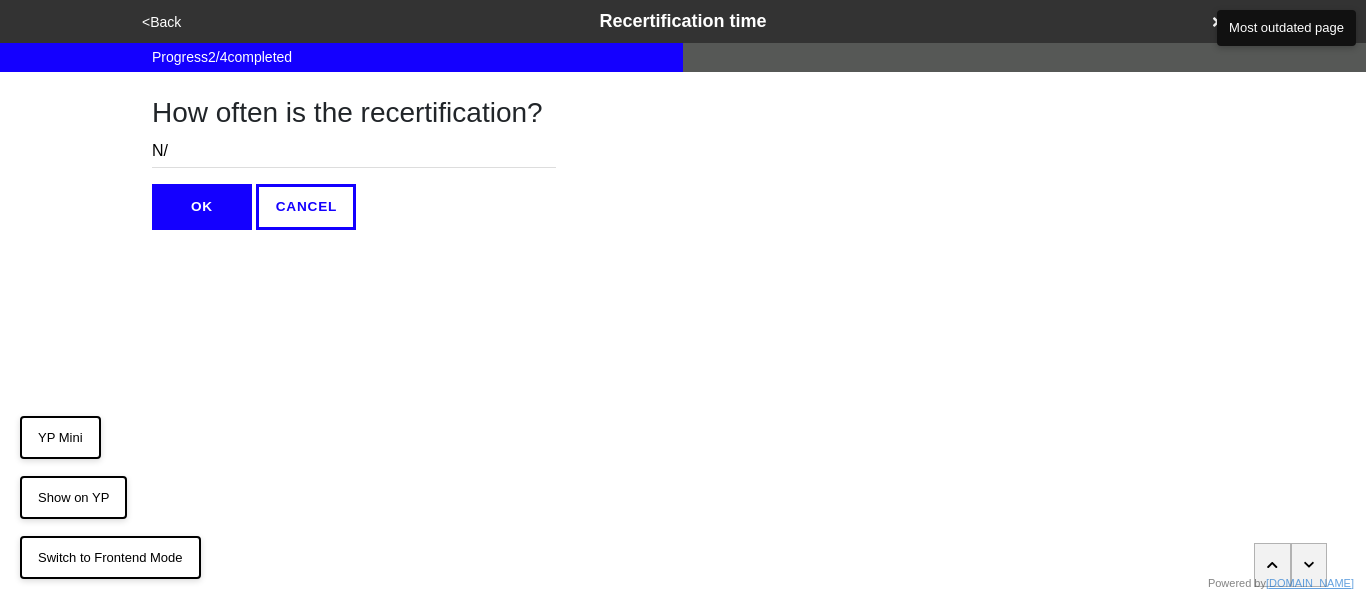 type on "N/A" 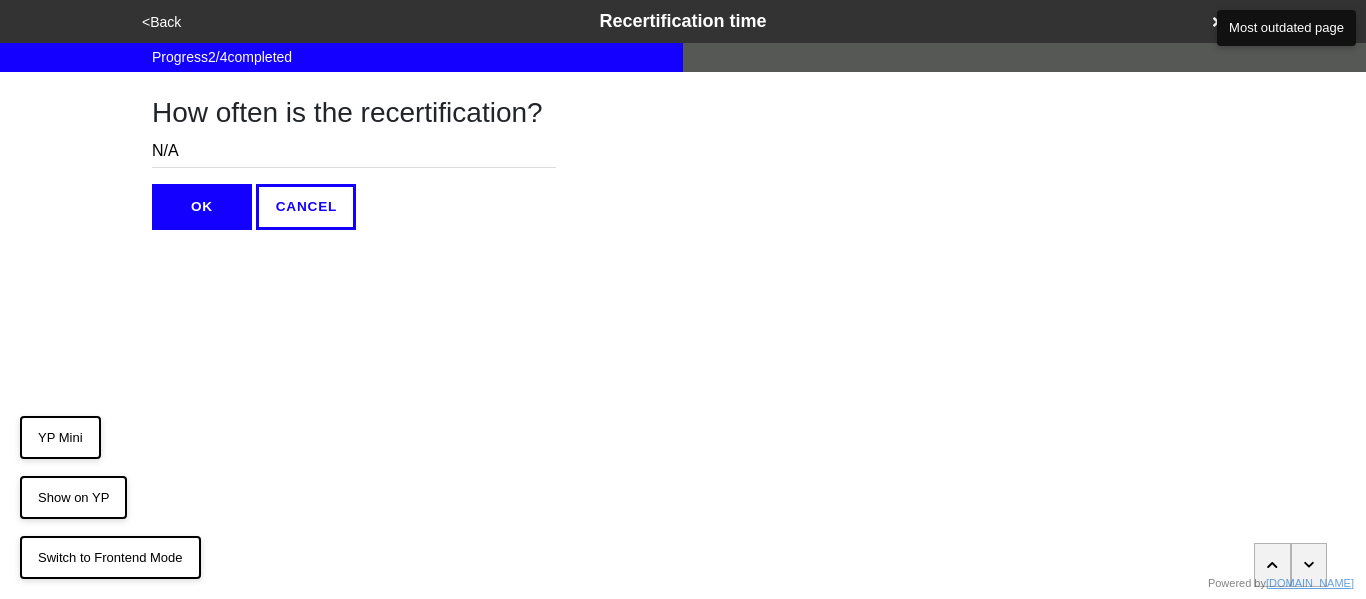 click on "OK" at bounding box center (202, 207) 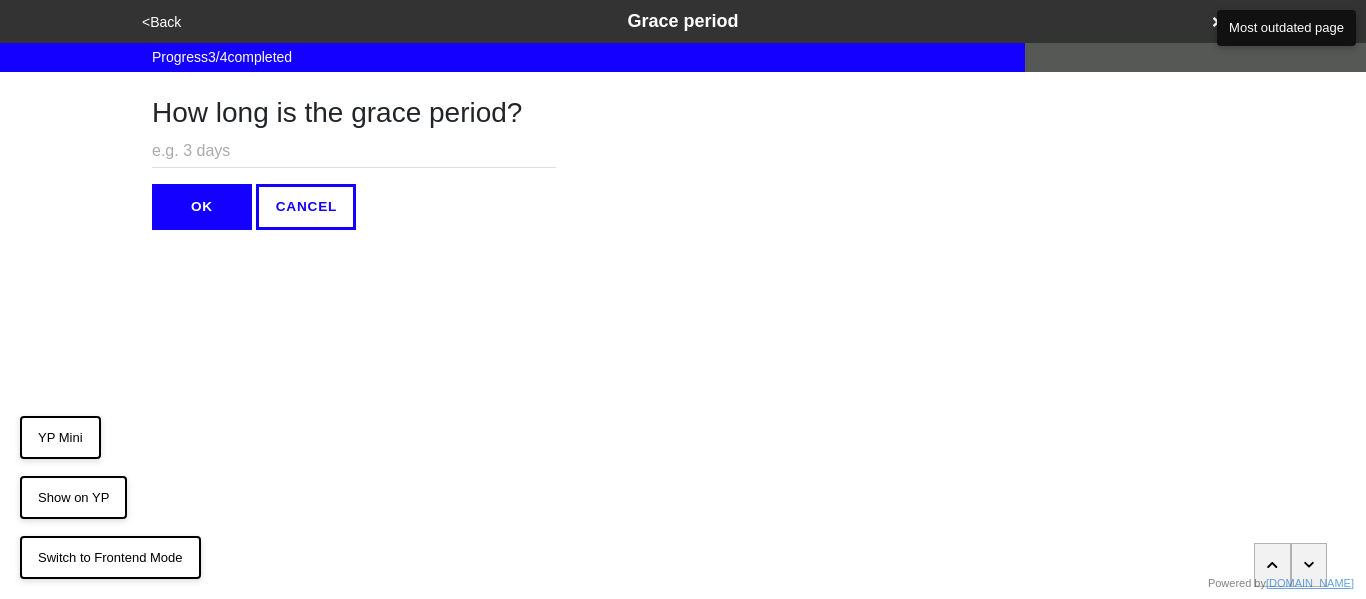 click on "OK" at bounding box center [202, 207] 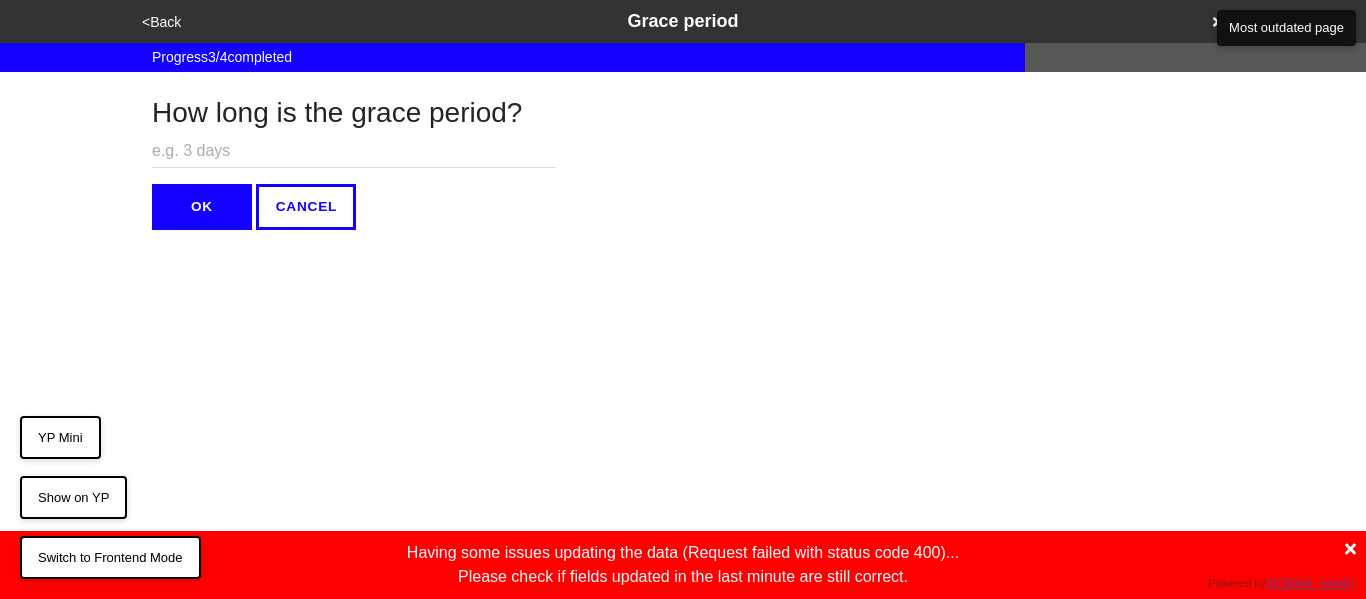 click at bounding box center [354, 151] 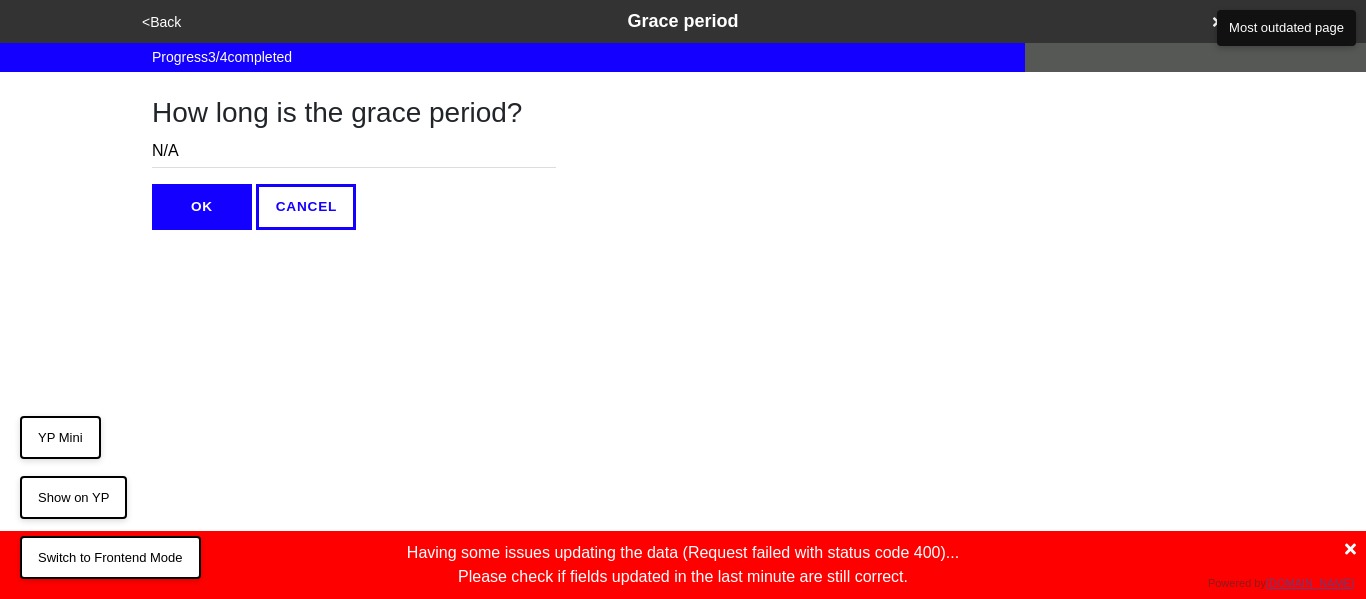 type on "N/A" 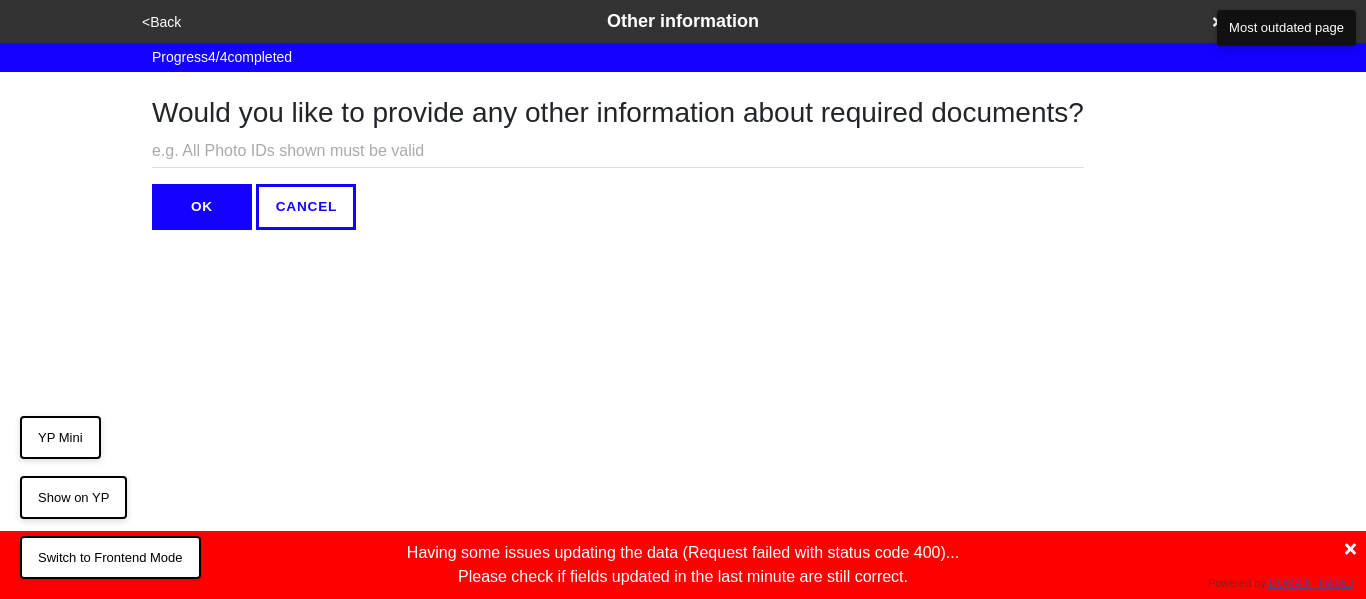 click on "Would you like to provide any other information about required documents? OK   CANCEL" at bounding box center (618, 151) 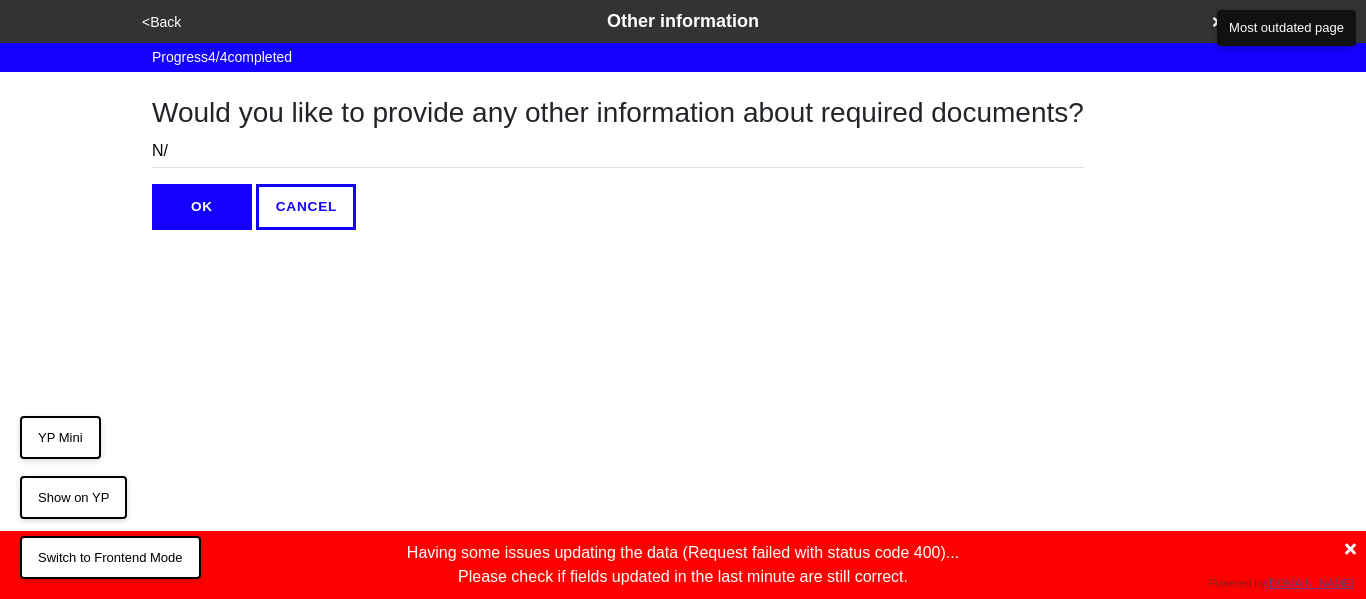 type on "N/A" 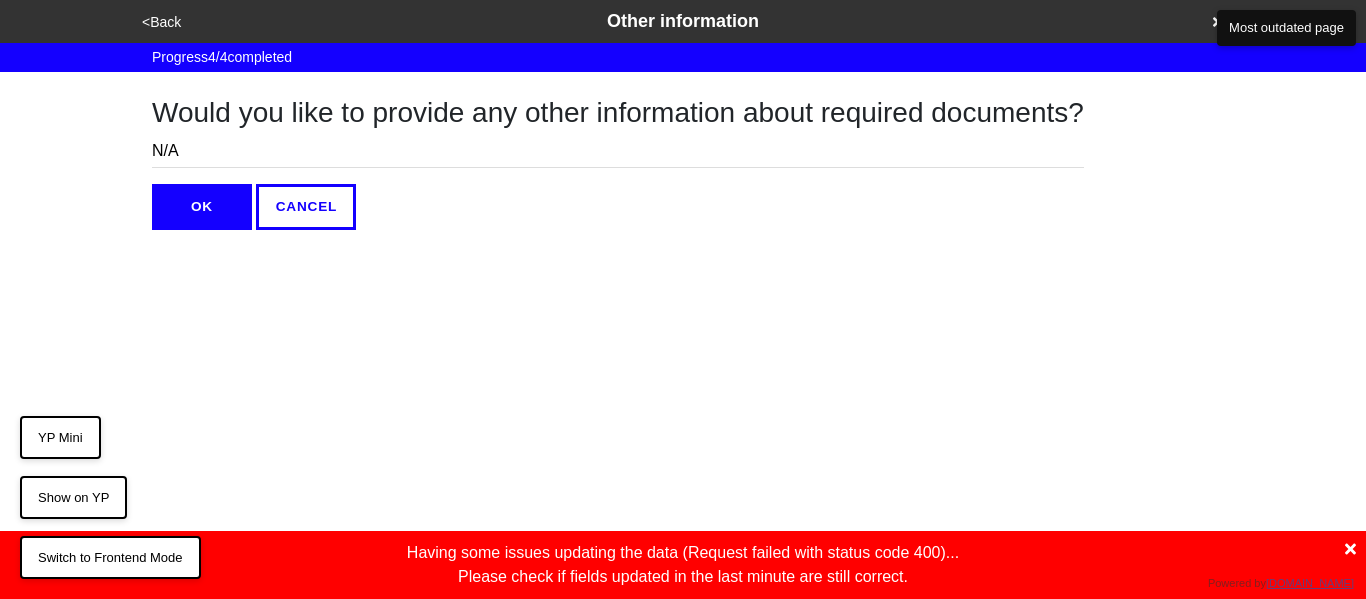 click on "OK" at bounding box center [202, 207] 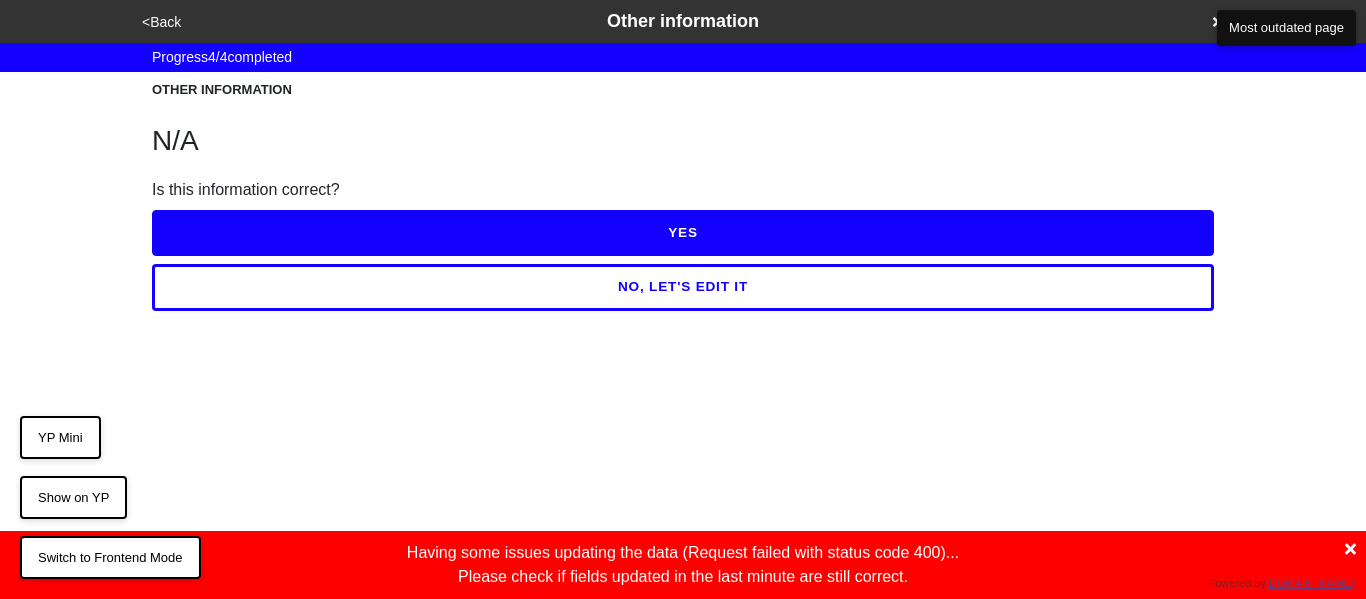 click on "YES" at bounding box center [683, 233] 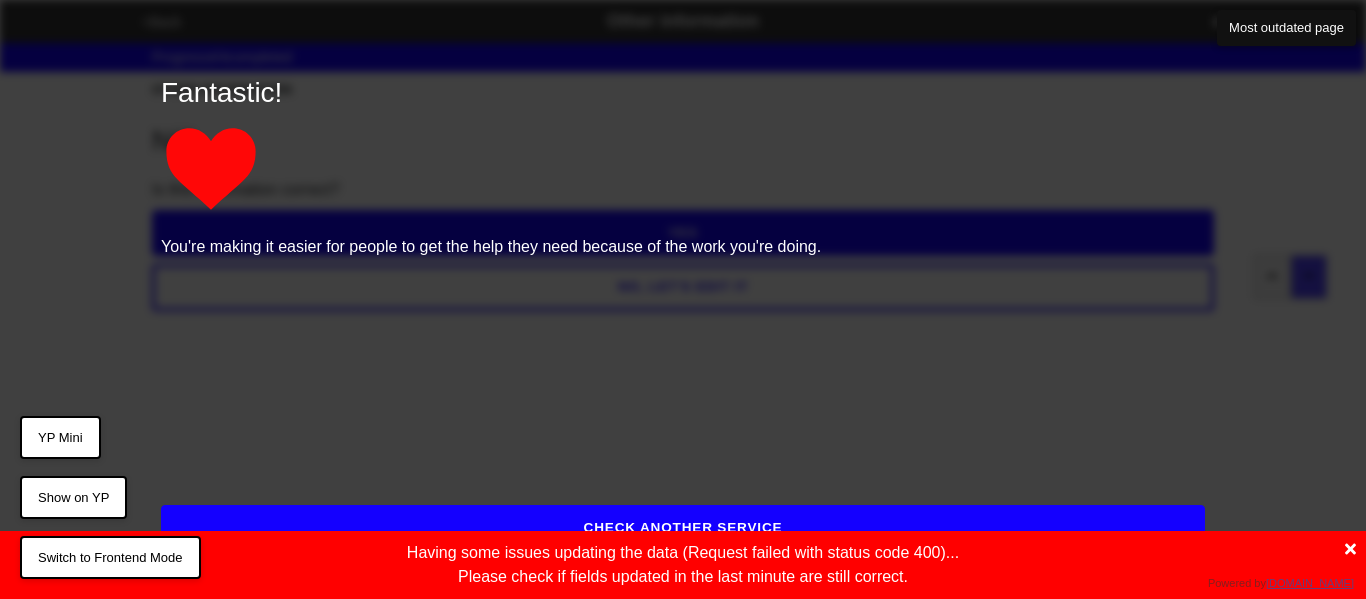 click 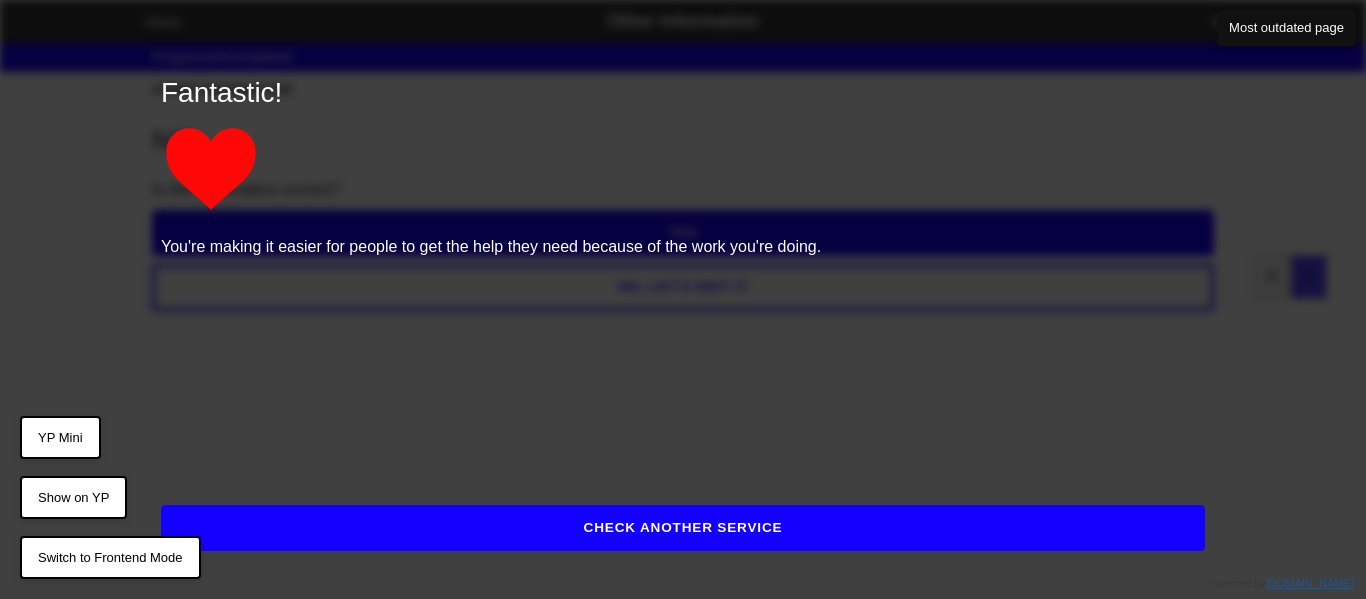 click on "CHECK ANOTHER SERVICE" at bounding box center [683, 528] 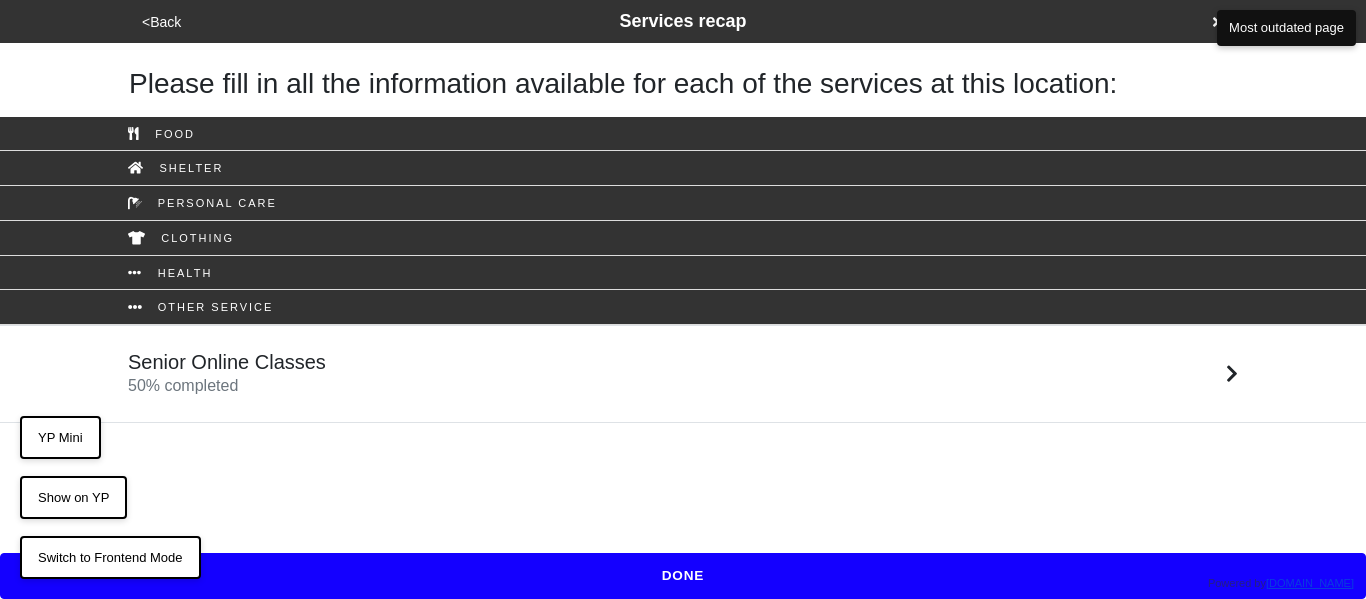 click on "Senior Online Classes 50 % completed" at bounding box center (227, 374) 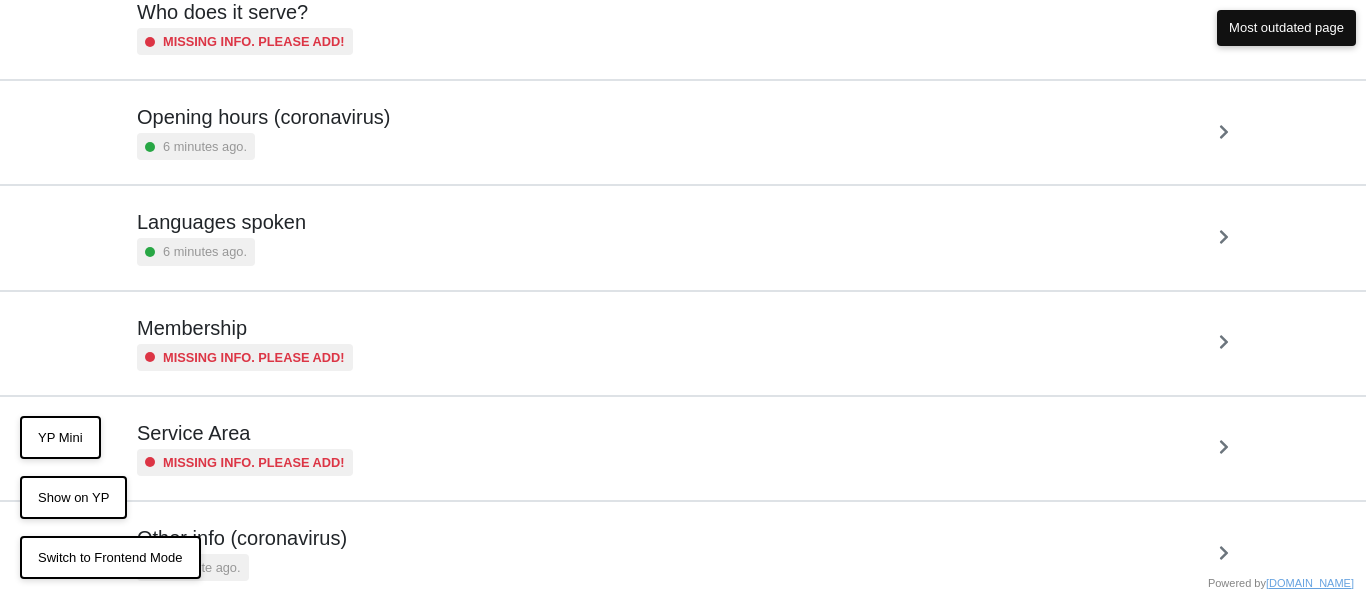 scroll, scrollTop: 442, scrollLeft: 0, axis: vertical 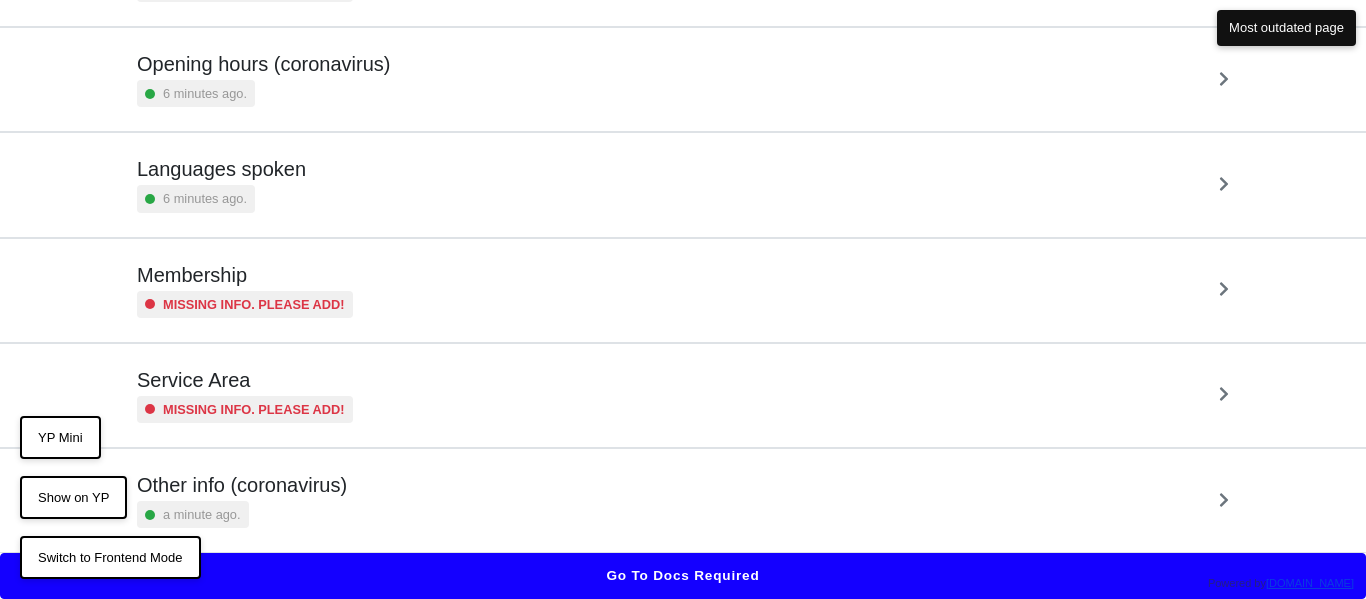 click on "Missing info. Please add!" at bounding box center [245, 304] 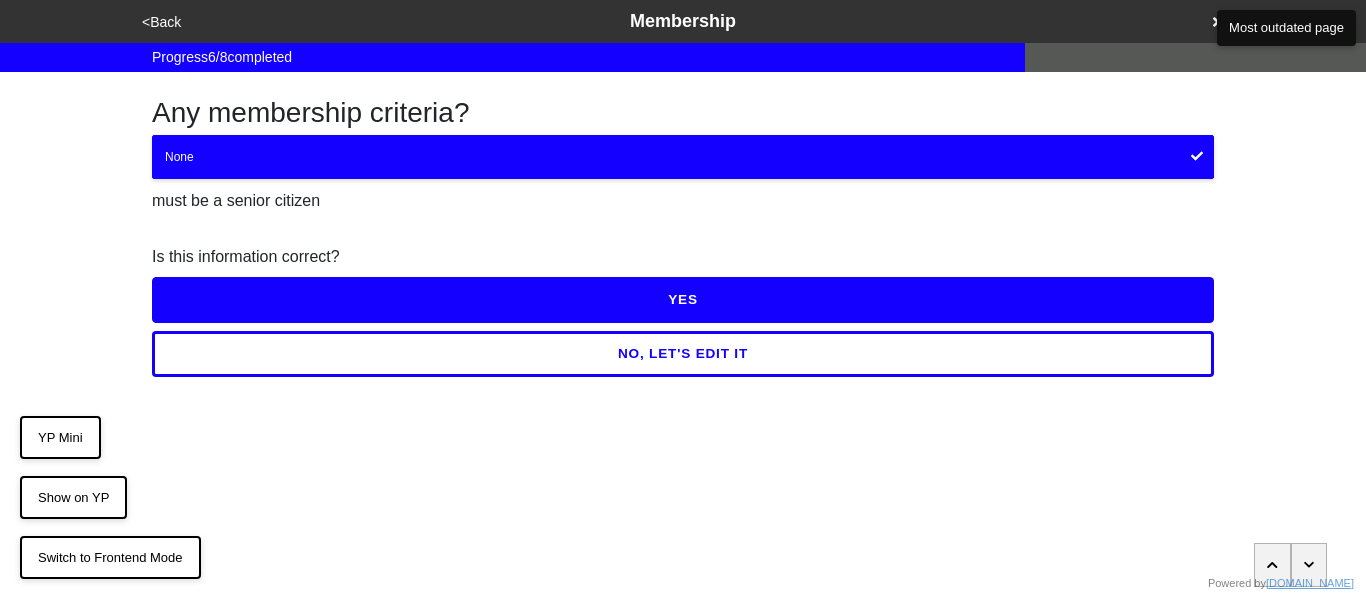 scroll, scrollTop: 0, scrollLeft: 0, axis: both 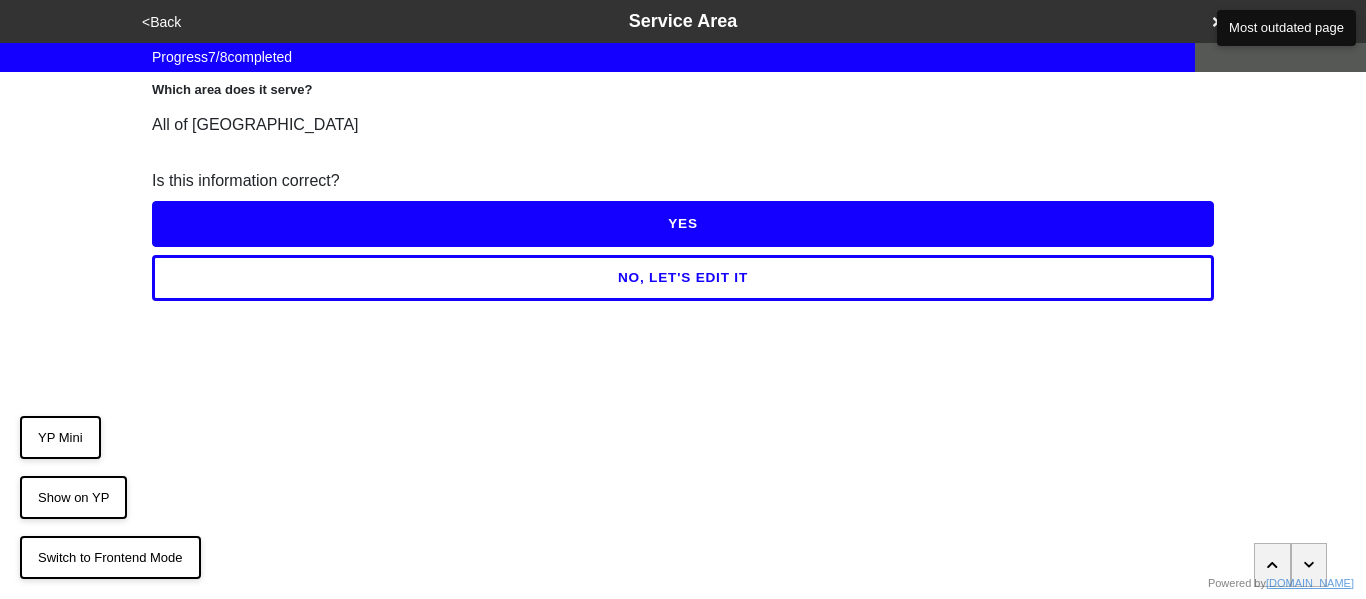 click on "YES" at bounding box center (683, 224) 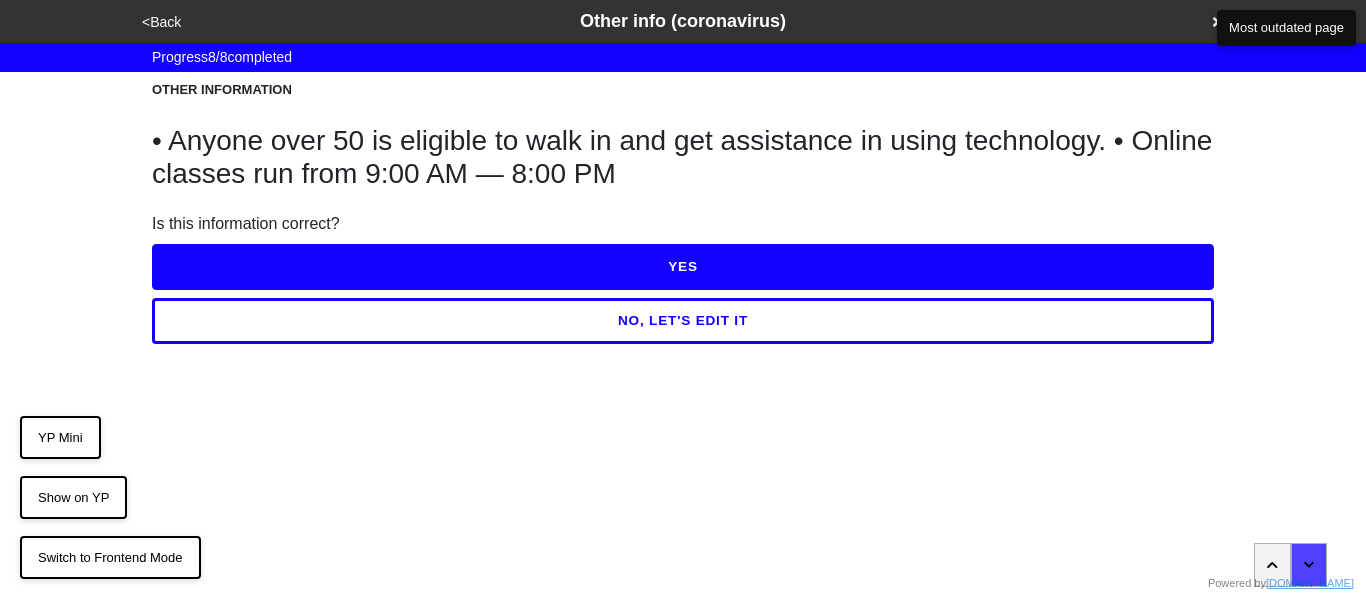 click on "YES" at bounding box center (683, 267) 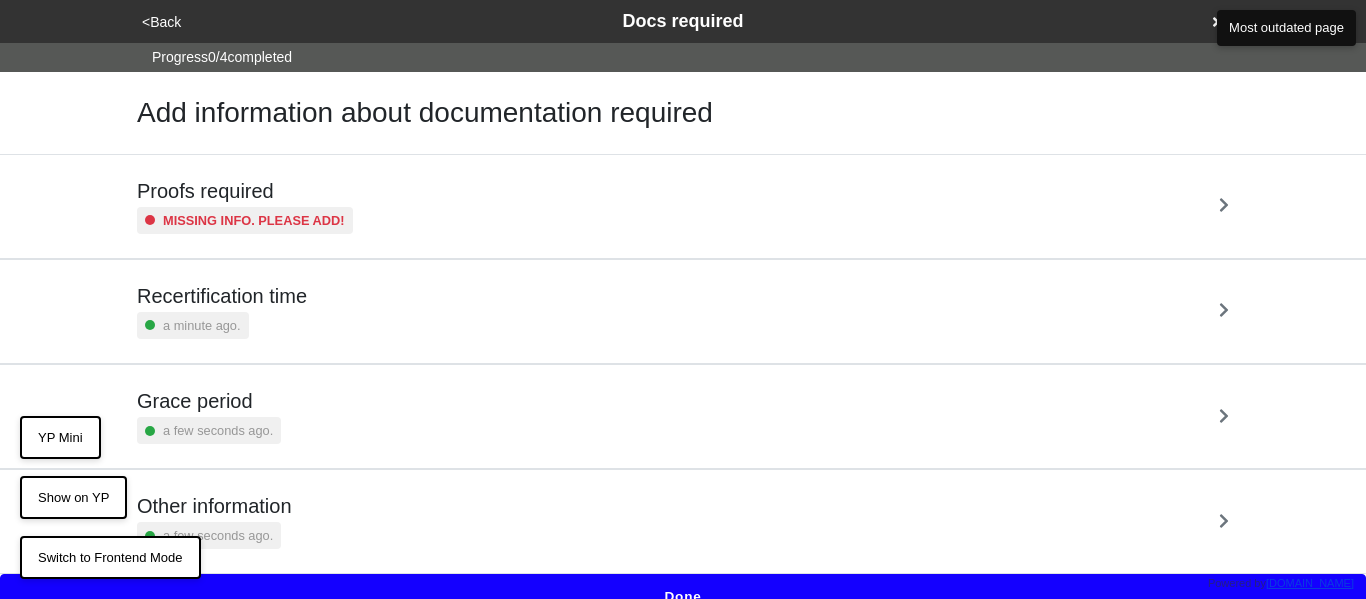 click on "Missing info. Please add!" at bounding box center [254, 220] 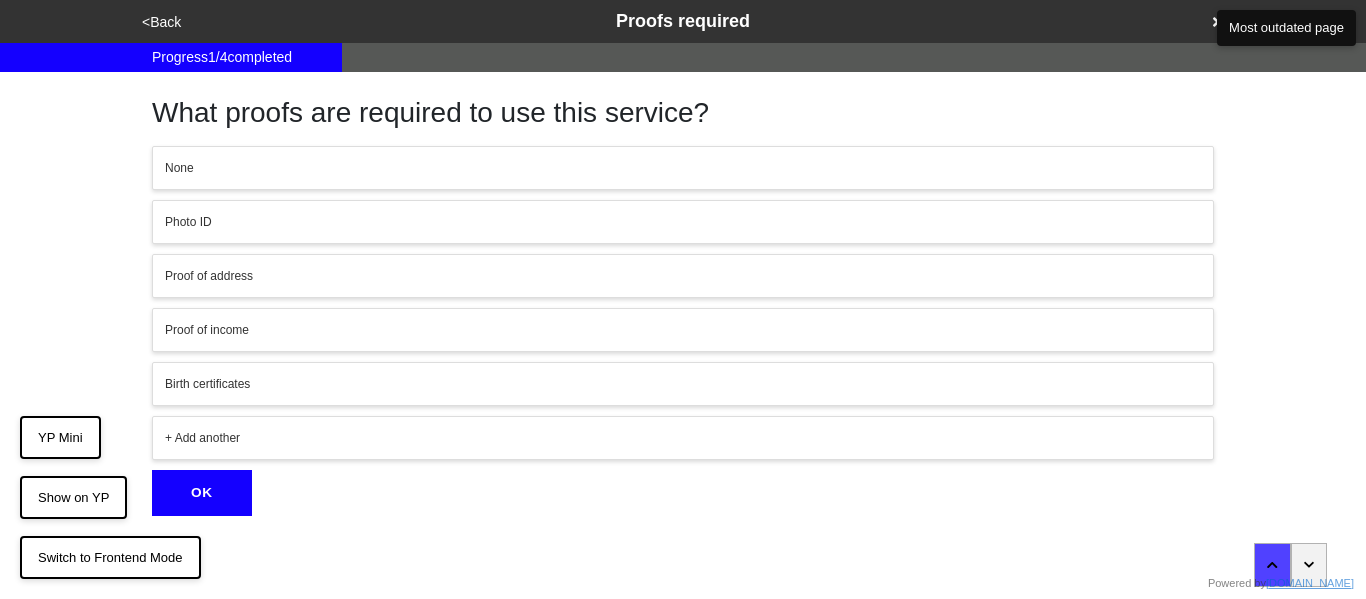 click on "+ Add another" at bounding box center (683, 438) 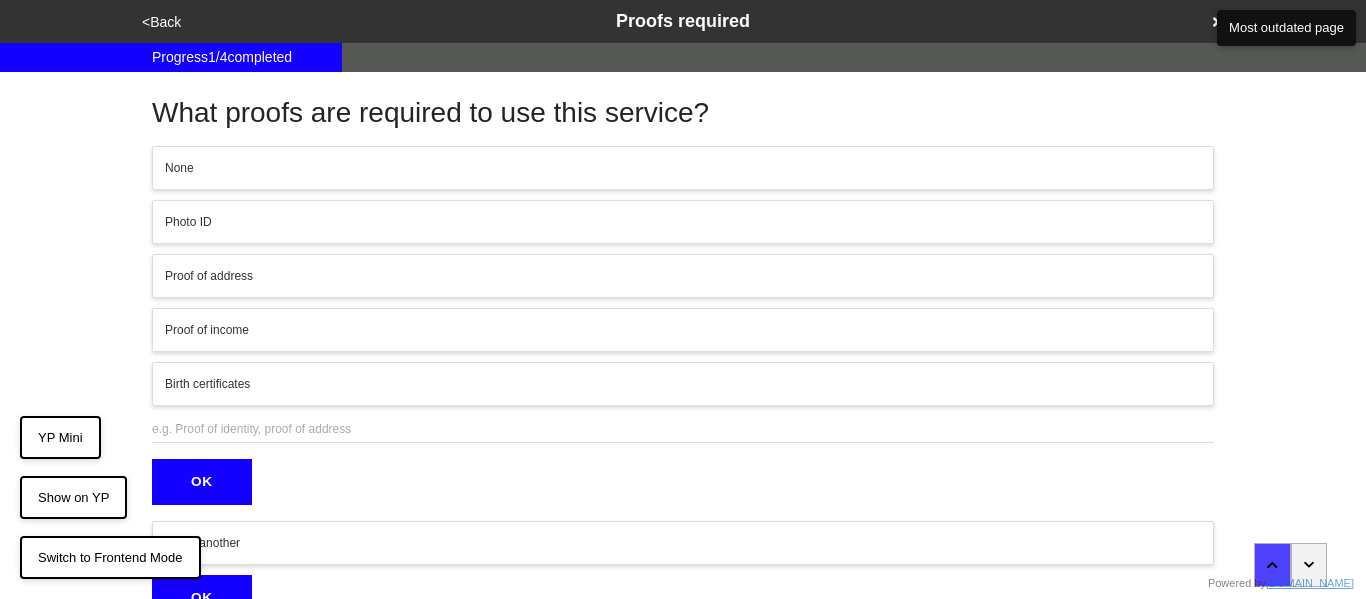 click at bounding box center [683, 429] 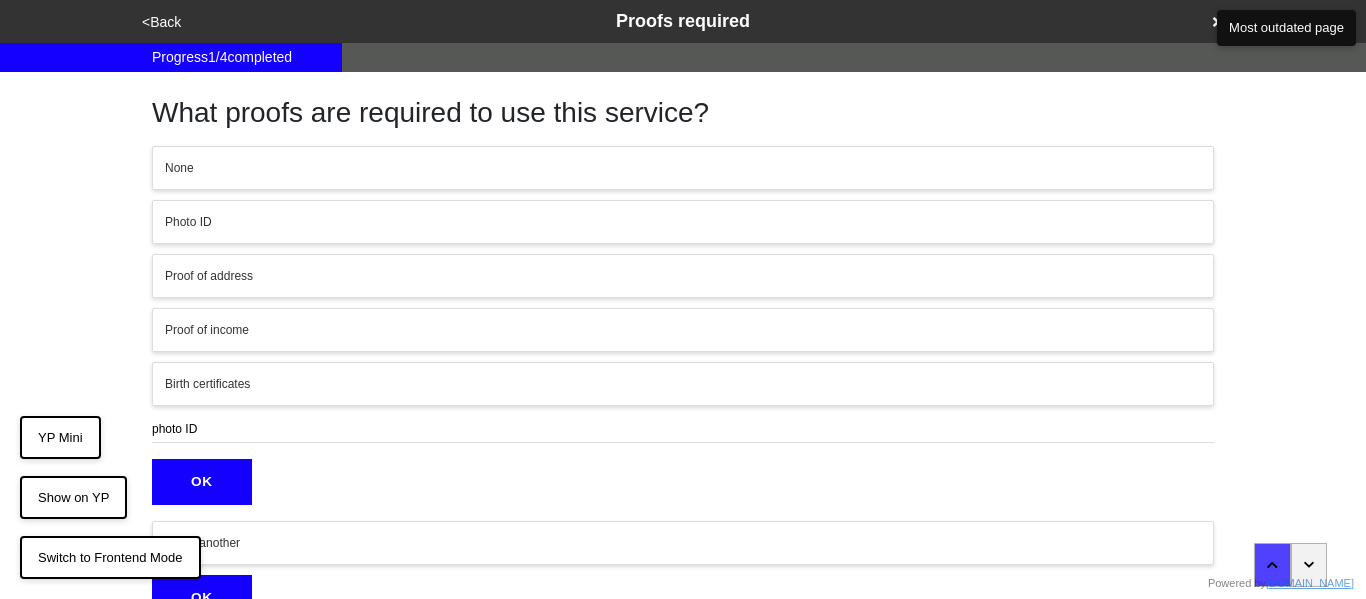 click on "OK" at bounding box center (202, 482) 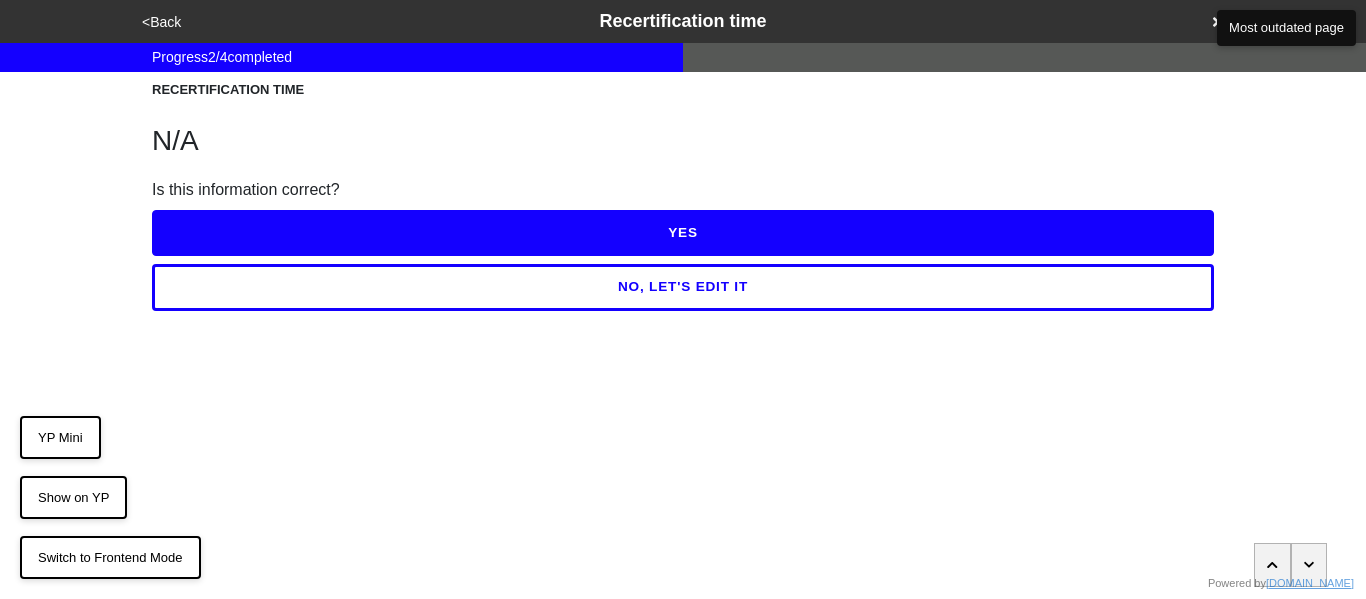 click on "<Back" at bounding box center (161, 22) 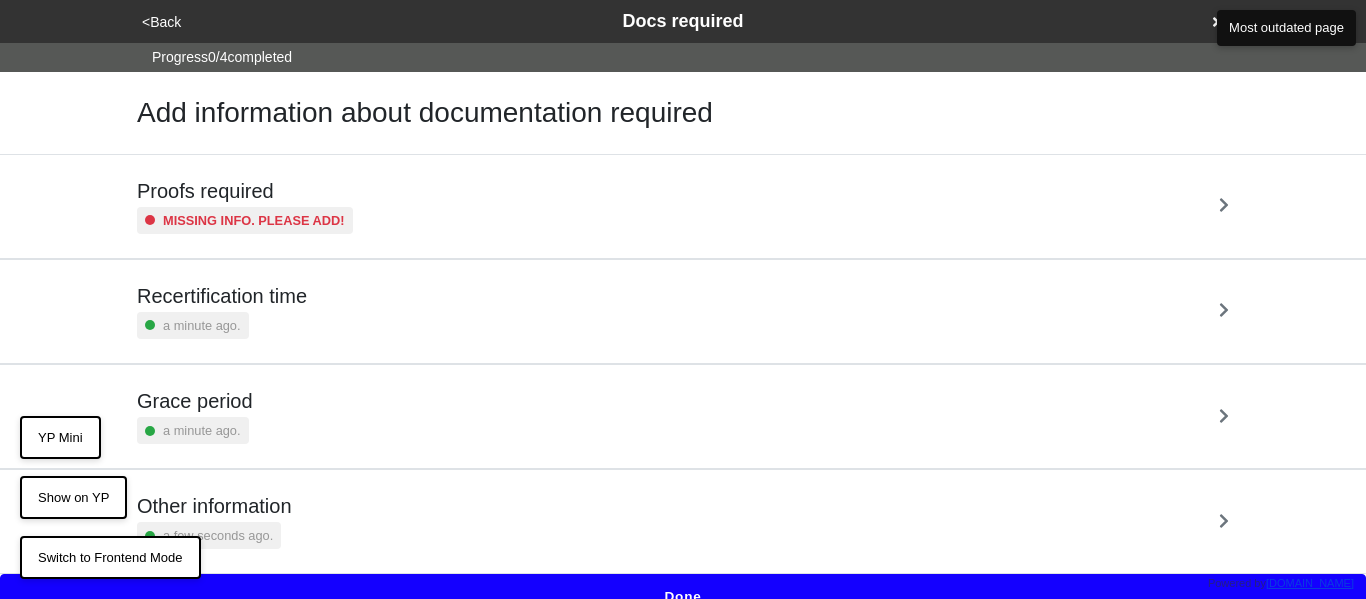 click on "Missing info. Please add!" at bounding box center (245, 220) 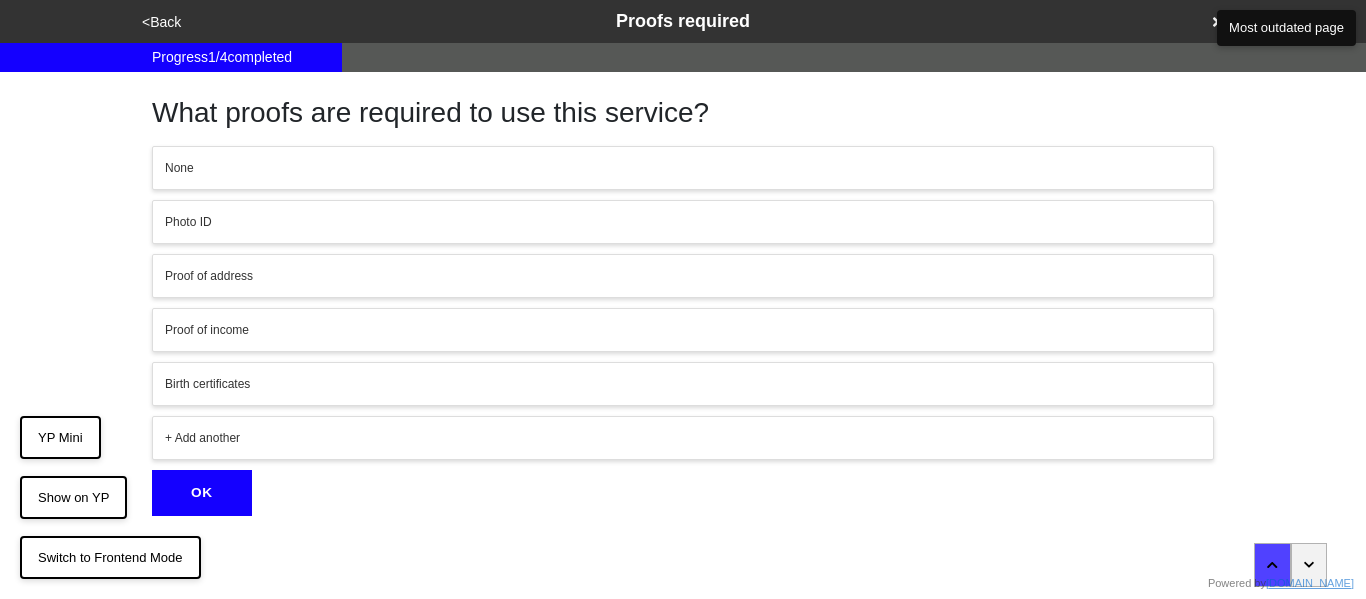 click on "+ Add another" at bounding box center [683, 438] 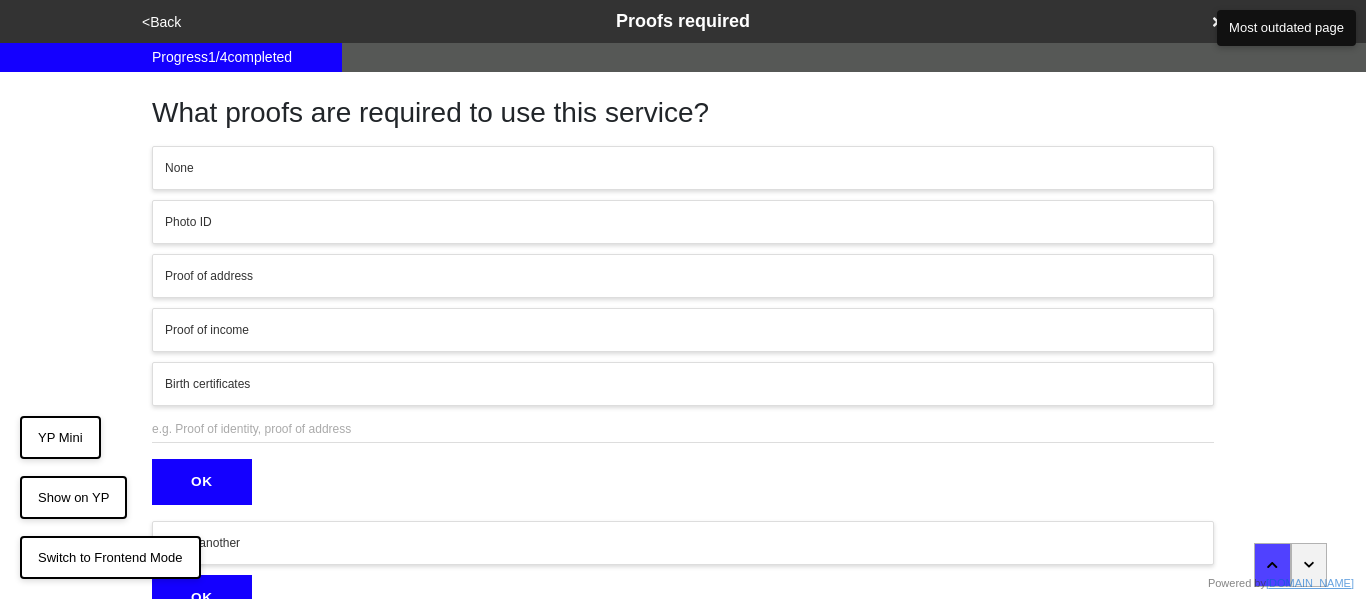 click at bounding box center (683, 429) 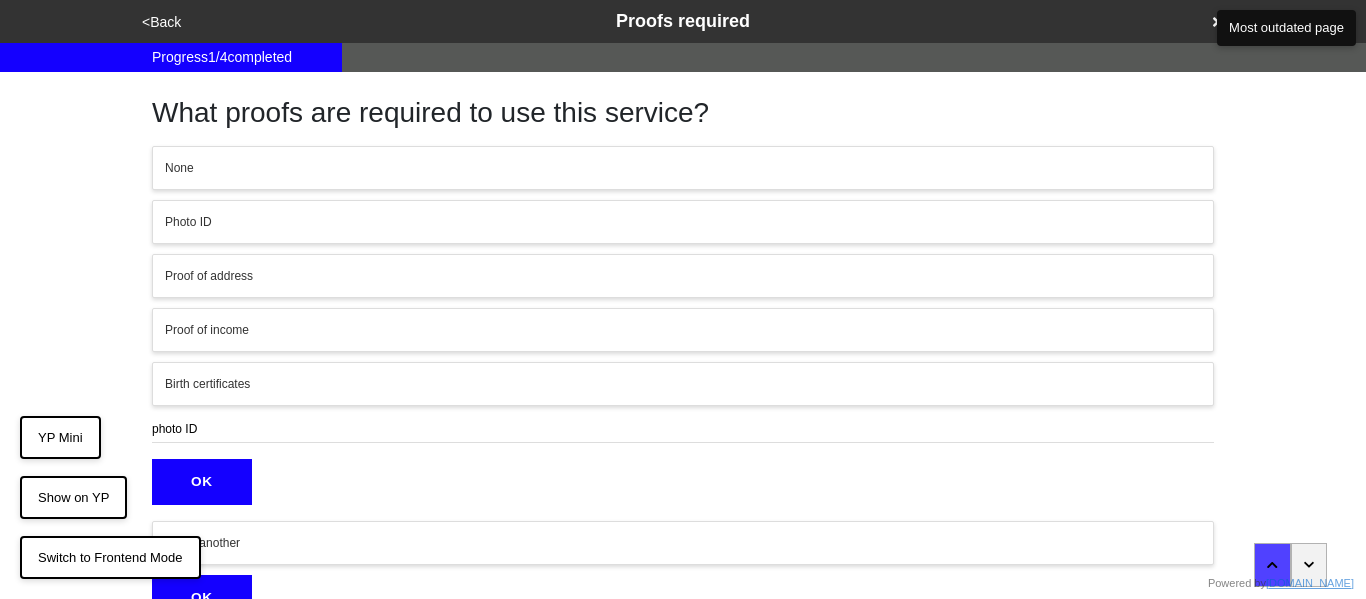 click on "OK" at bounding box center (202, 482) 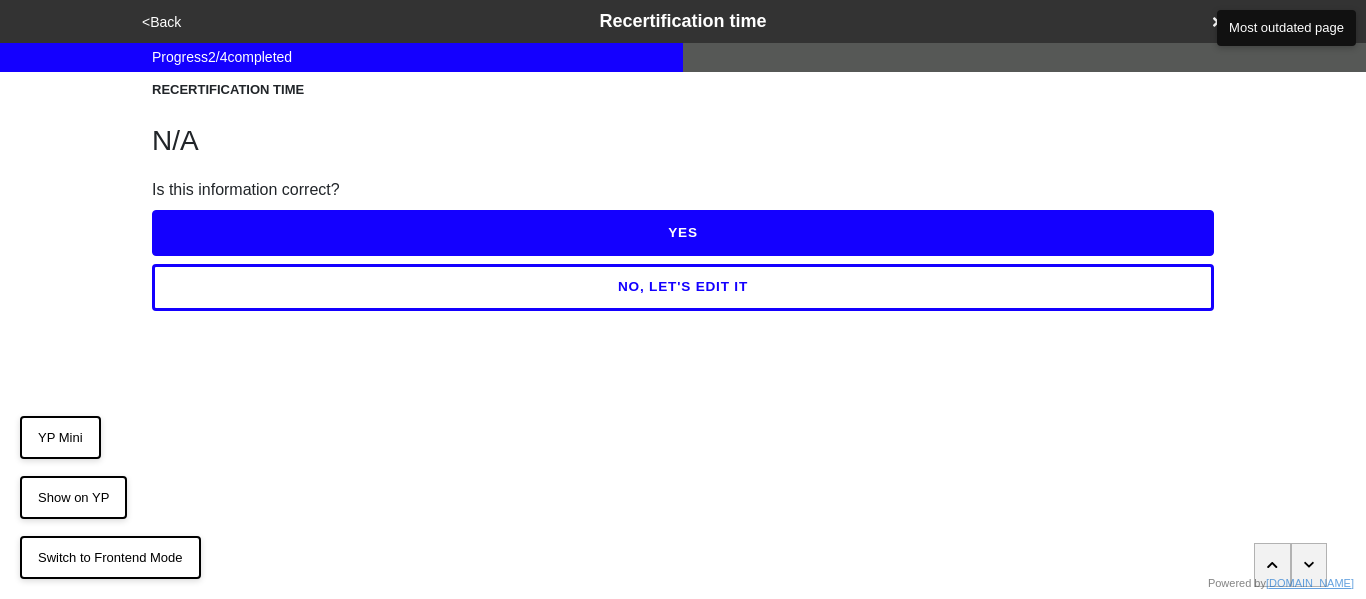 click on "<Back" at bounding box center (161, 22) 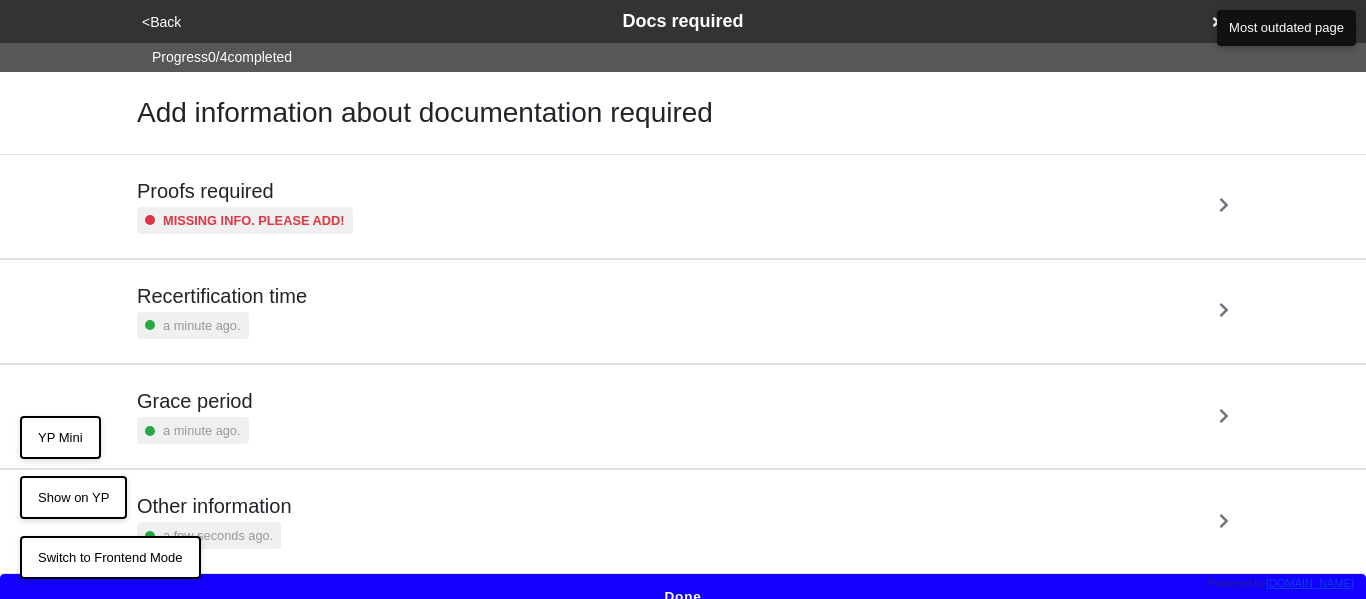 click on "Proofs required Missing info. Please add!" at bounding box center (683, 206) 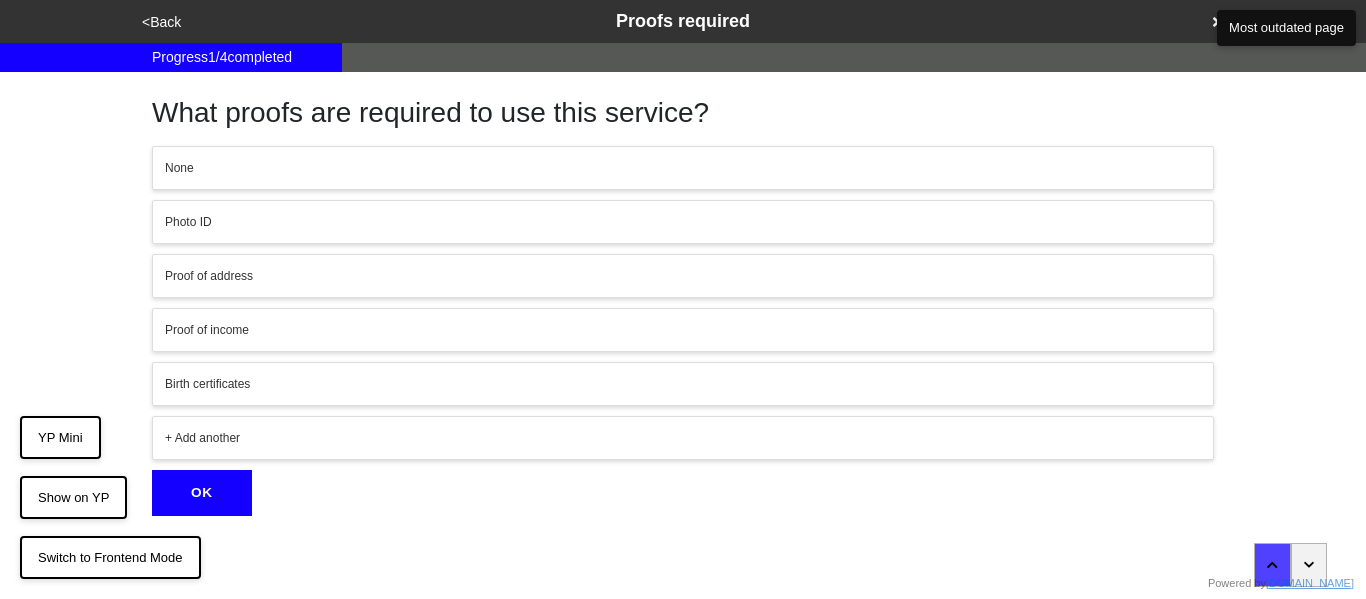 click on "+ Add another" at bounding box center [683, 438] 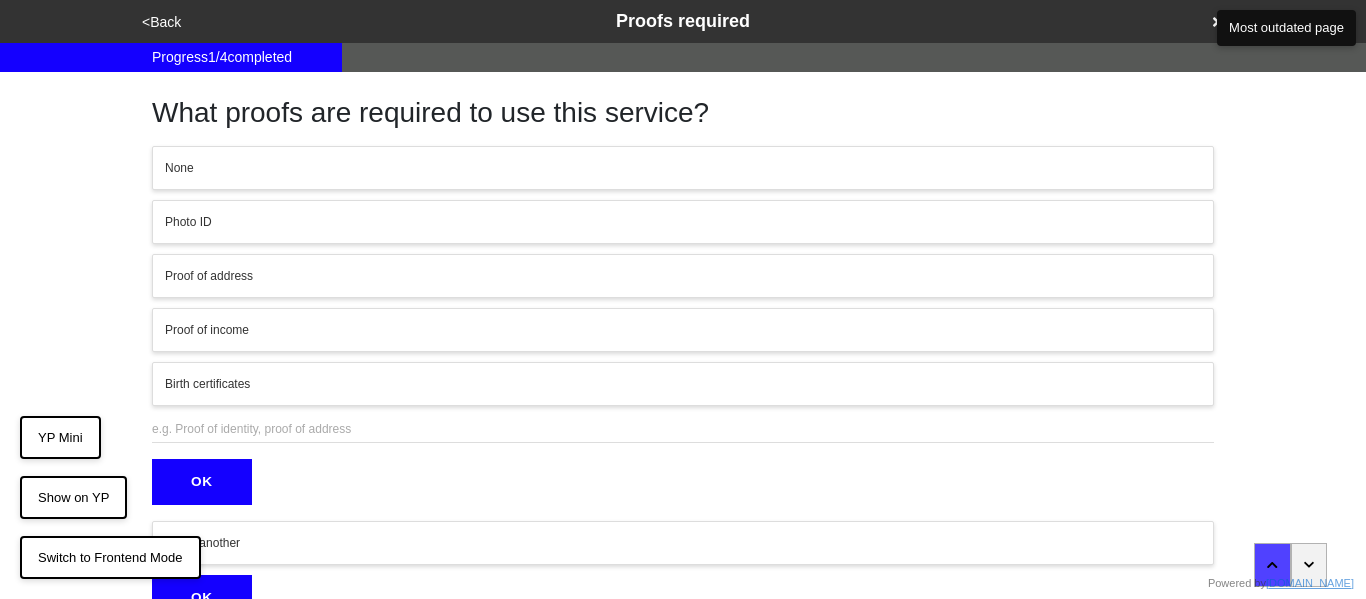 click at bounding box center (683, 429) 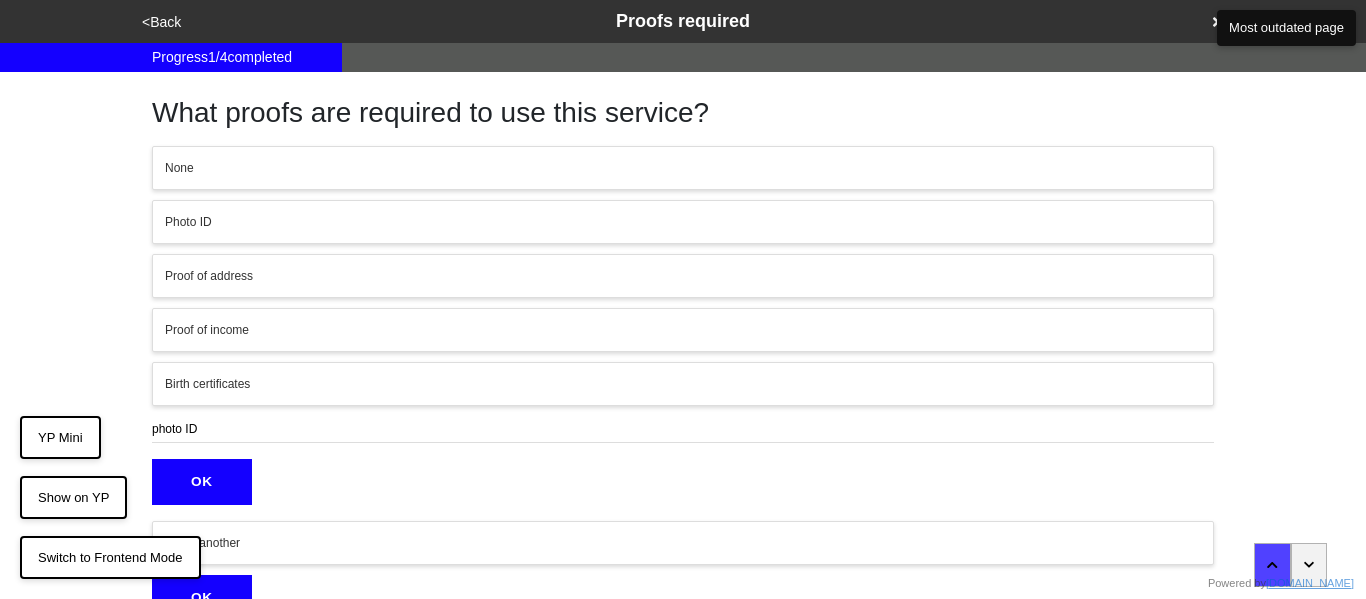 click on "OK" at bounding box center (202, 482) 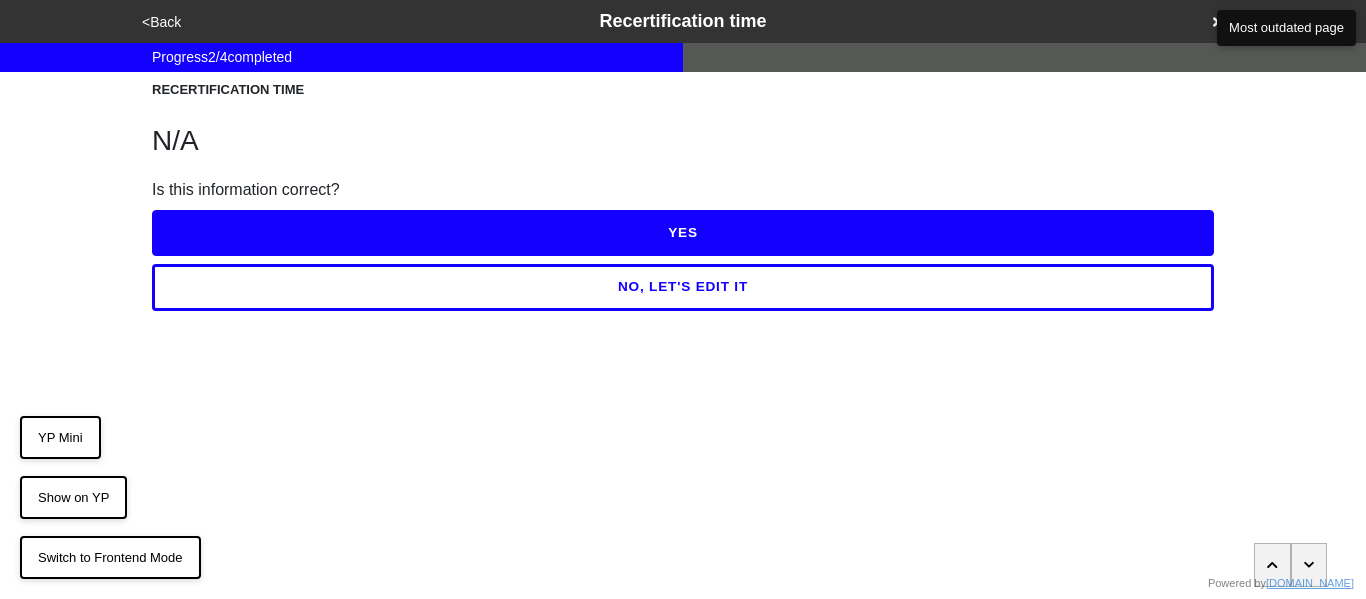 click on "<Back Recertification time" at bounding box center [683, 21] 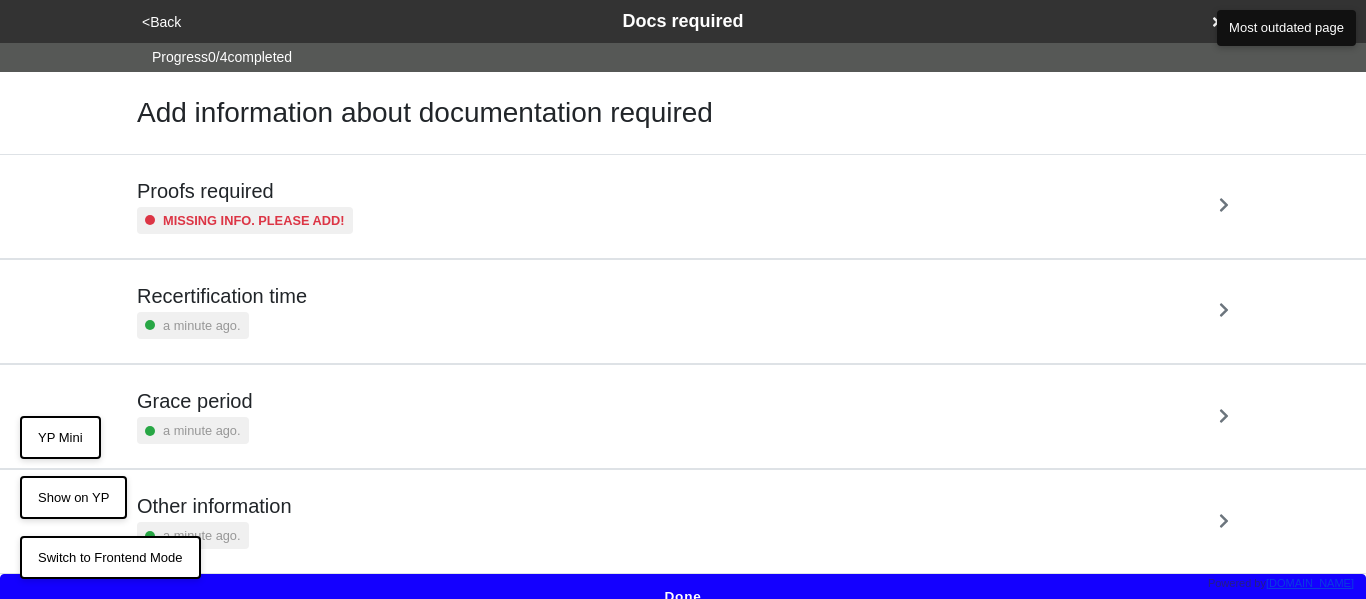 click on "Proofs required" at bounding box center [245, 191] 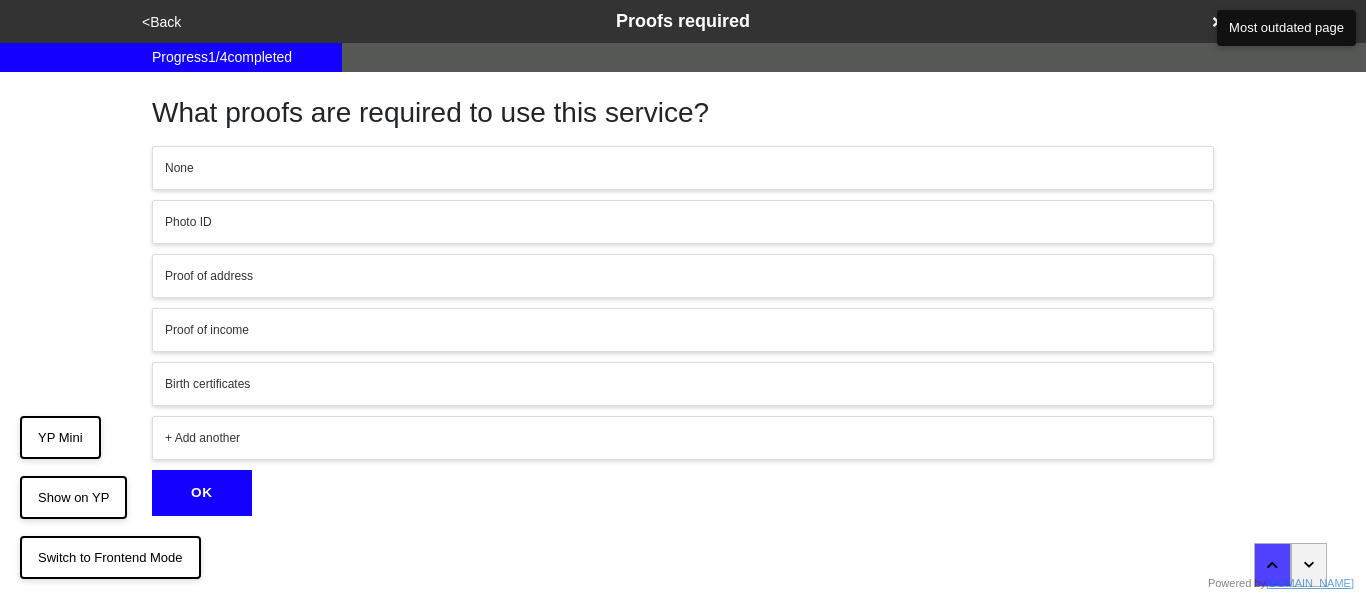 click on "+ Add another" at bounding box center (683, 438) 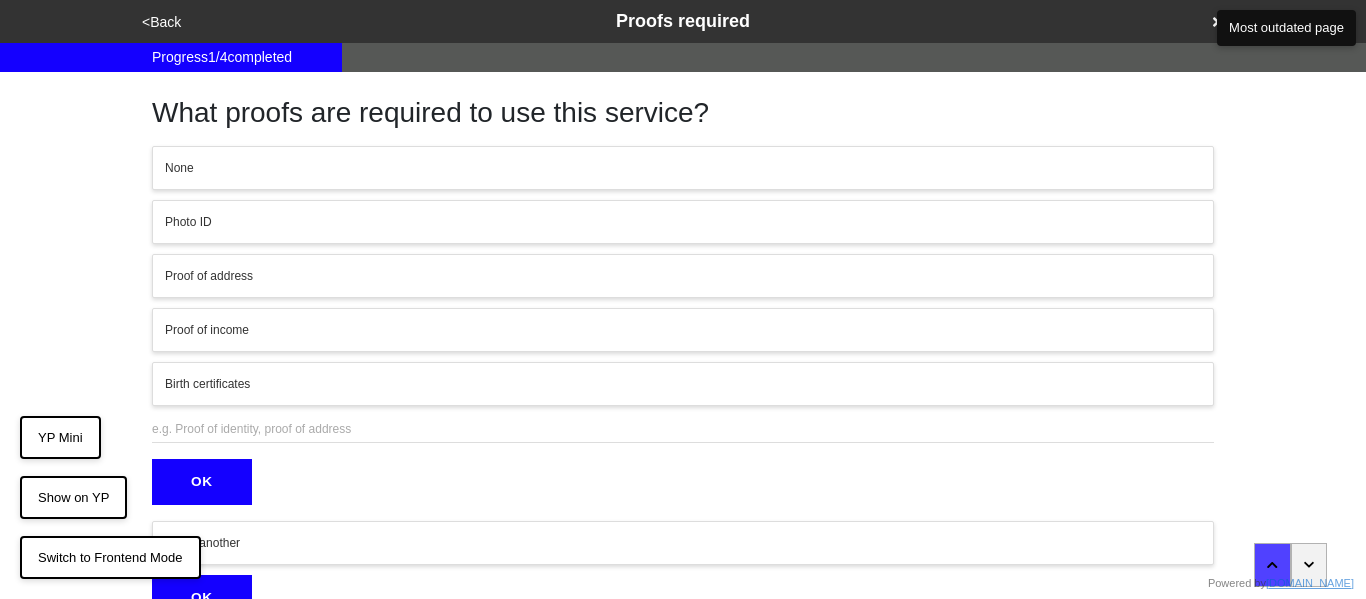 click at bounding box center [683, 429] 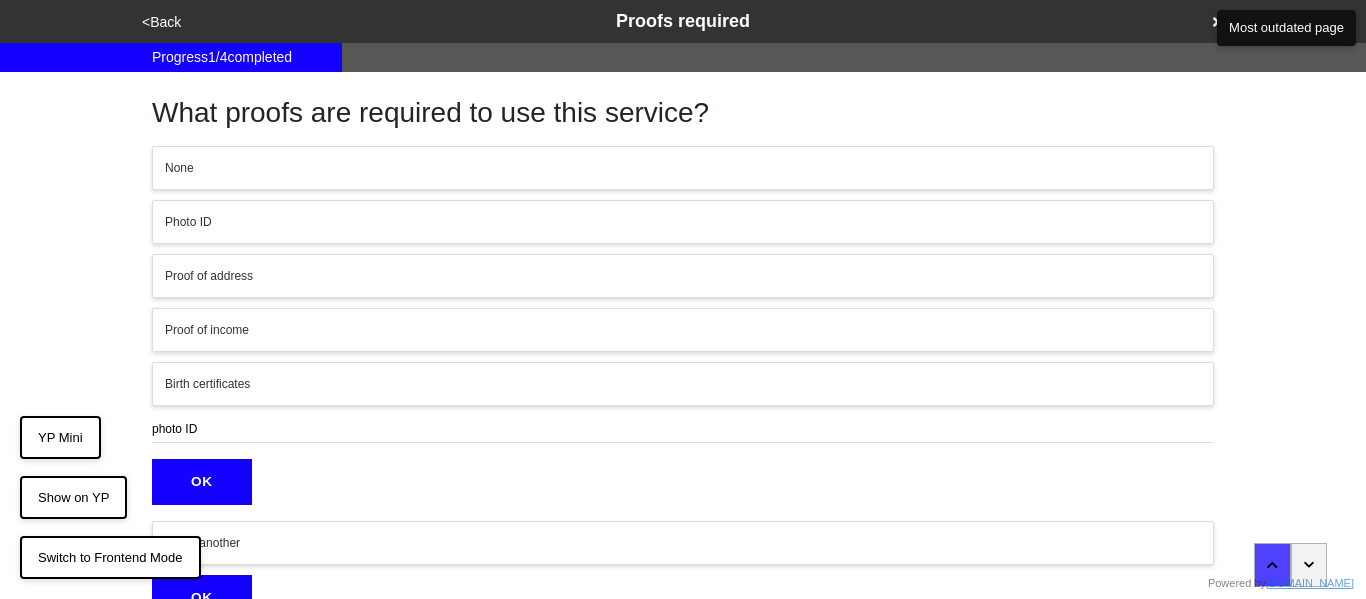 click on "OK" at bounding box center (202, 482) 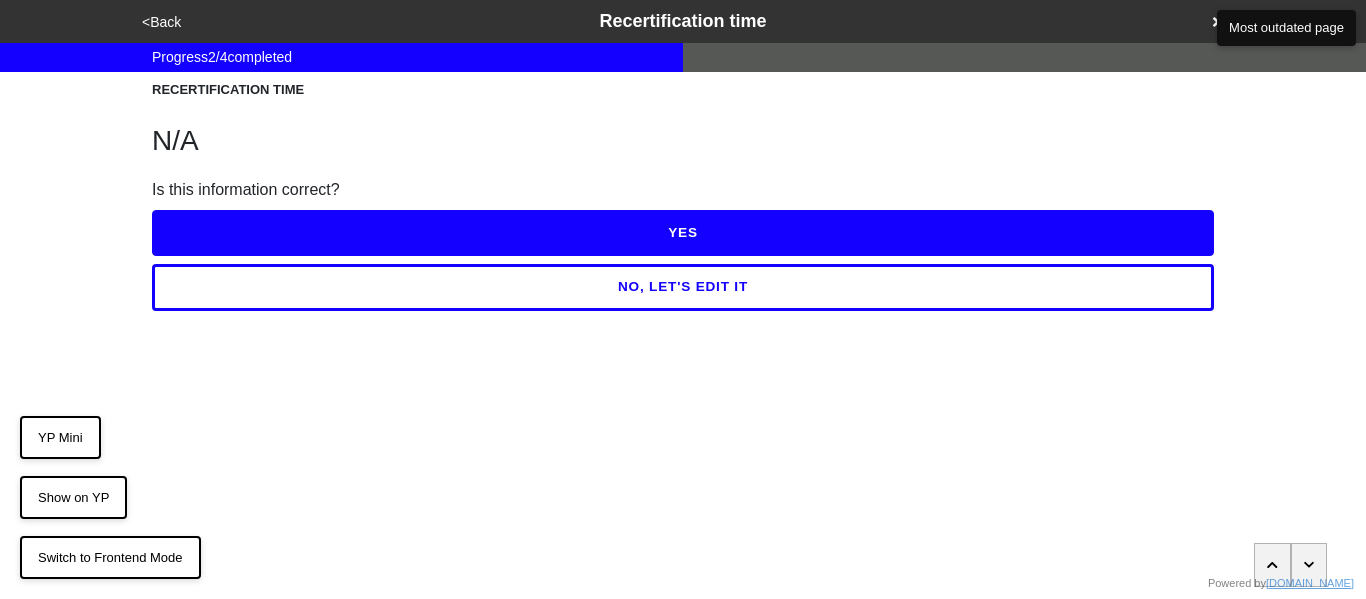 click 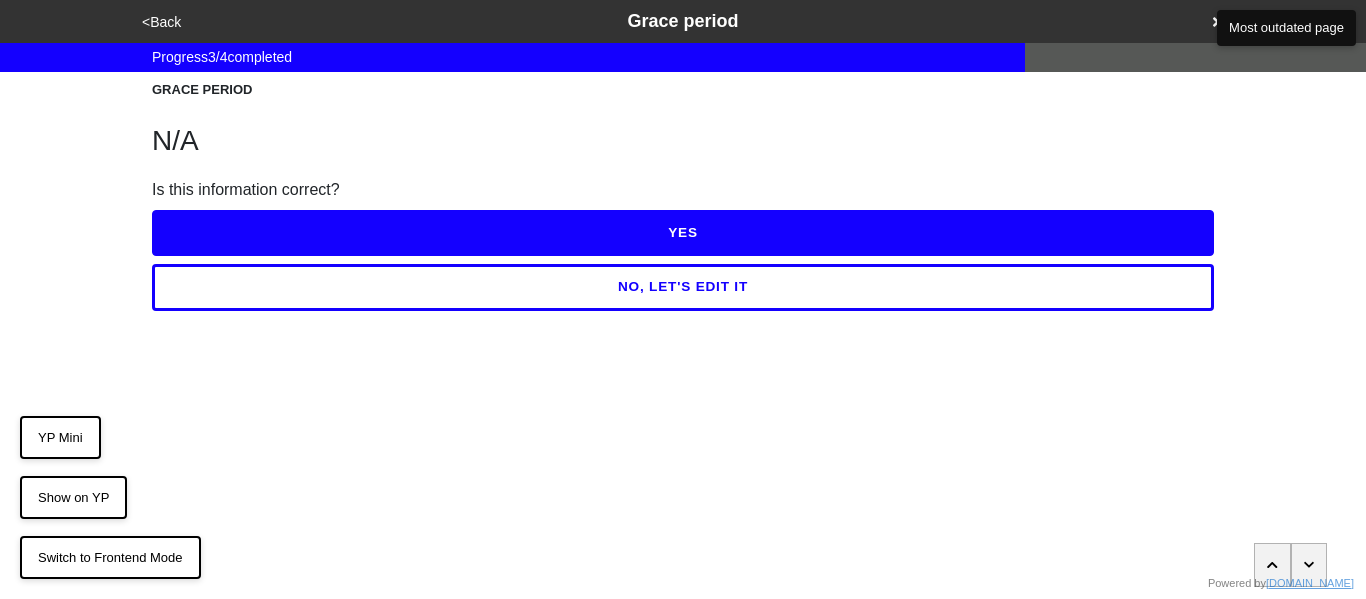 click at bounding box center [1272, 565] 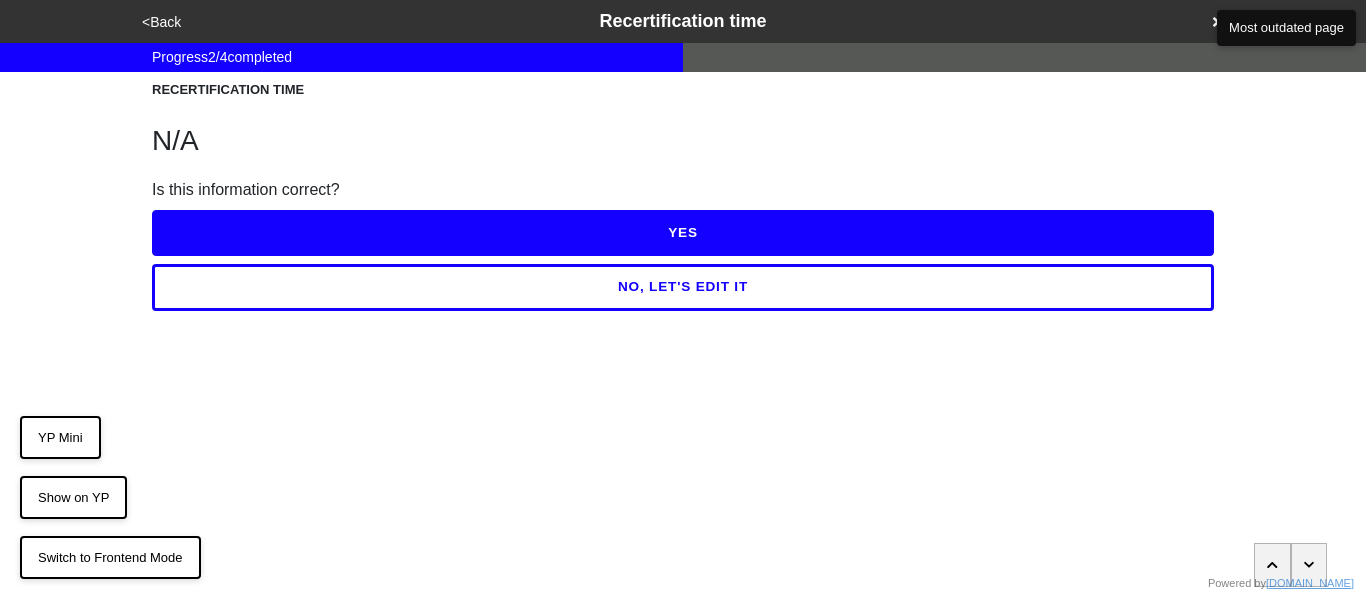 click at bounding box center (1272, 565) 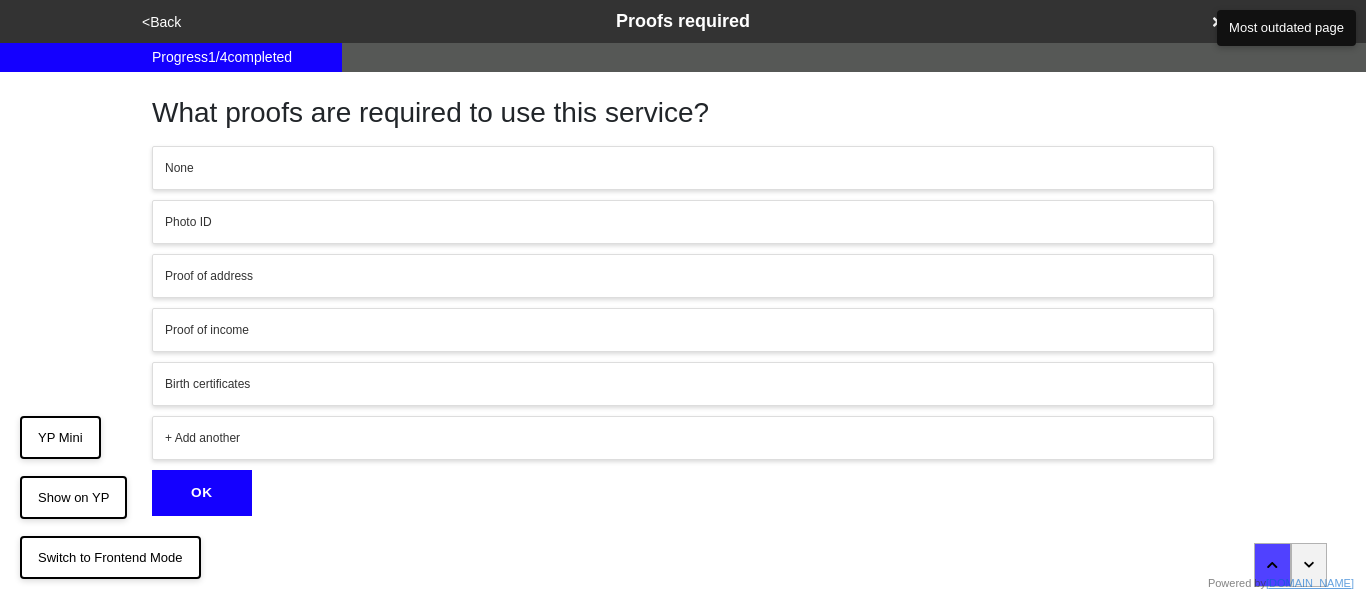 click on "+ Add another" at bounding box center [683, 438] 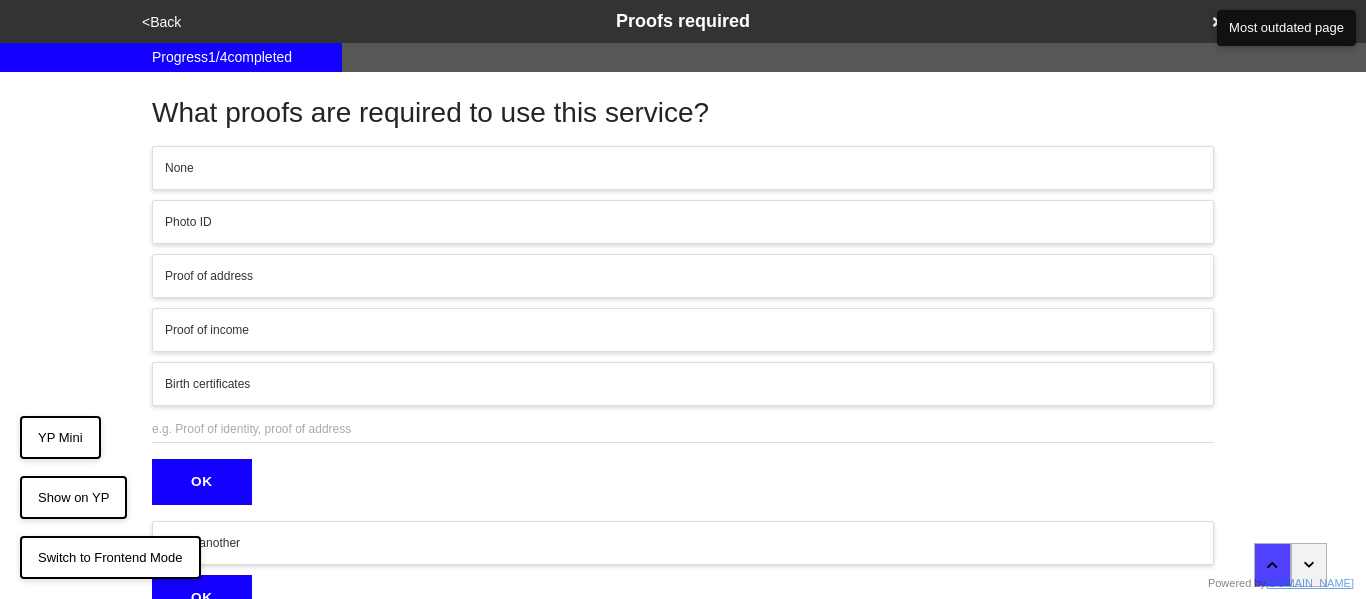 click at bounding box center [683, 429] 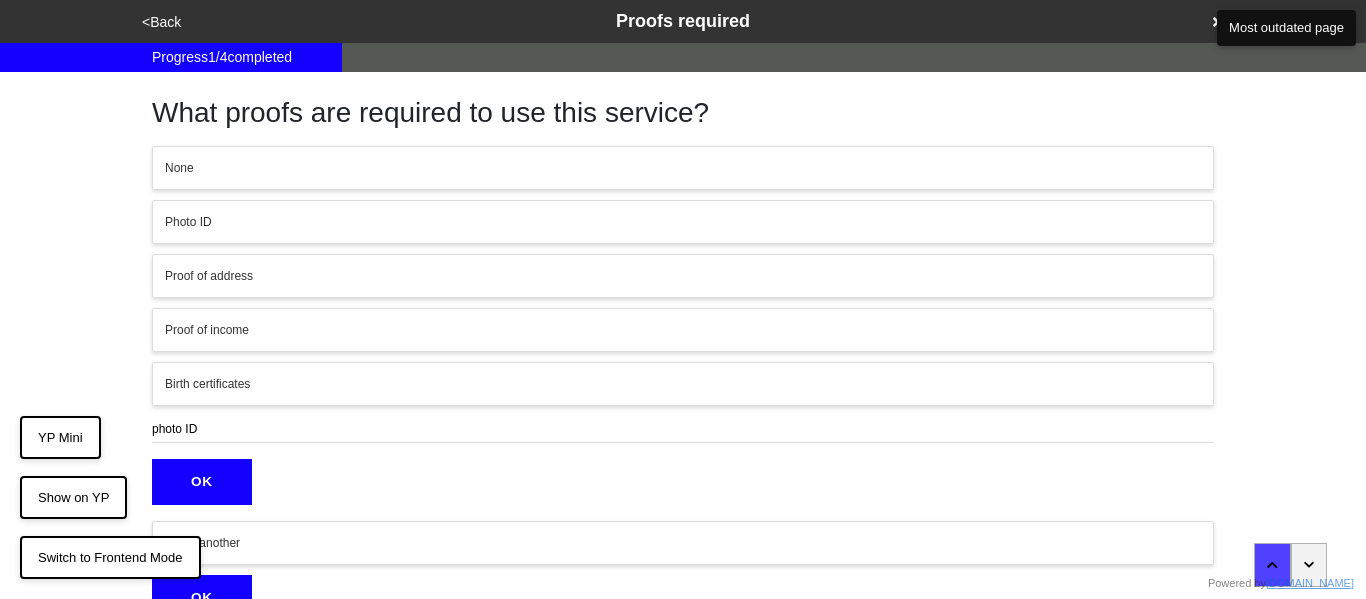 click on "OK" at bounding box center [202, 482] 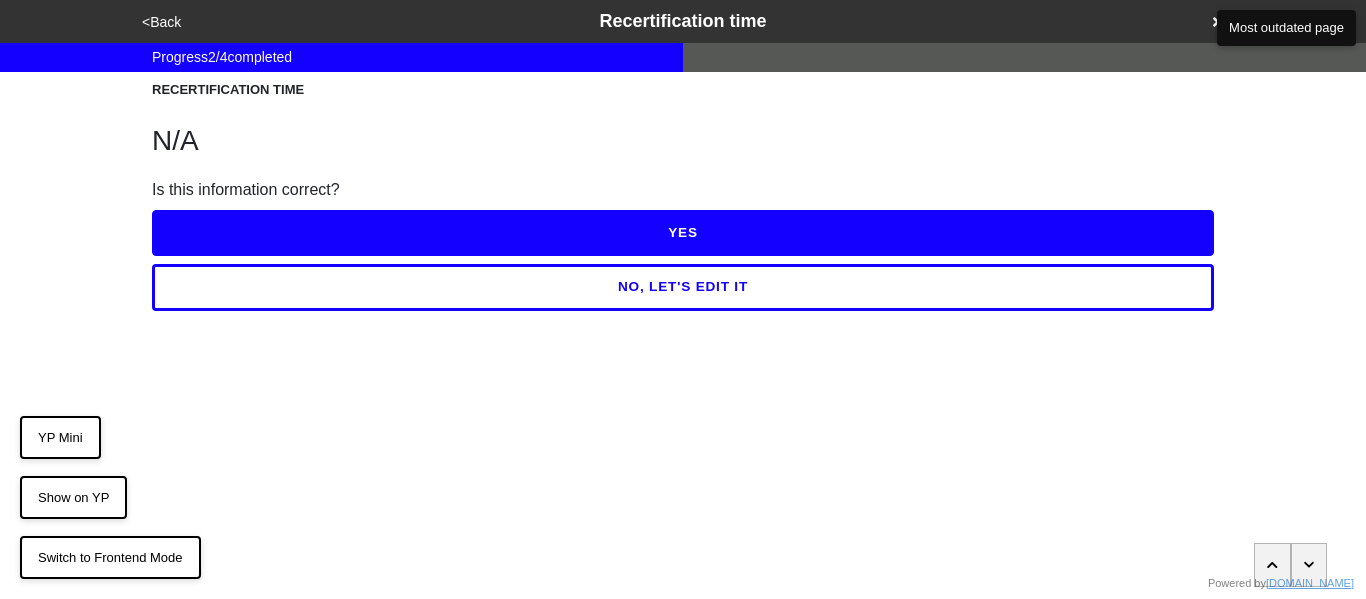 click on "<Back" at bounding box center [161, 22] 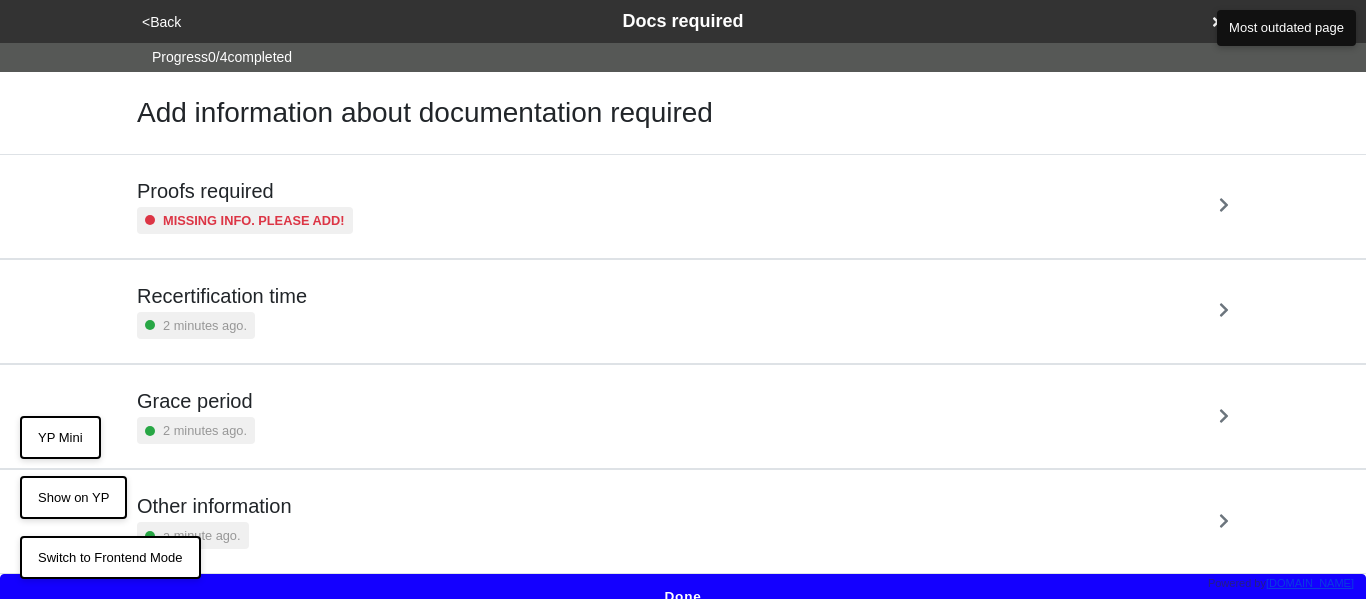 click on "Missing info. Please add!" at bounding box center [254, 220] 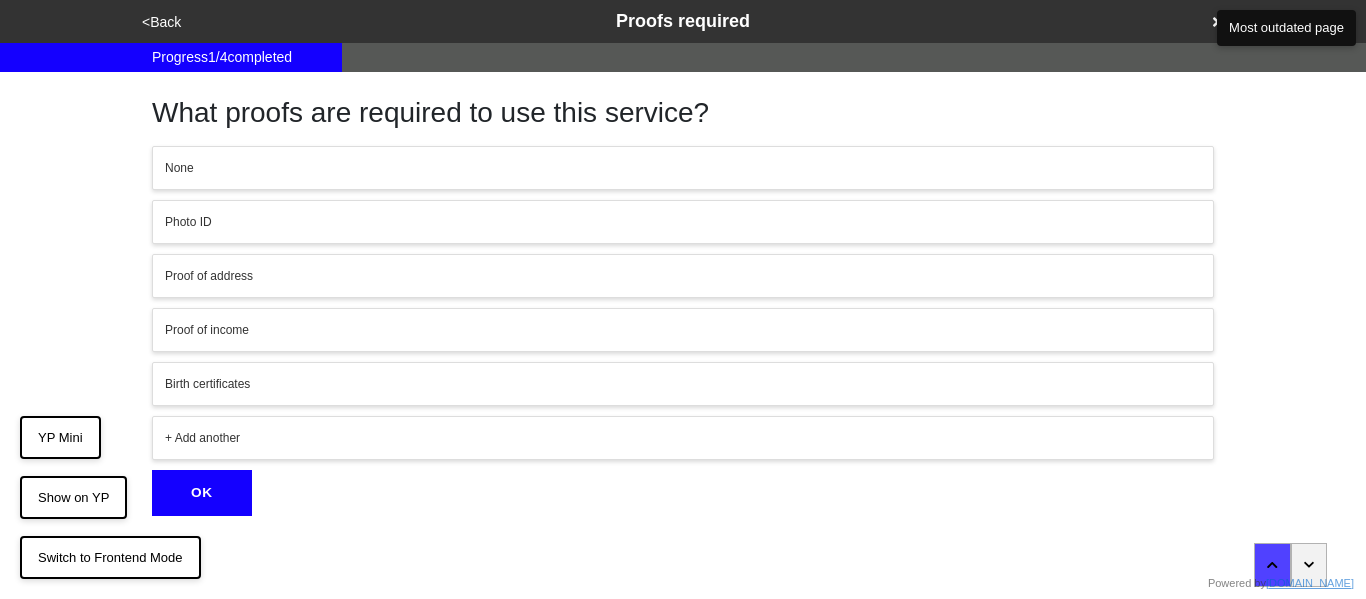 click on "YP Mini" at bounding box center [60, 438] 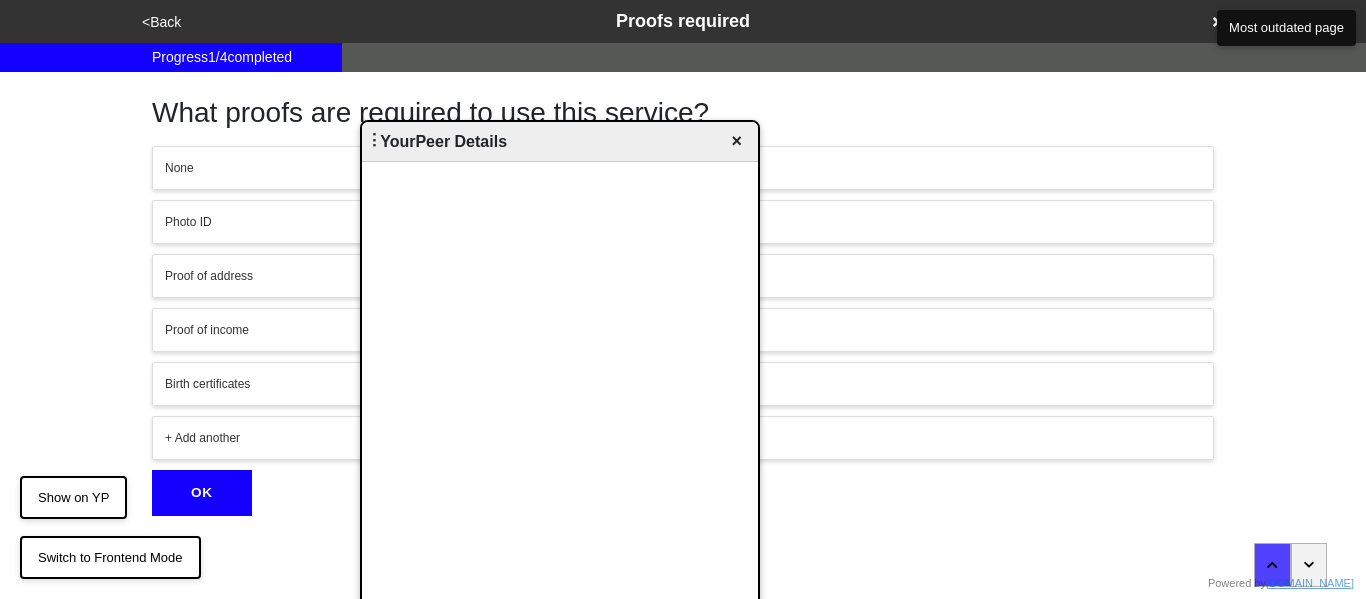 click on "×" at bounding box center [736, 141] 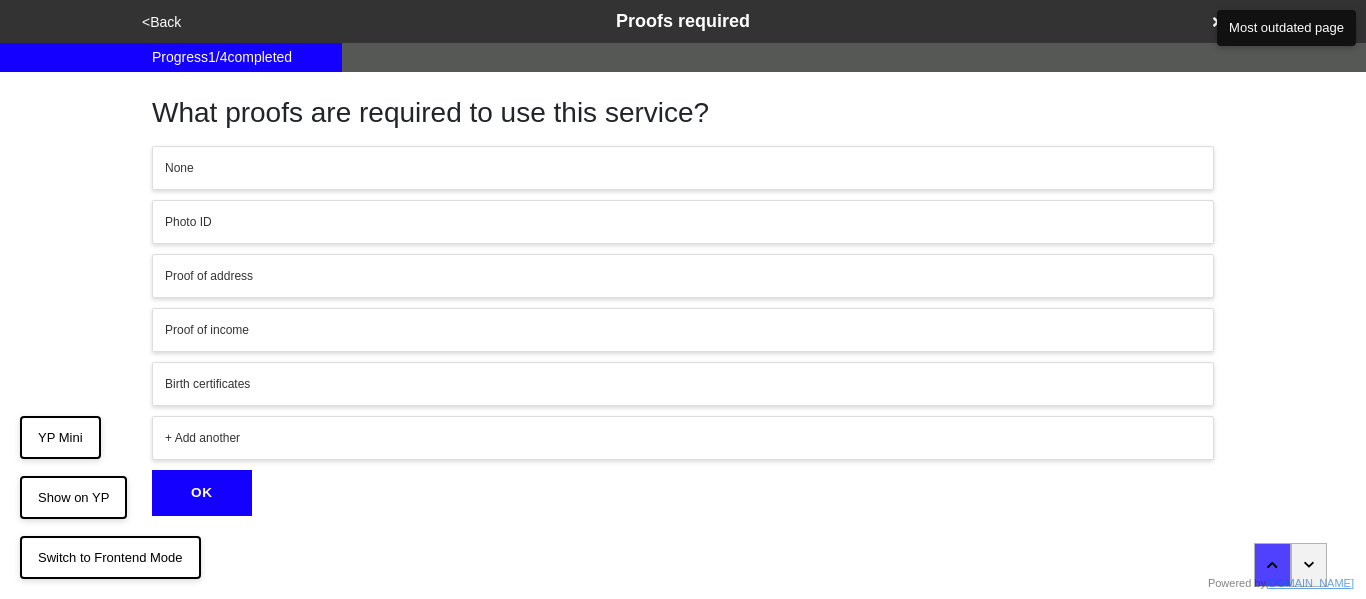 click on "+ Add another" at bounding box center [683, 438] 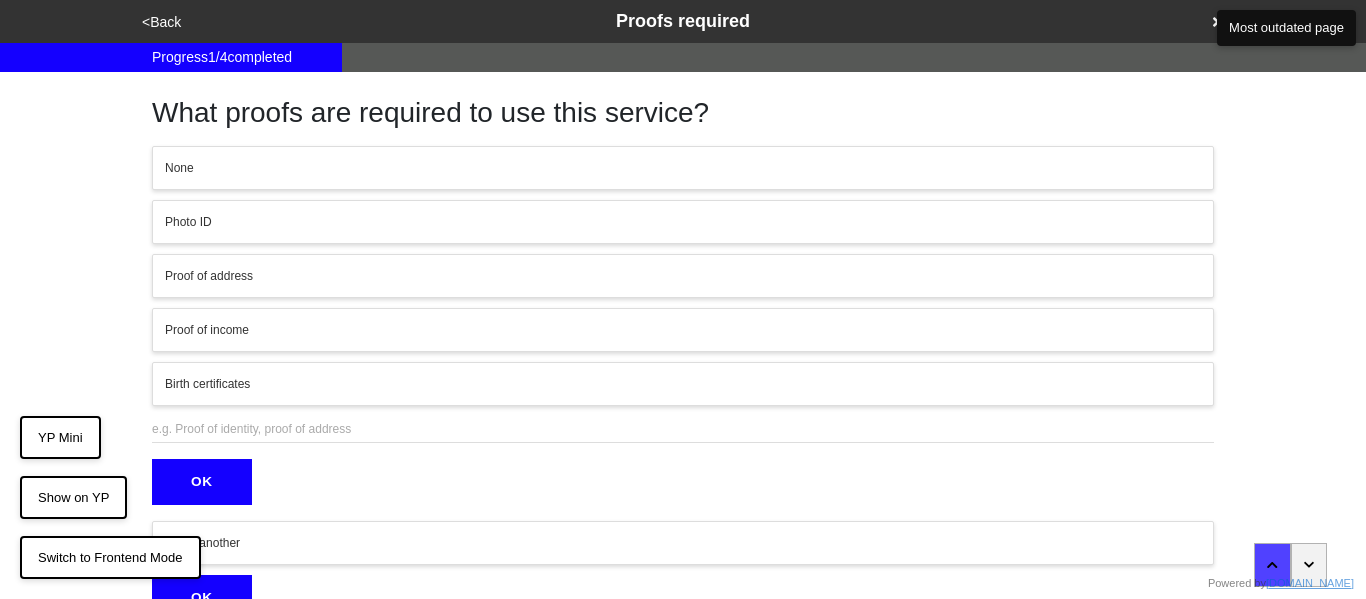 click on "Photo ID" at bounding box center (683, 222) 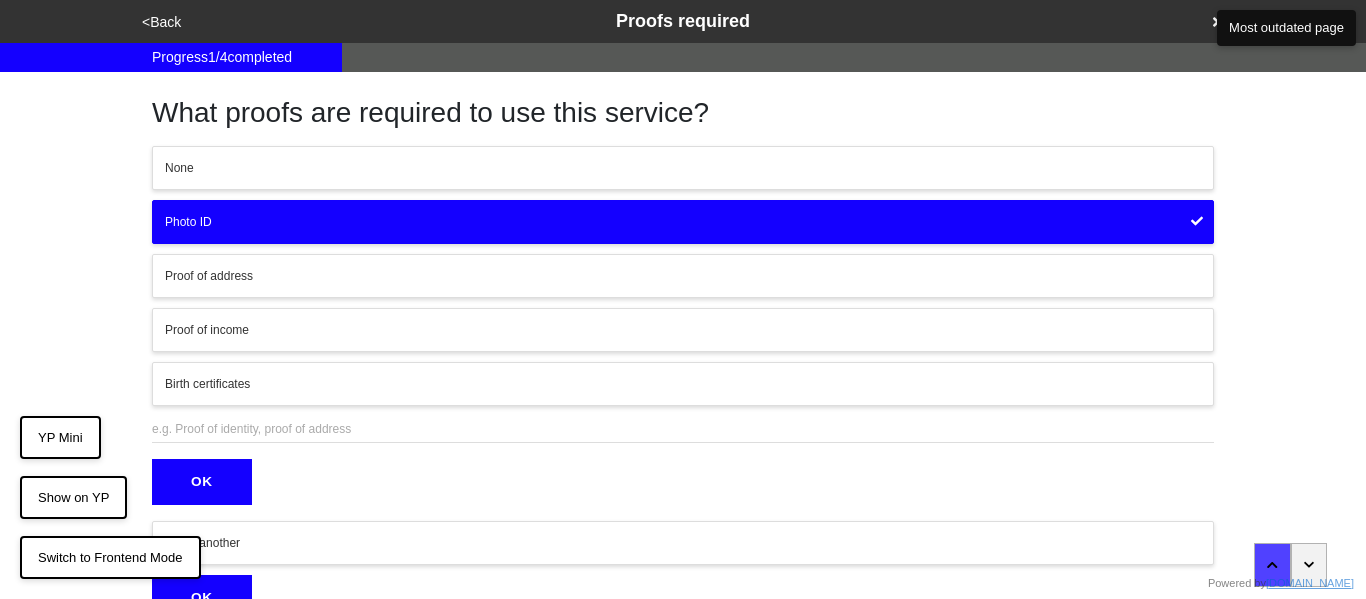 click on "OK" at bounding box center [202, 482] 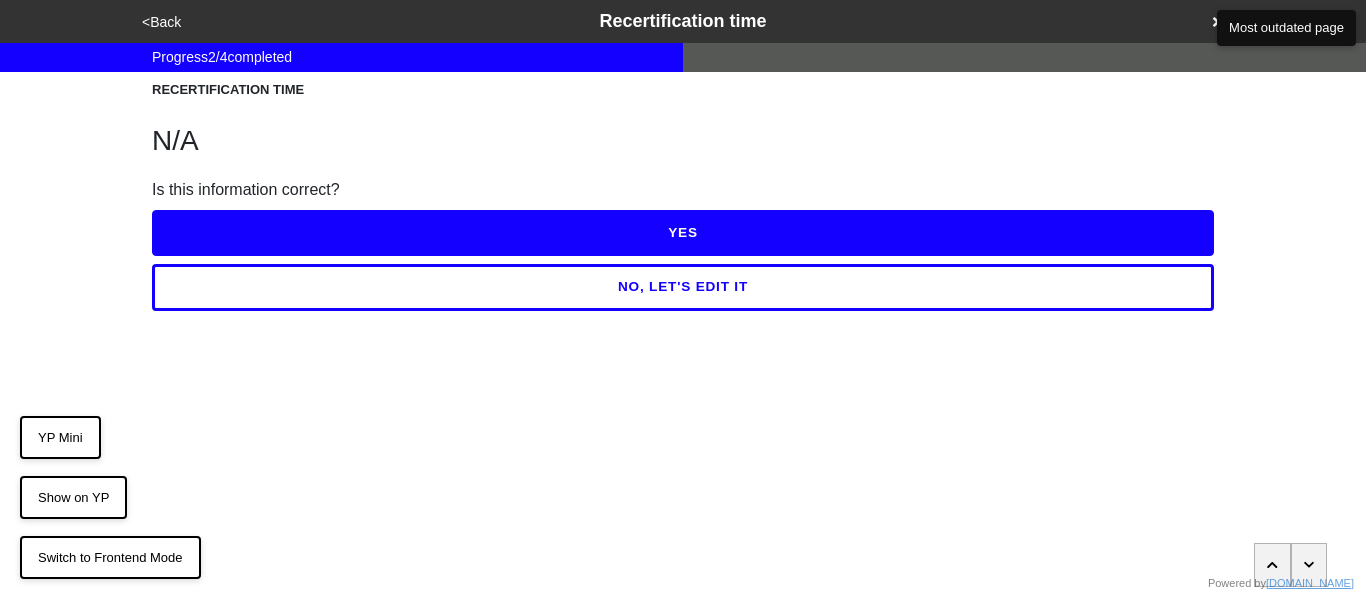 click on "<Back" at bounding box center [161, 22] 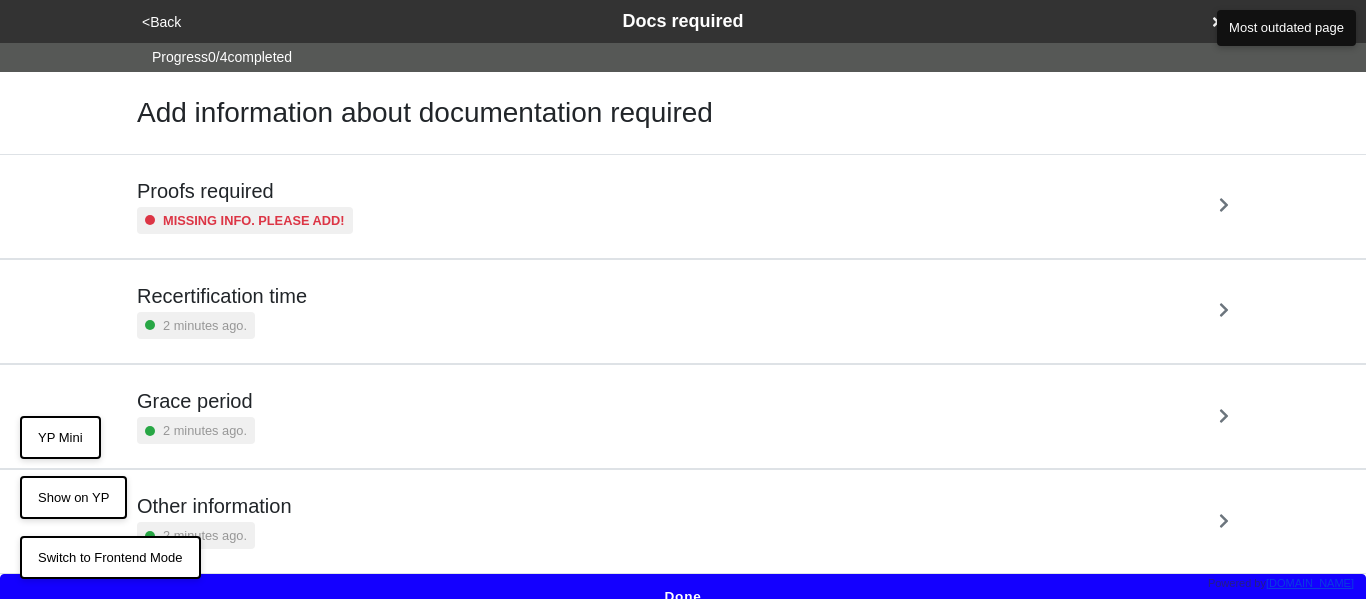 click on "Recertification time 2 minutes ago." at bounding box center (683, 311) 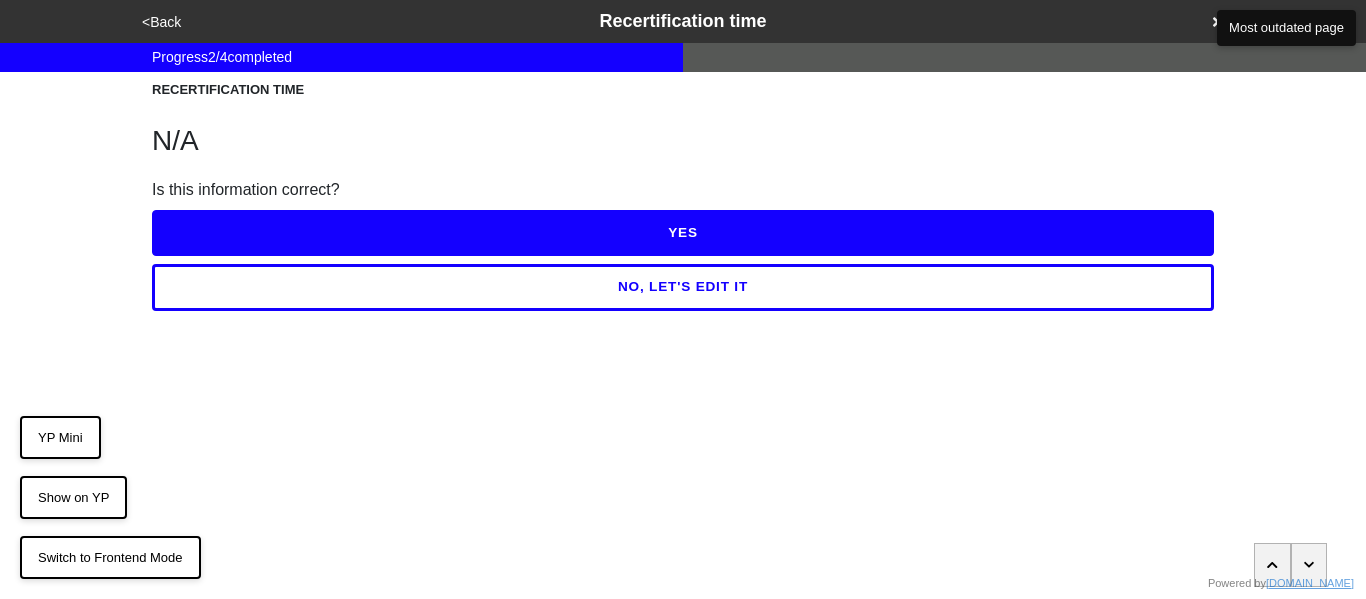 click on "<Back" at bounding box center [161, 22] 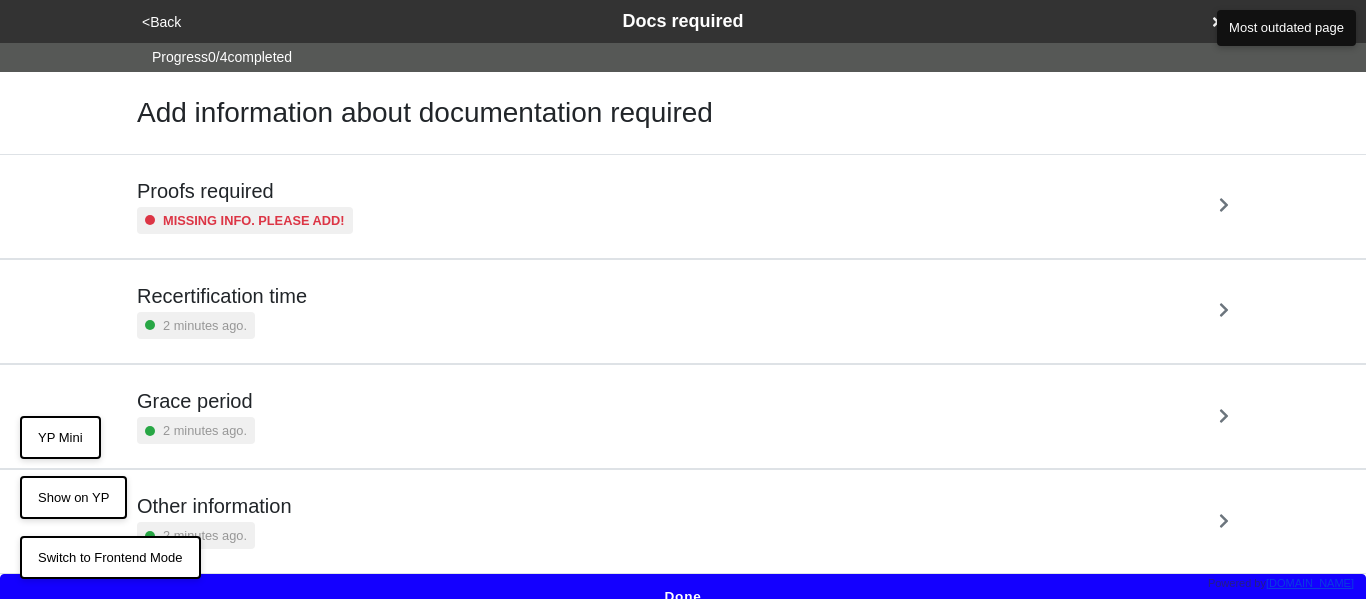 click on "<Back" at bounding box center (161, 22) 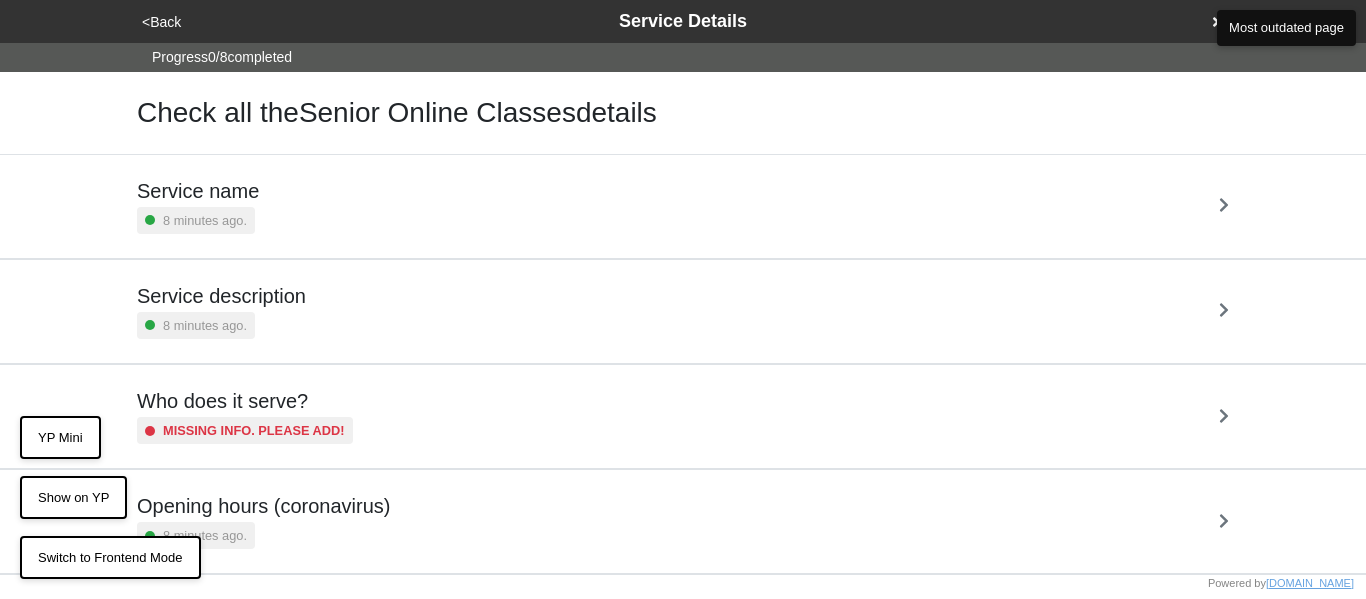 click on "Who does it serve?" at bounding box center [245, 401] 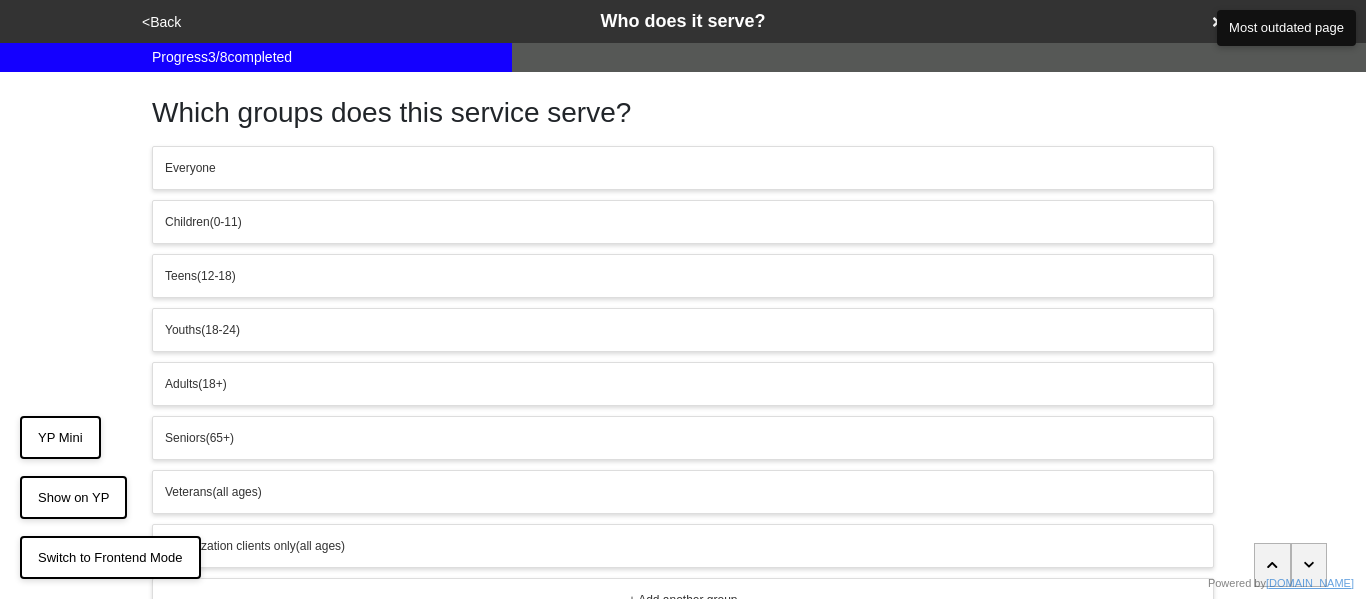click on "Seniors  (65+)" at bounding box center [683, 438] 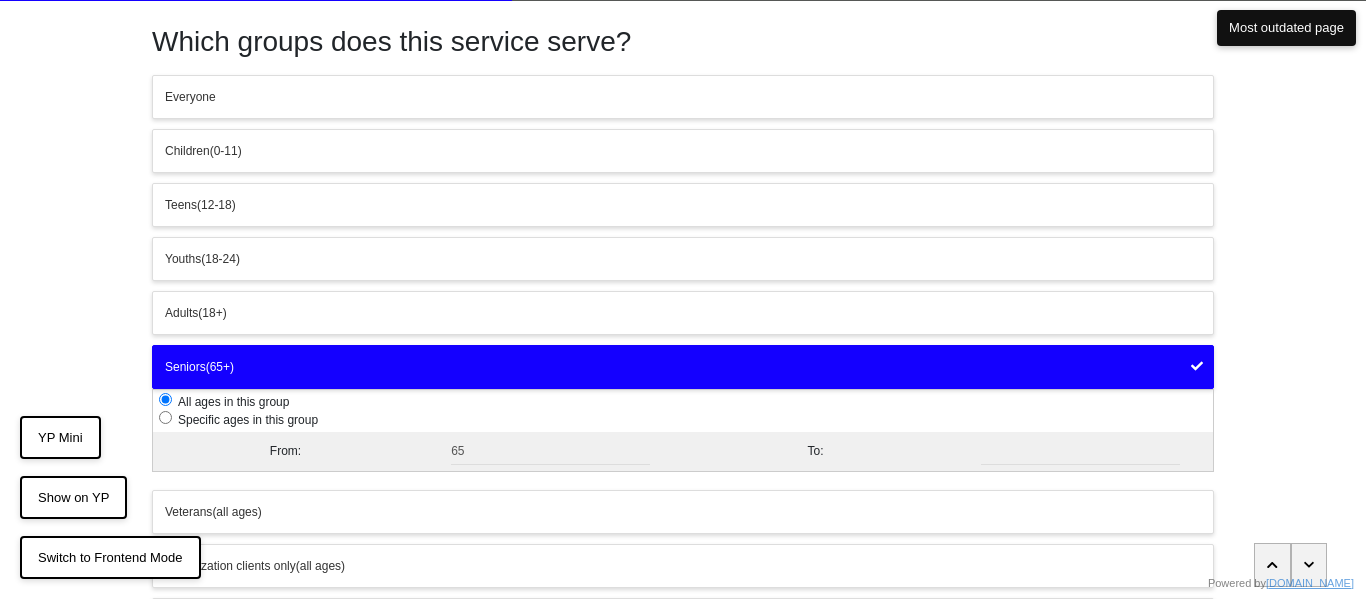 scroll, scrollTop: 78, scrollLeft: 0, axis: vertical 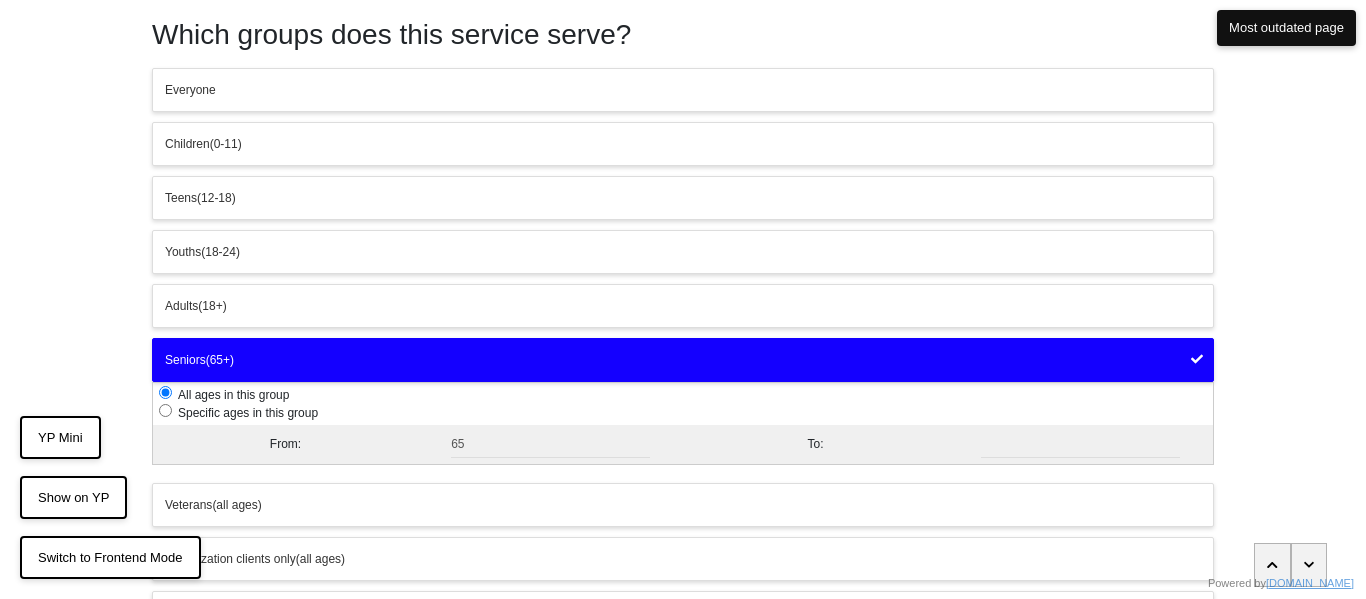 click at bounding box center (165, 410) 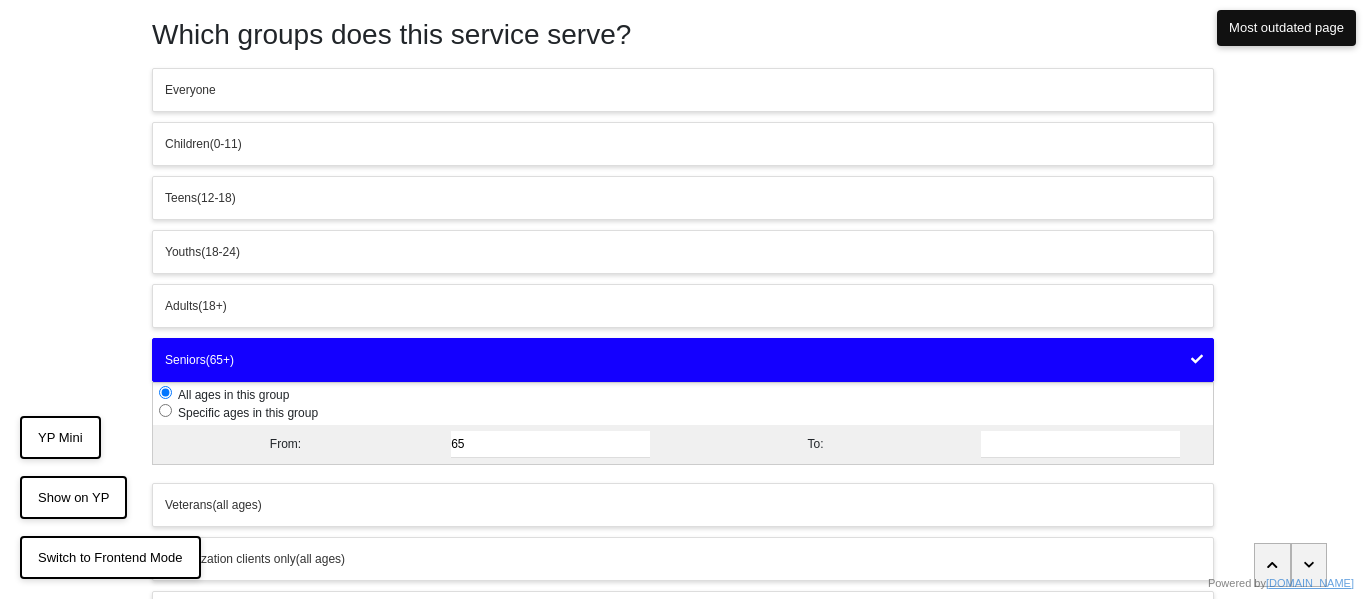 click at bounding box center (165, 410) 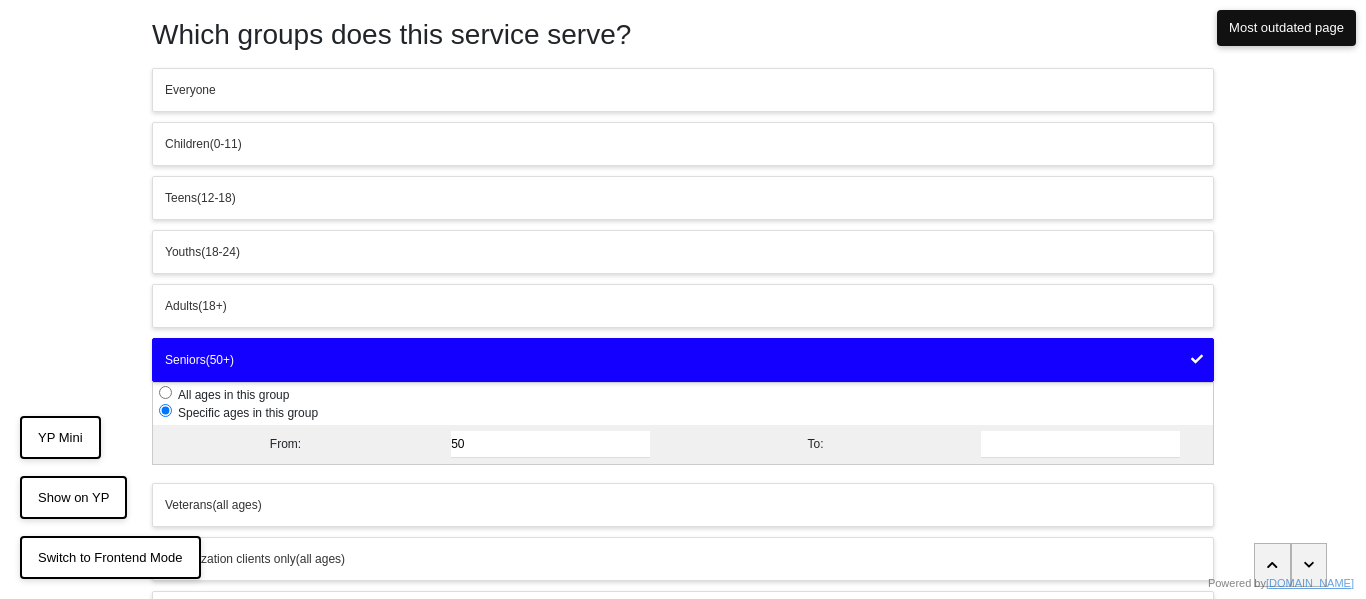 type on "50" 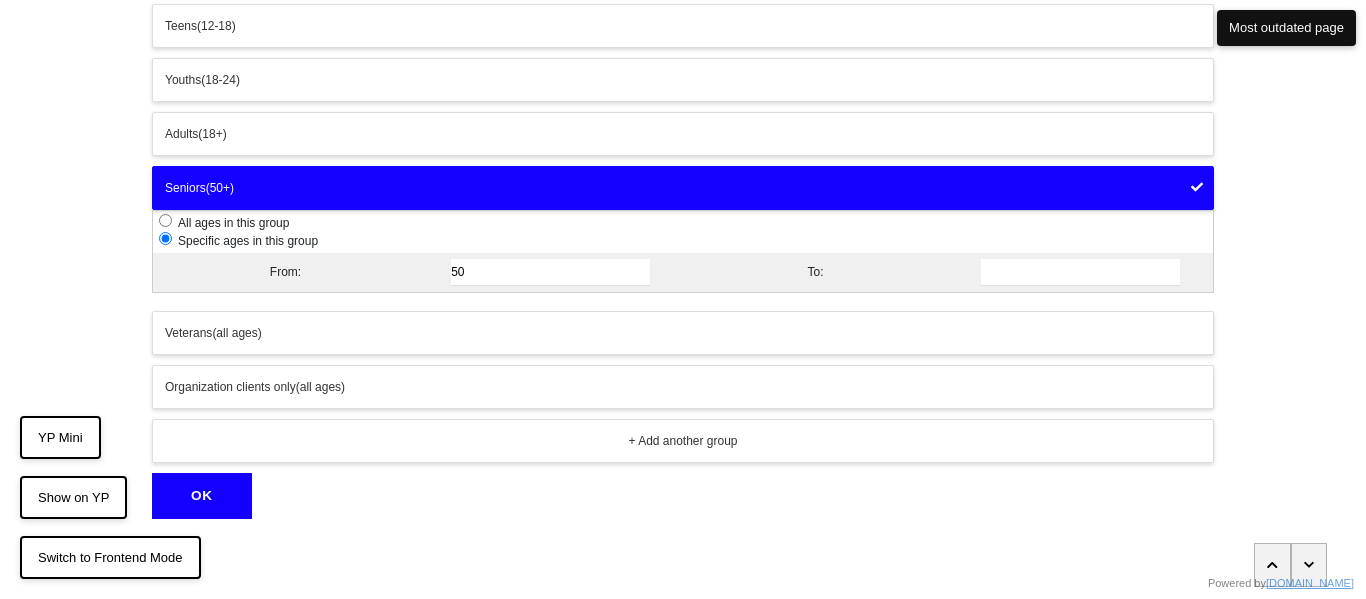 click on "OK" at bounding box center [202, 496] 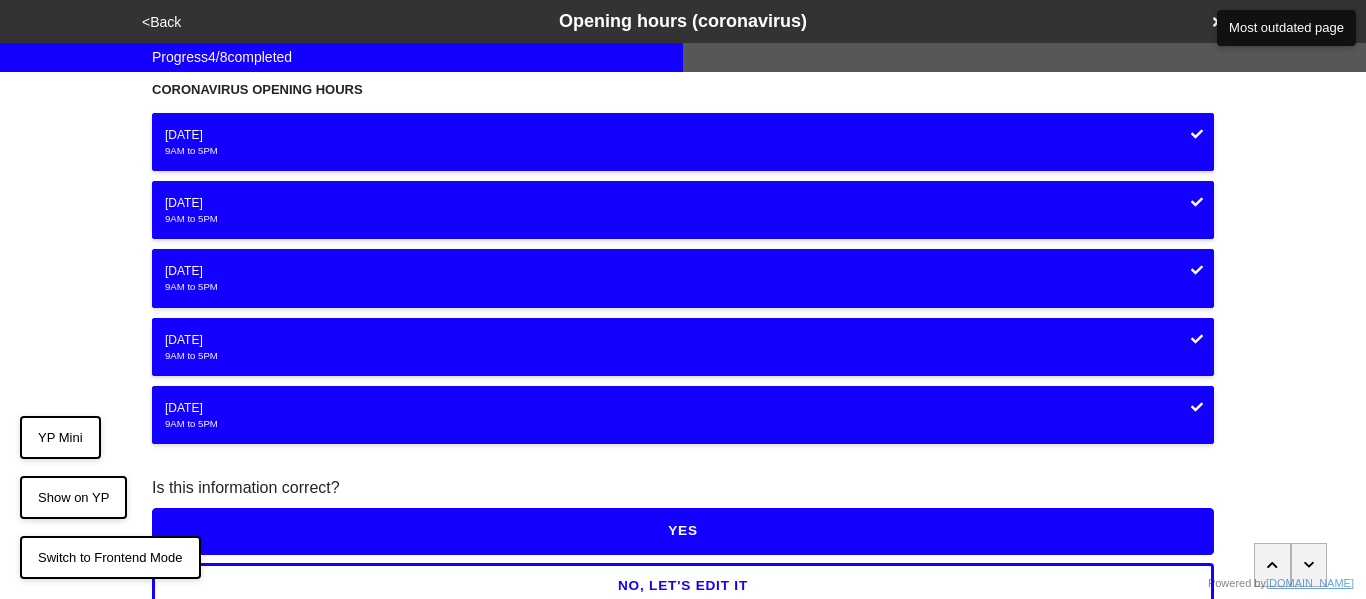 click on "YES" at bounding box center (683, 531) 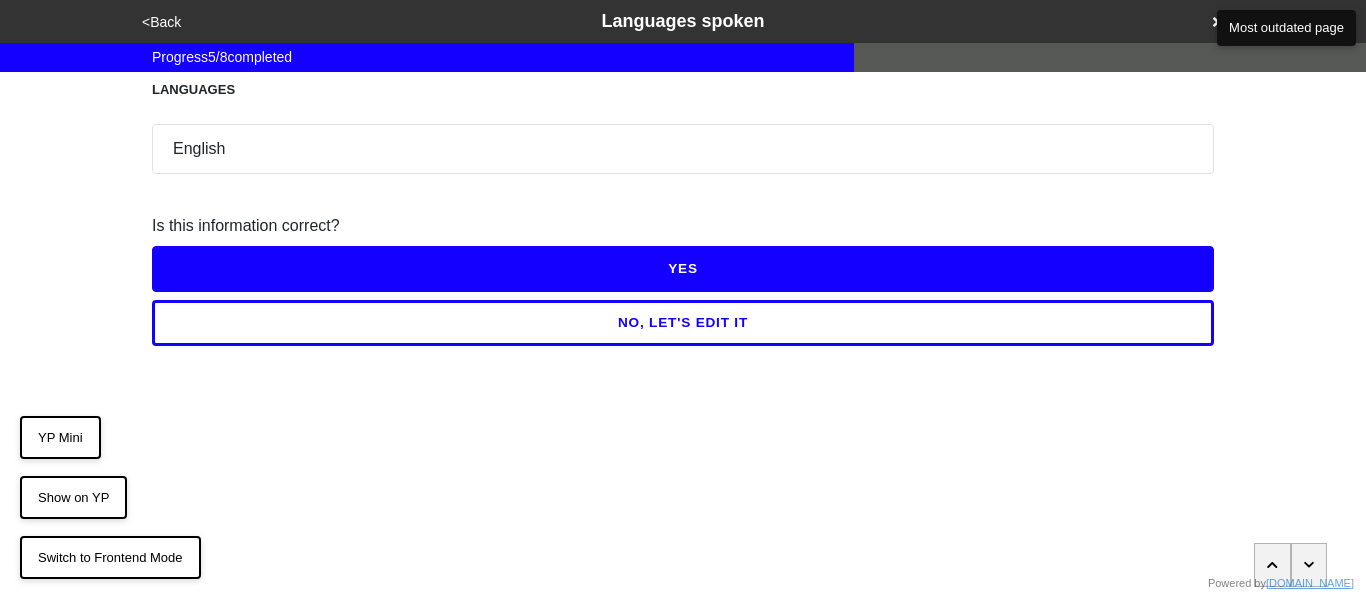 click on "YES" at bounding box center [683, 269] 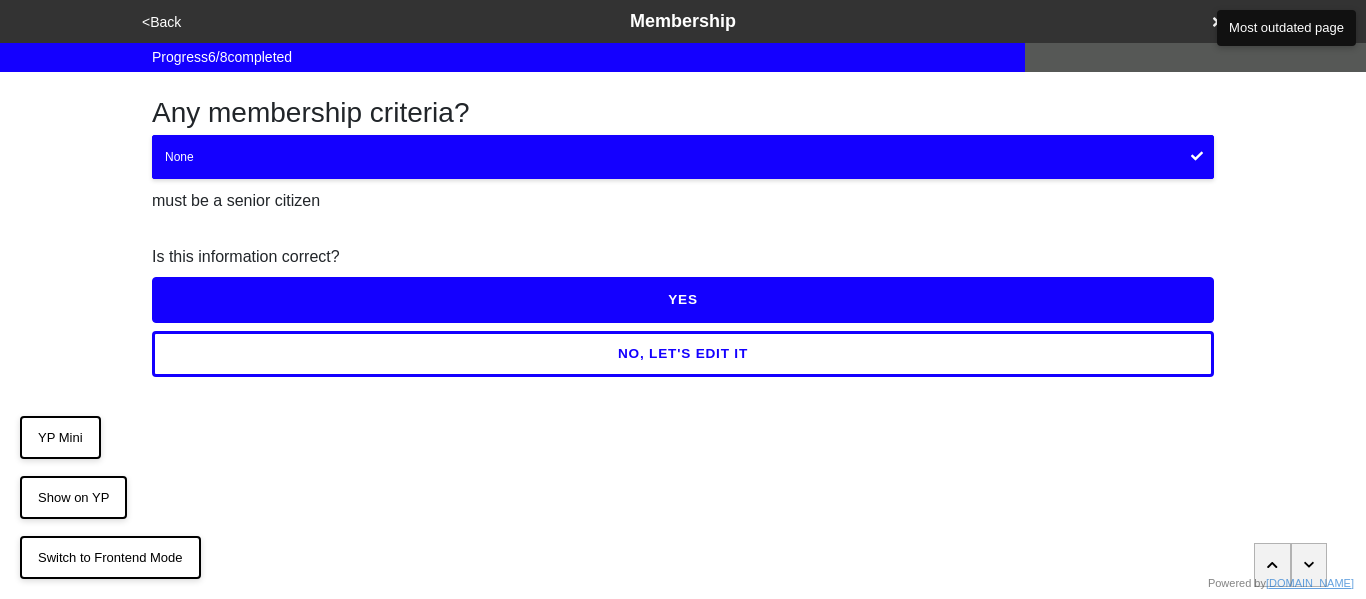 click on "YES" at bounding box center (683, 300) 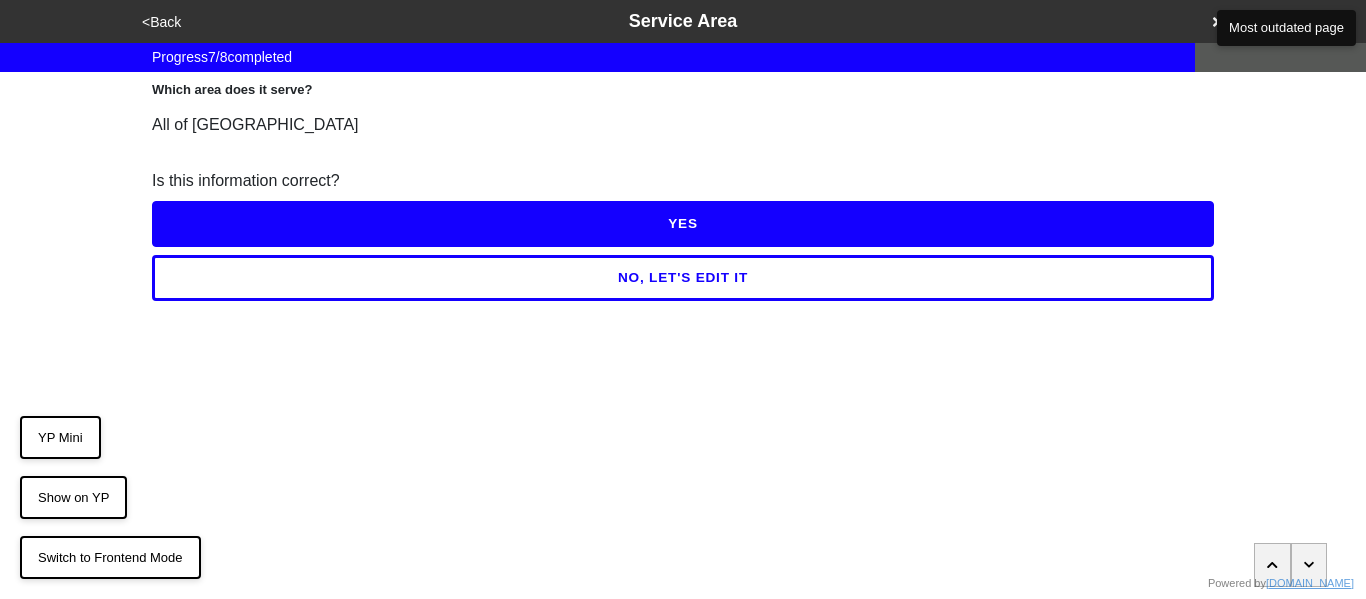 click on "<Back" at bounding box center [161, 22] 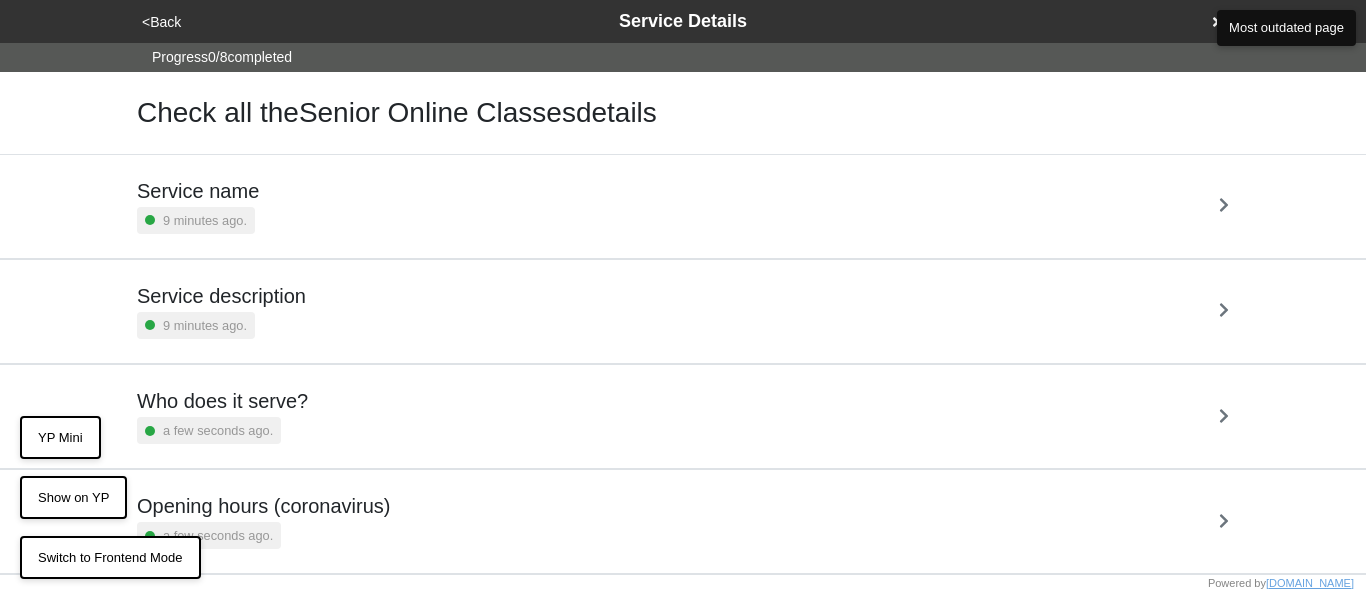 click on "Who does it serve?" at bounding box center [222, 401] 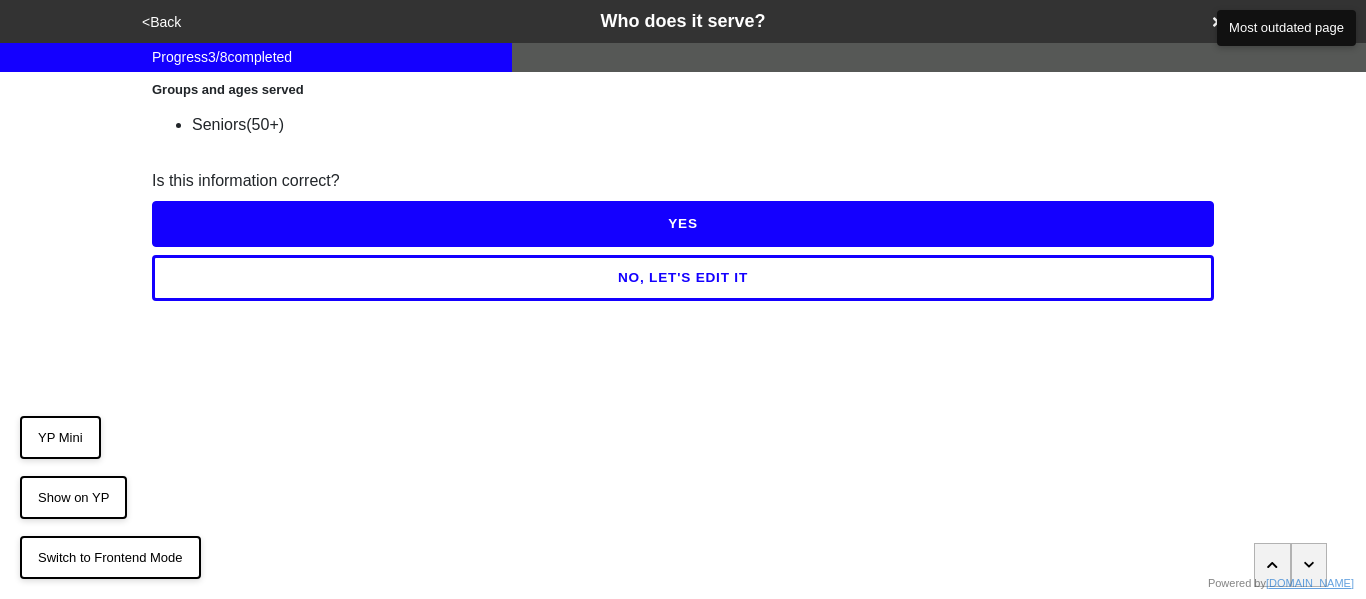 click on "NO, LET'S EDIT IT" at bounding box center [683, 278] 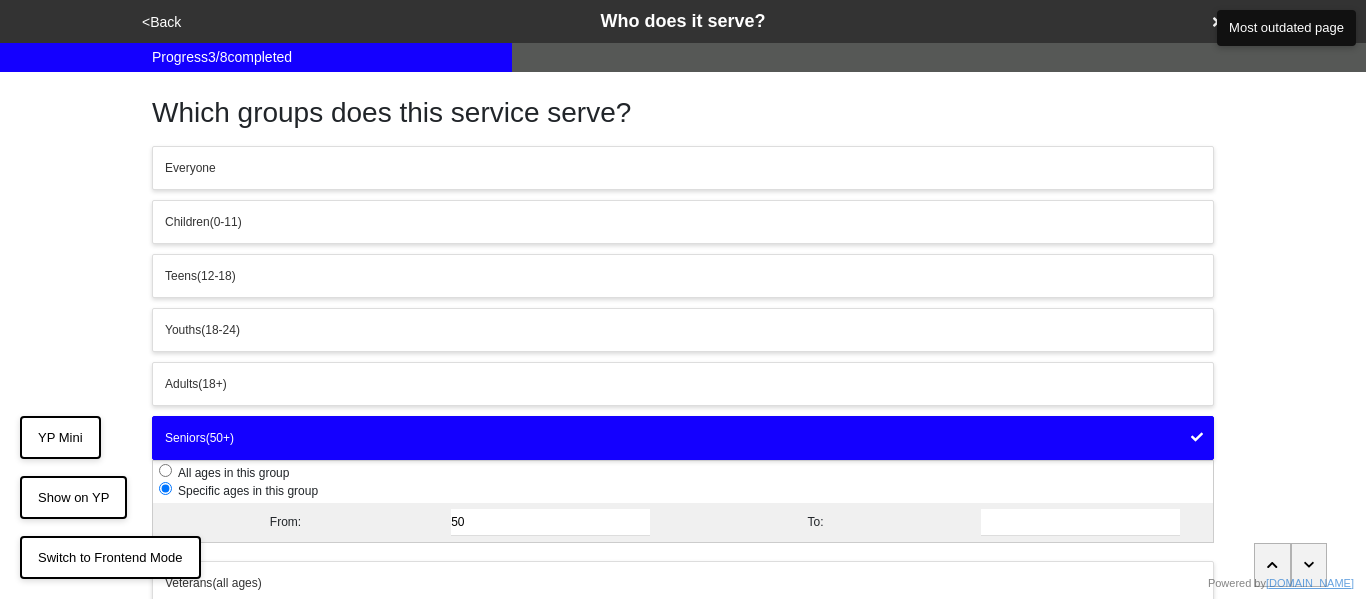 scroll, scrollTop: 250, scrollLeft: 0, axis: vertical 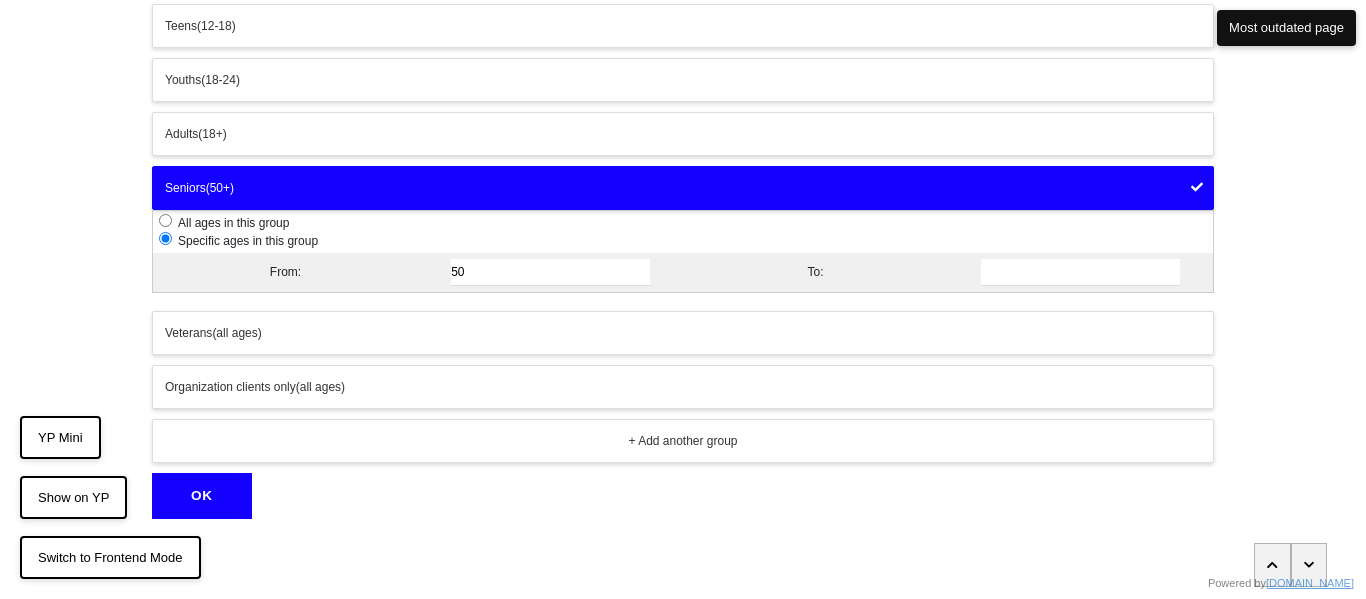 click on "OK" at bounding box center (202, 496) 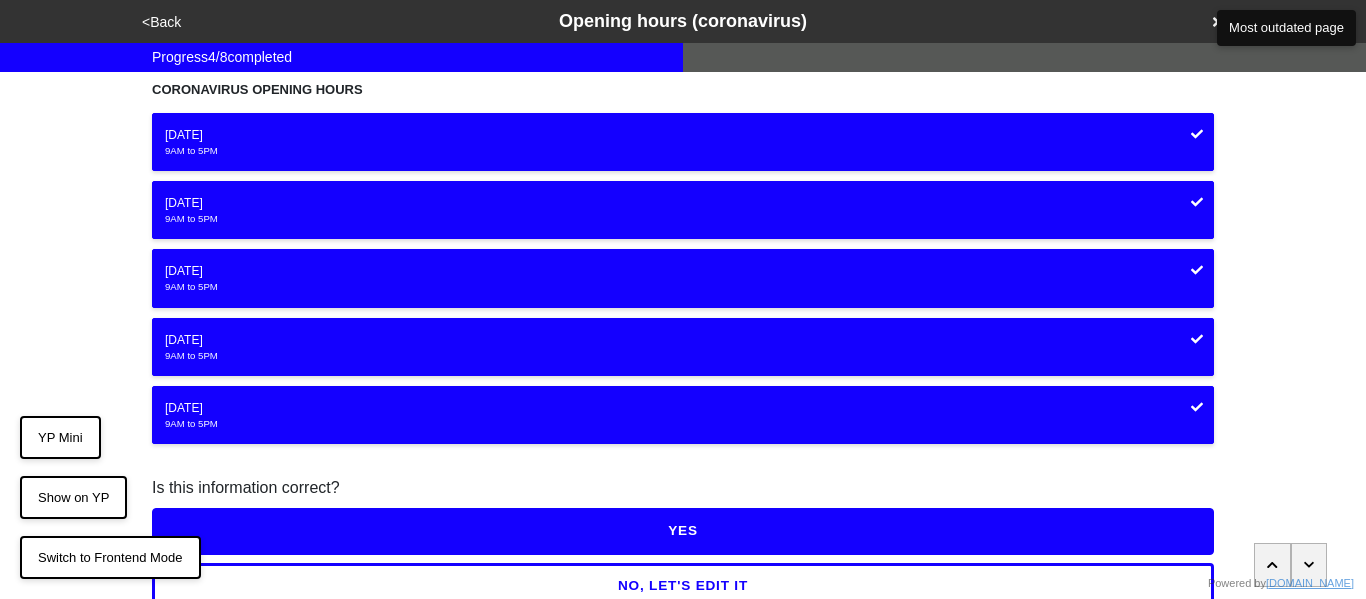 click on "YES" at bounding box center (683, 527) 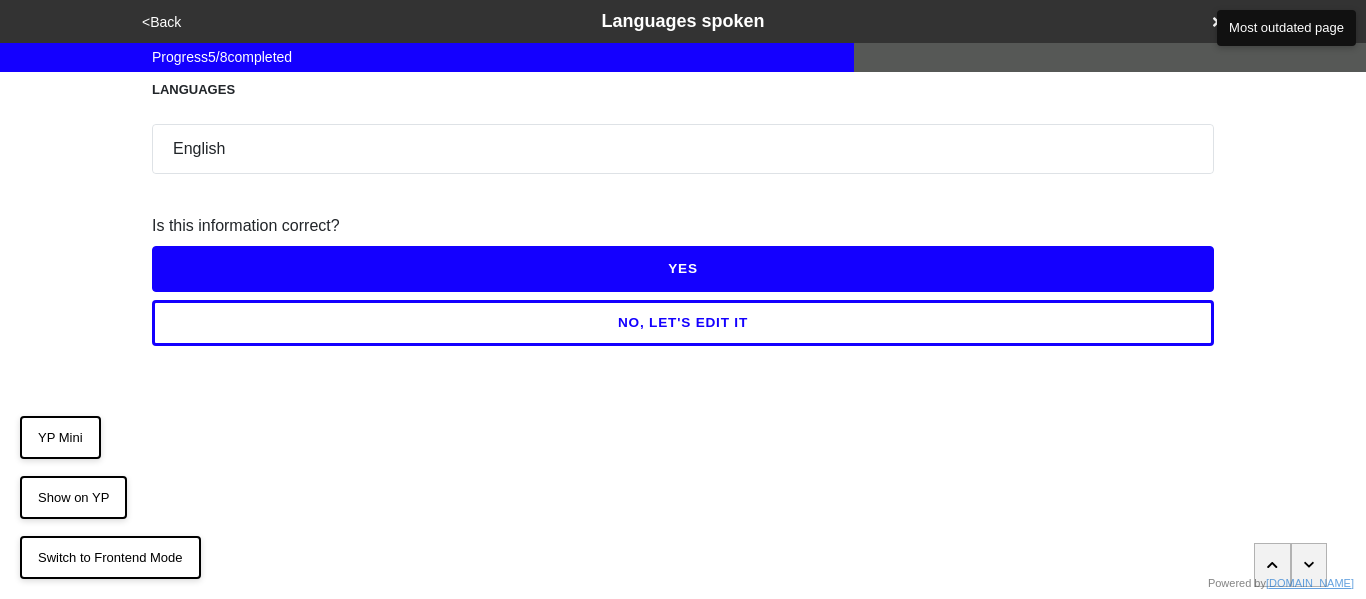 click on "YES" at bounding box center (683, 269) 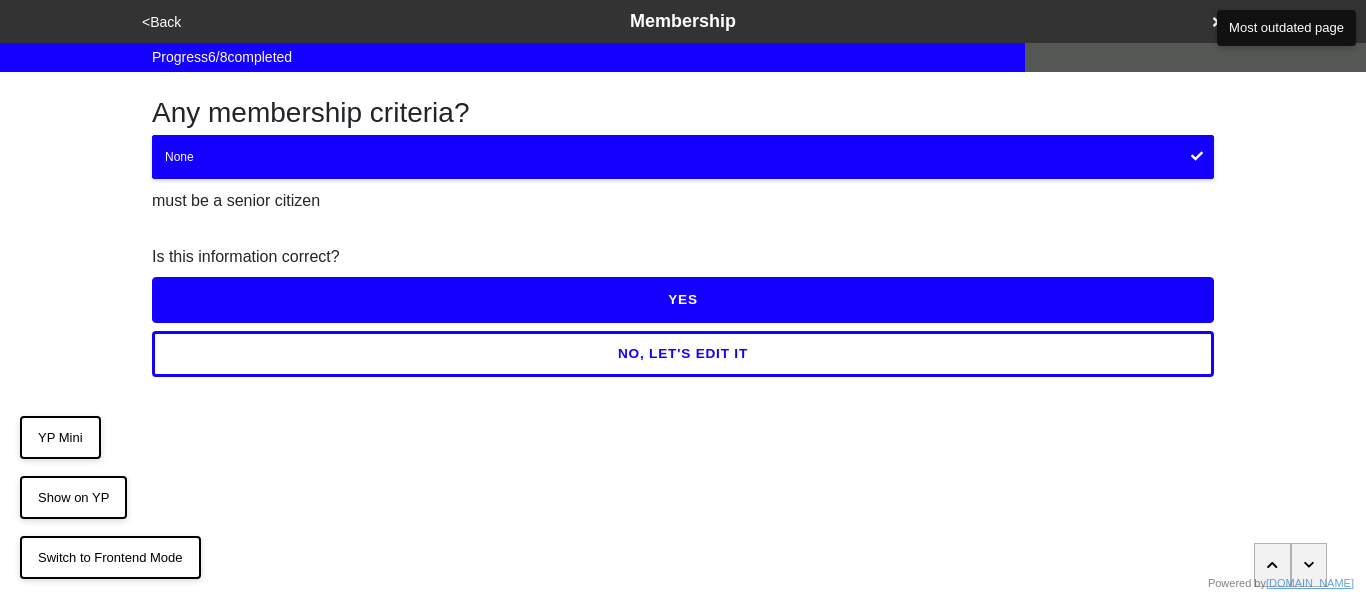 click on "NO, LET'S EDIT IT" at bounding box center (683, 354) 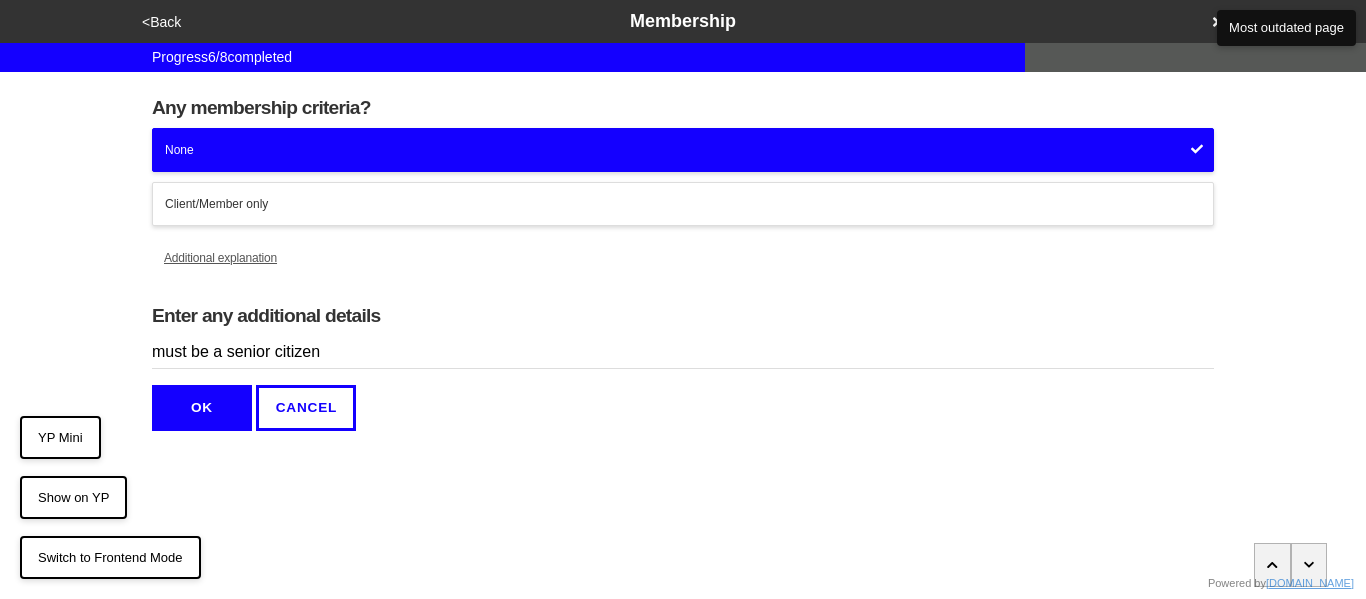 click on "must be a senior citizen" at bounding box center (683, 352) 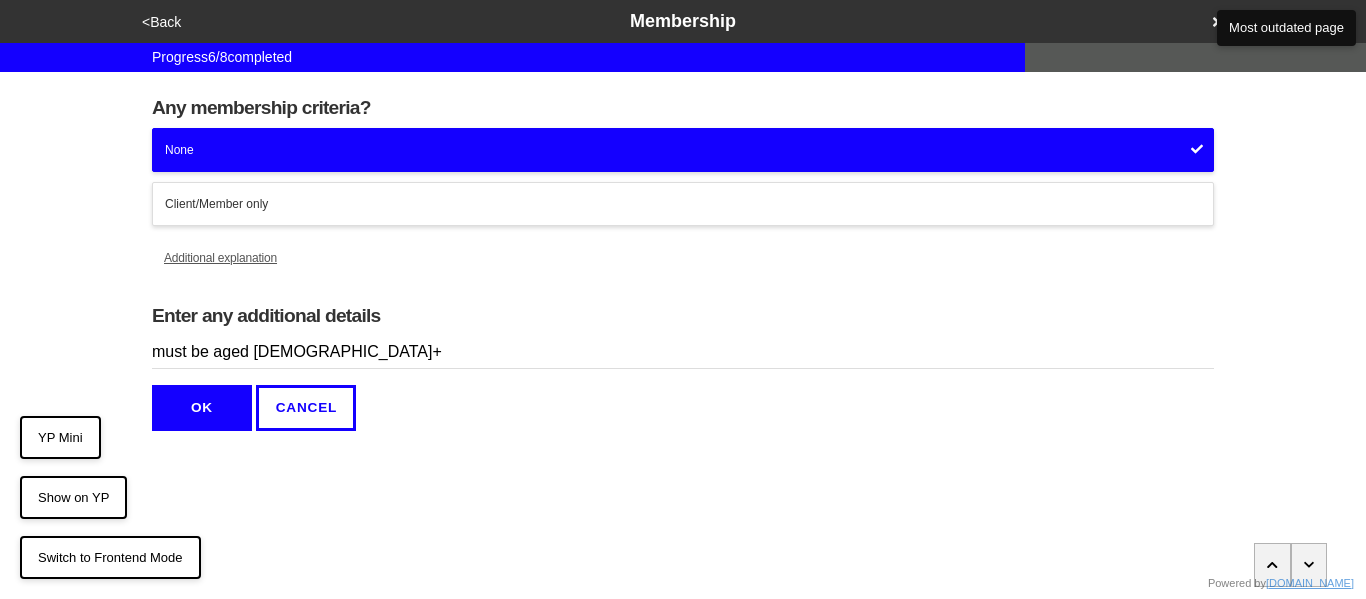 type on "must be aged 50+" 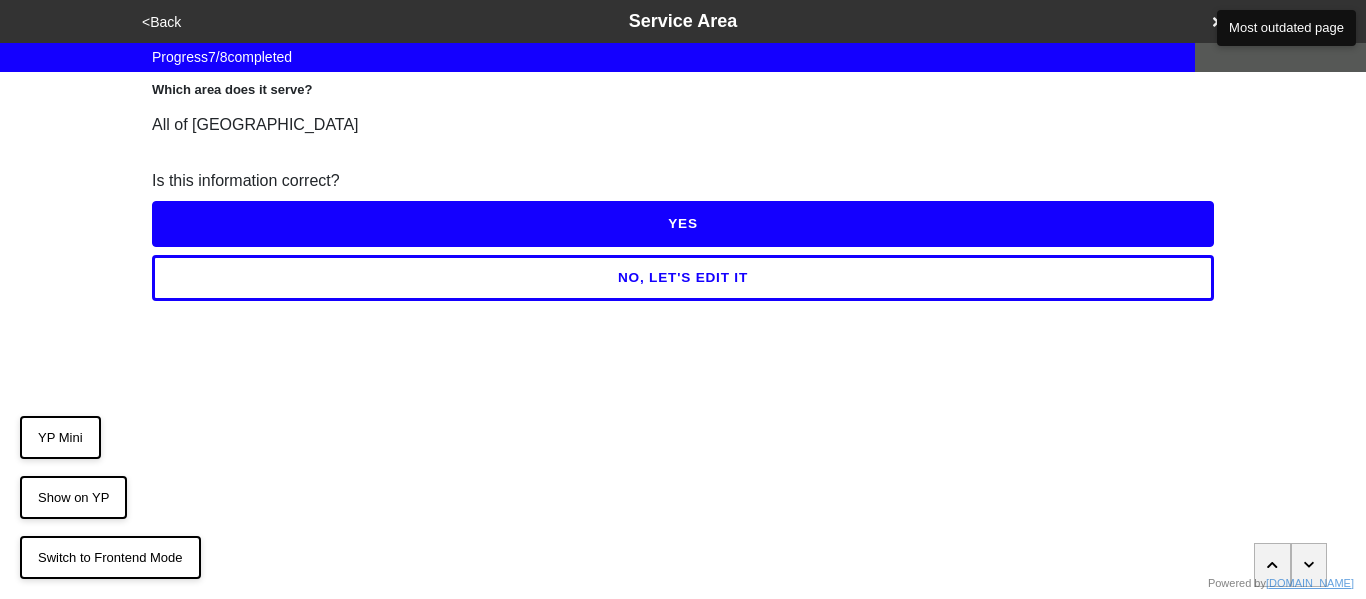 click on "<Back" at bounding box center (161, 22) 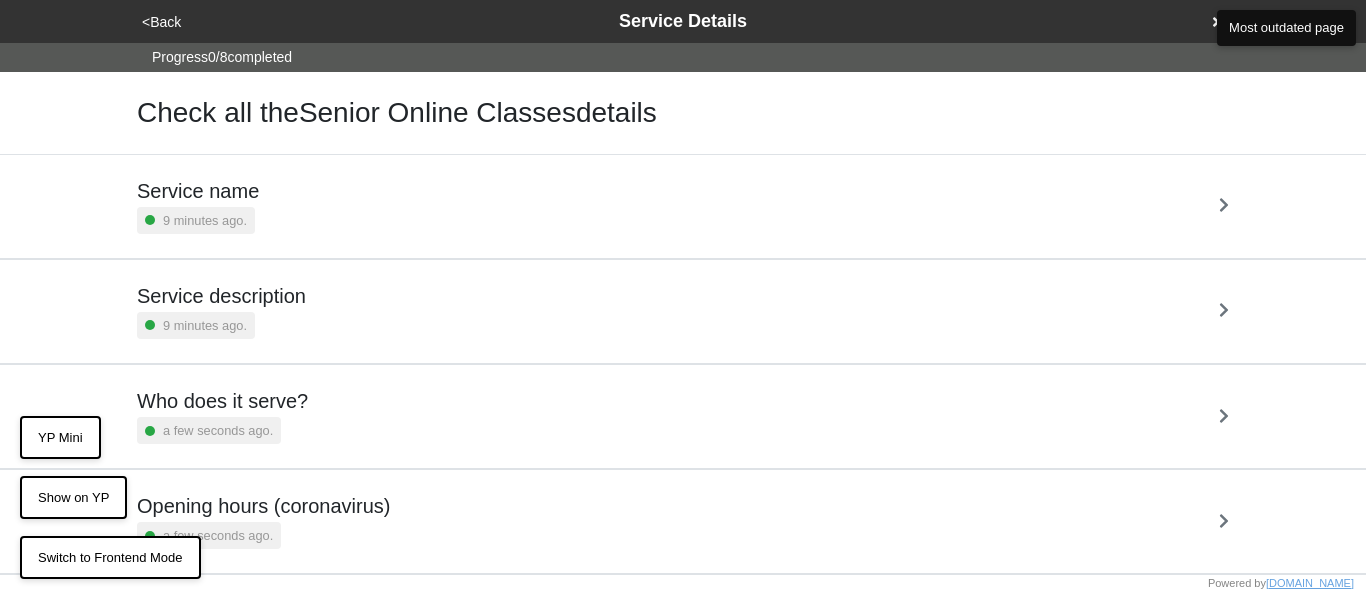 click on "Who does it serve?" at bounding box center (222, 401) 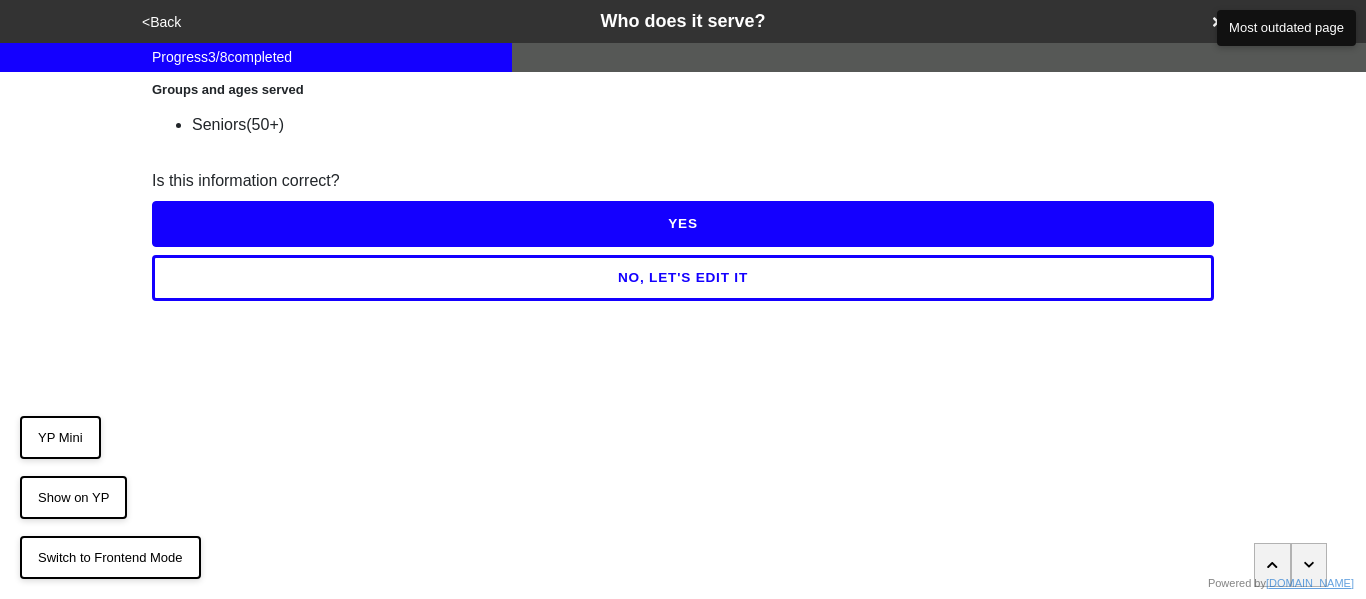 click on "YES" at bounding box center [683, 224] 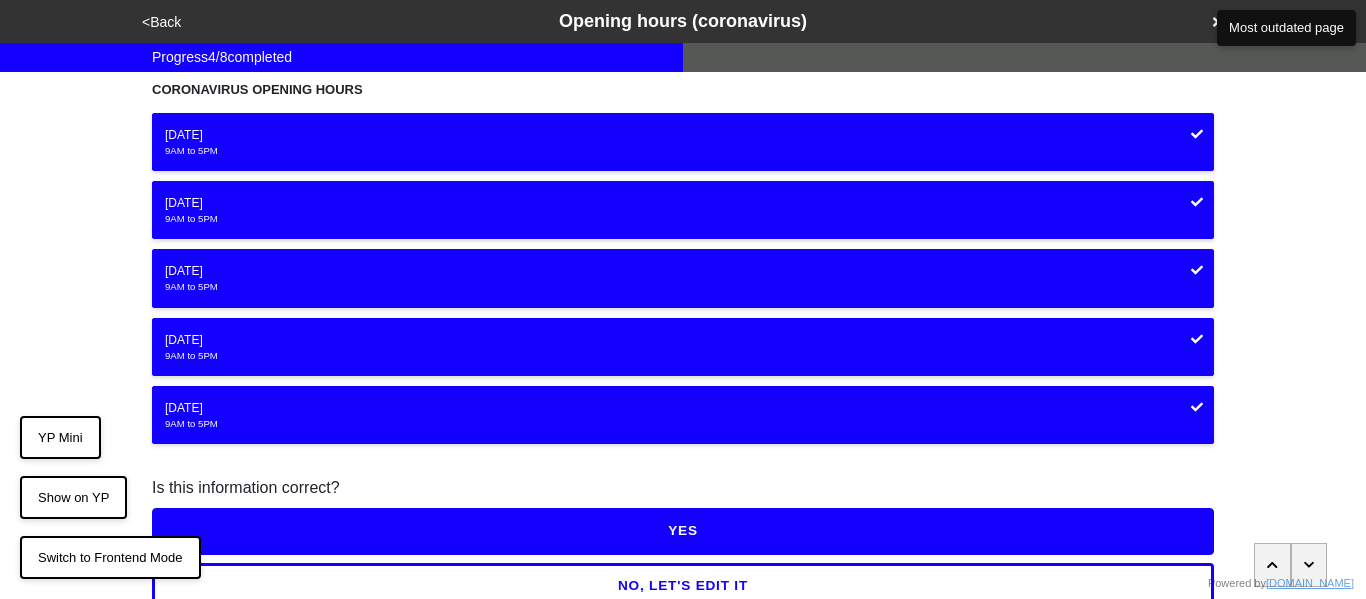 click on "YES" at bounding box center [683, 531] 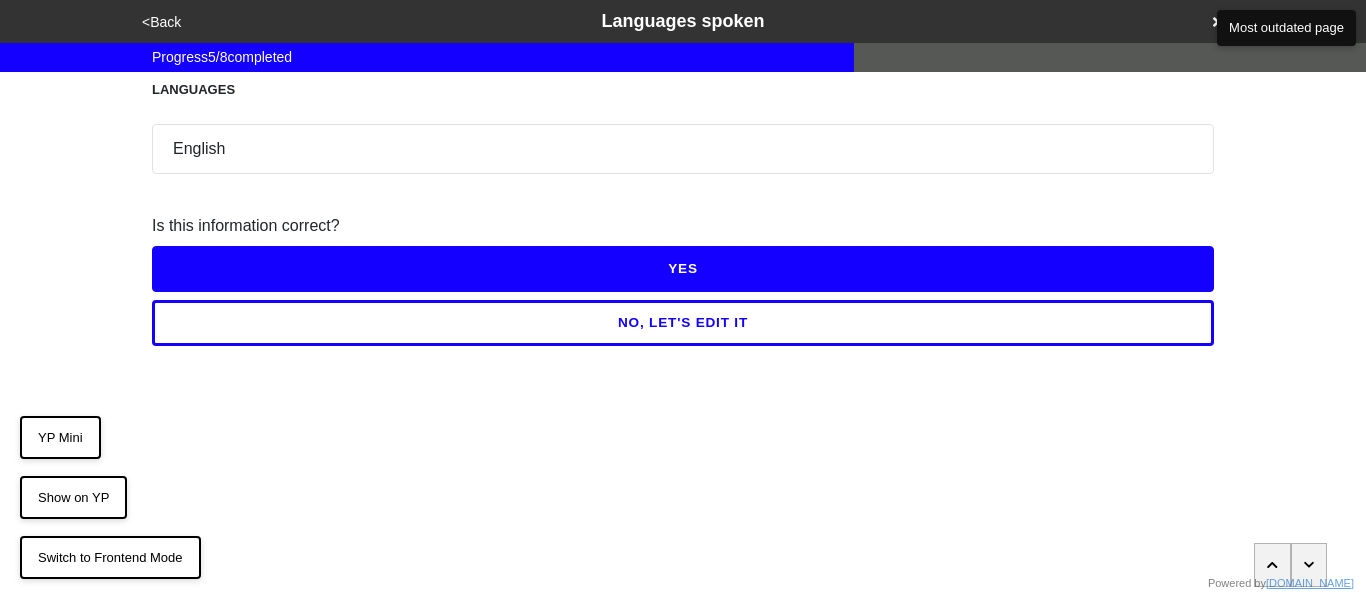 click on "YES" at bounding box center (683, 269) 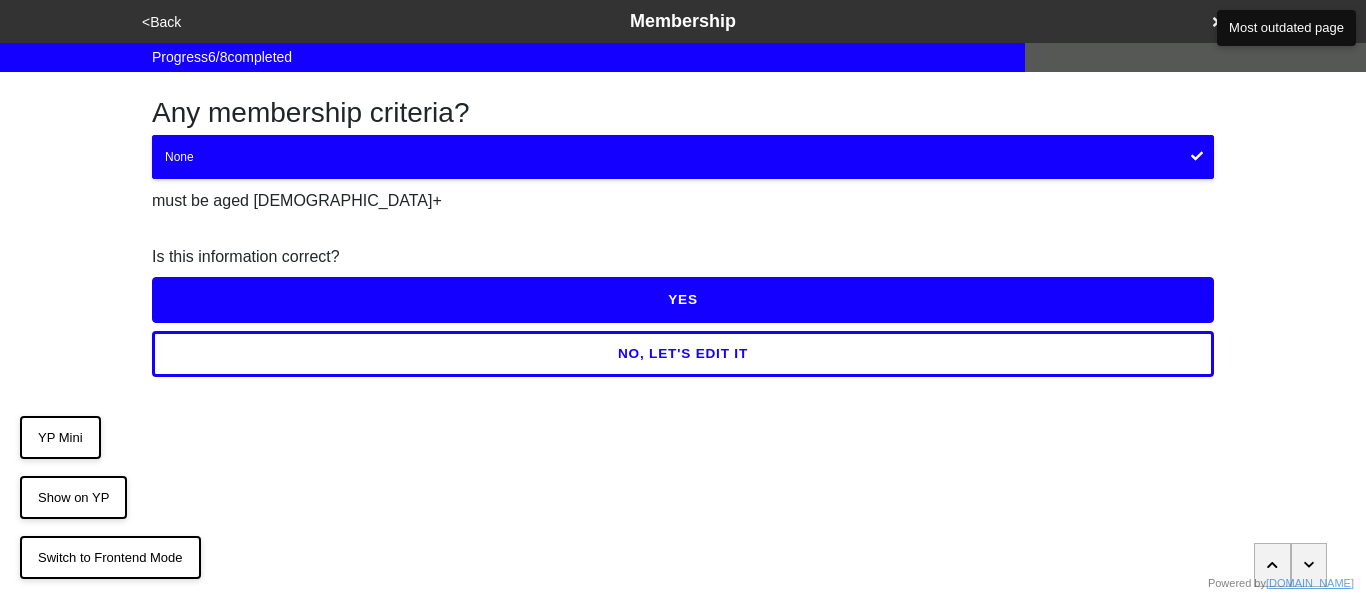 click on "YES" at bounding box center [683, 300] 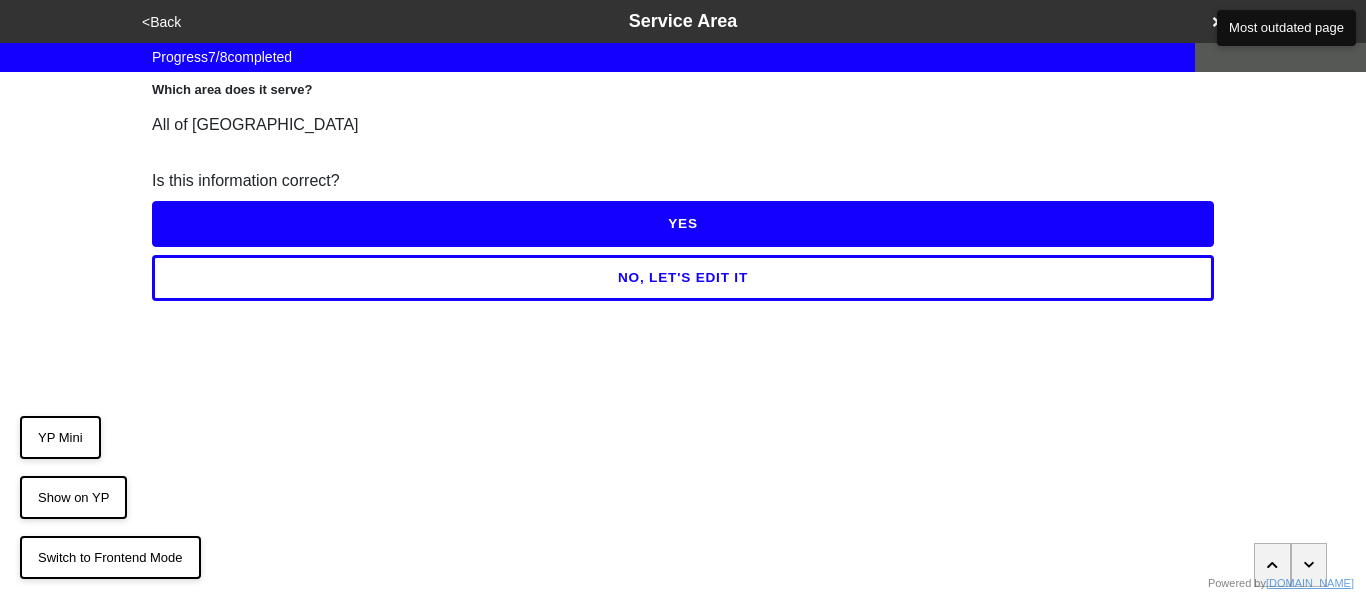 click on "YES" at bounding box center (683, 224) 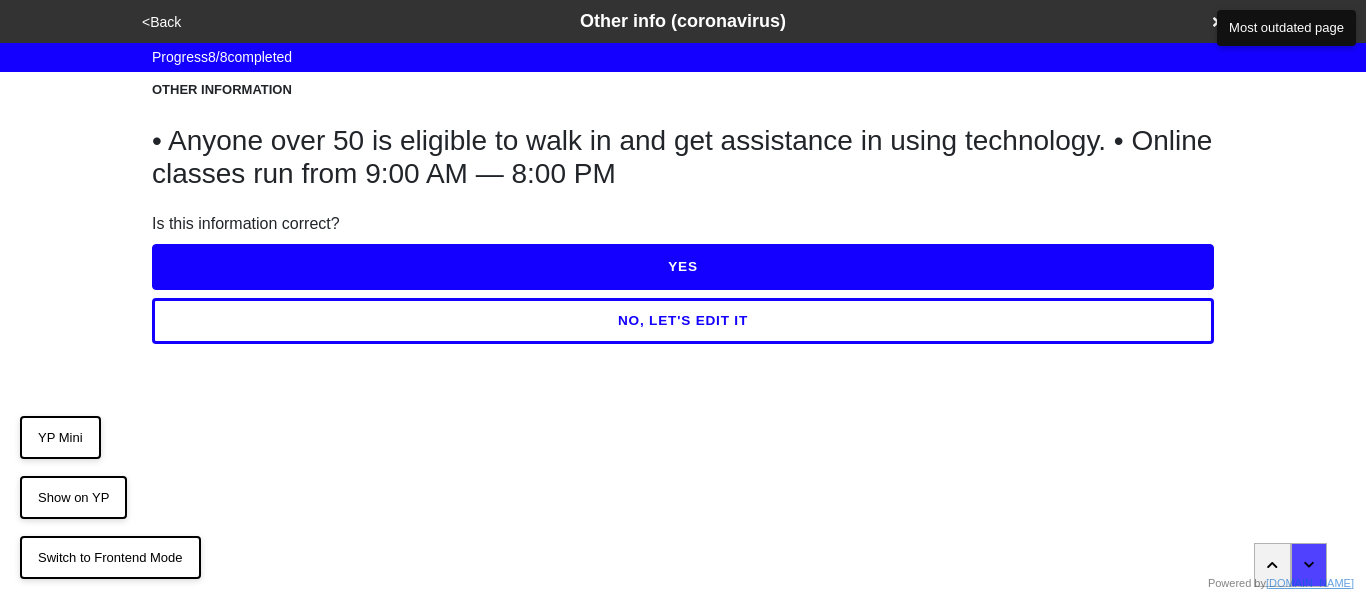 click on "YES" at bounding box center (683, 267) 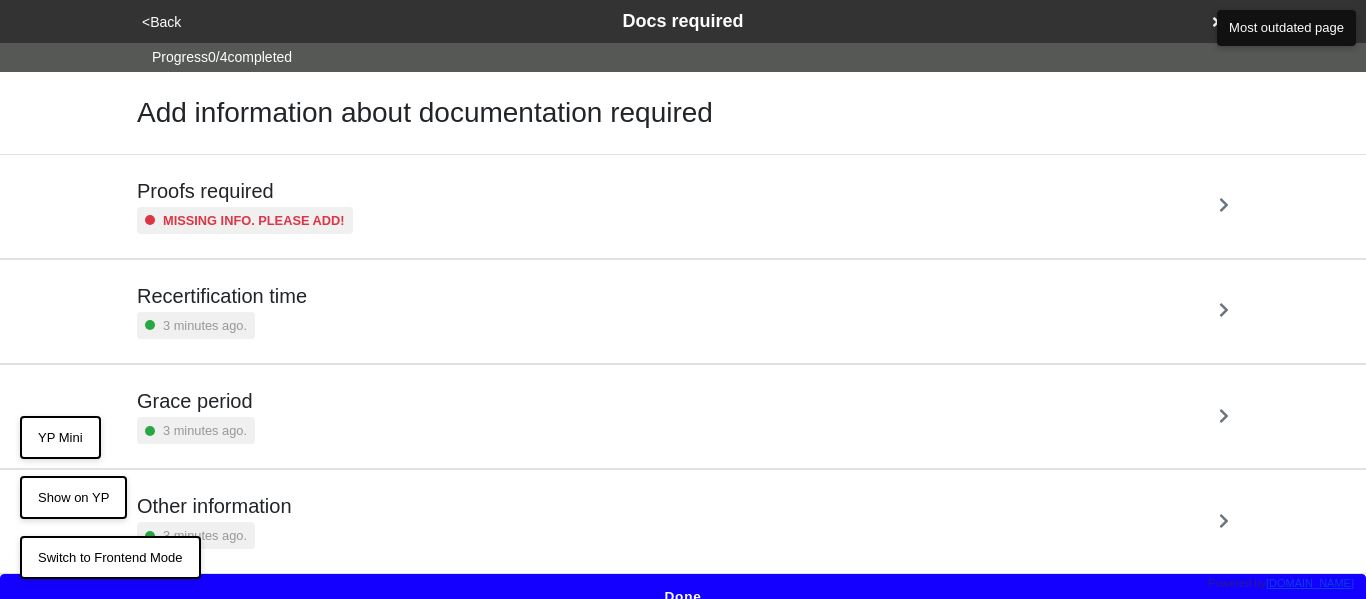 click on "Proofs required Missing info. Please add!" at bounding box center [245, 206] 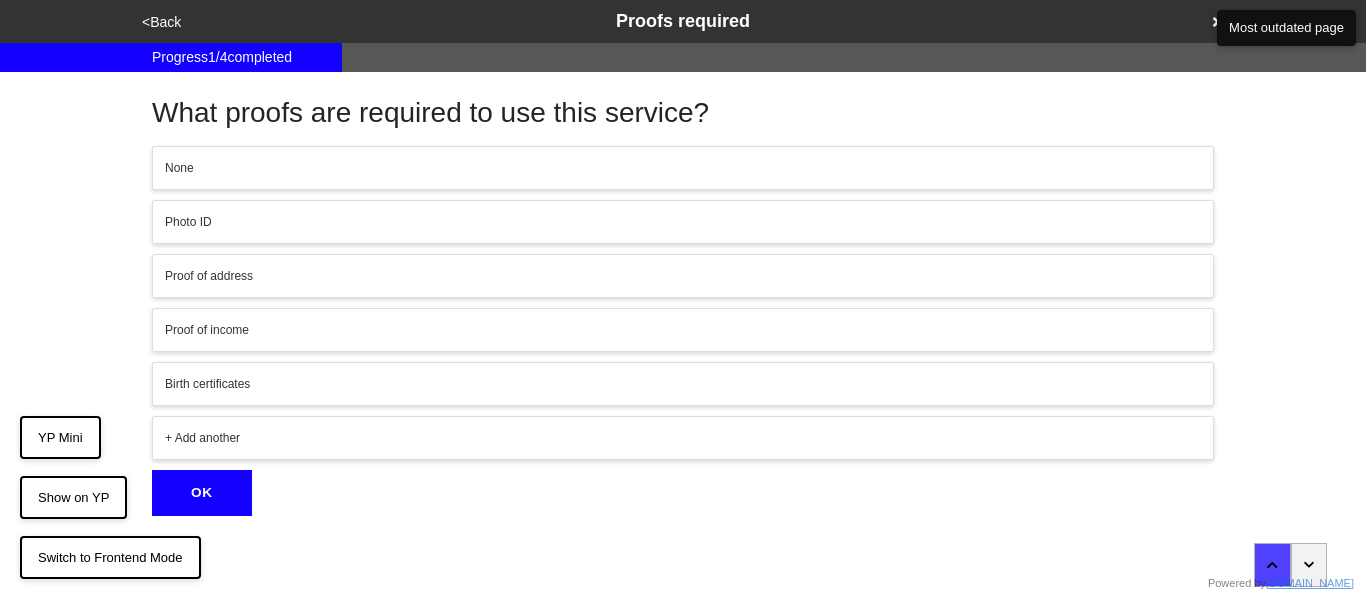 click on "+ Add another" at bounding box center [683, 438] 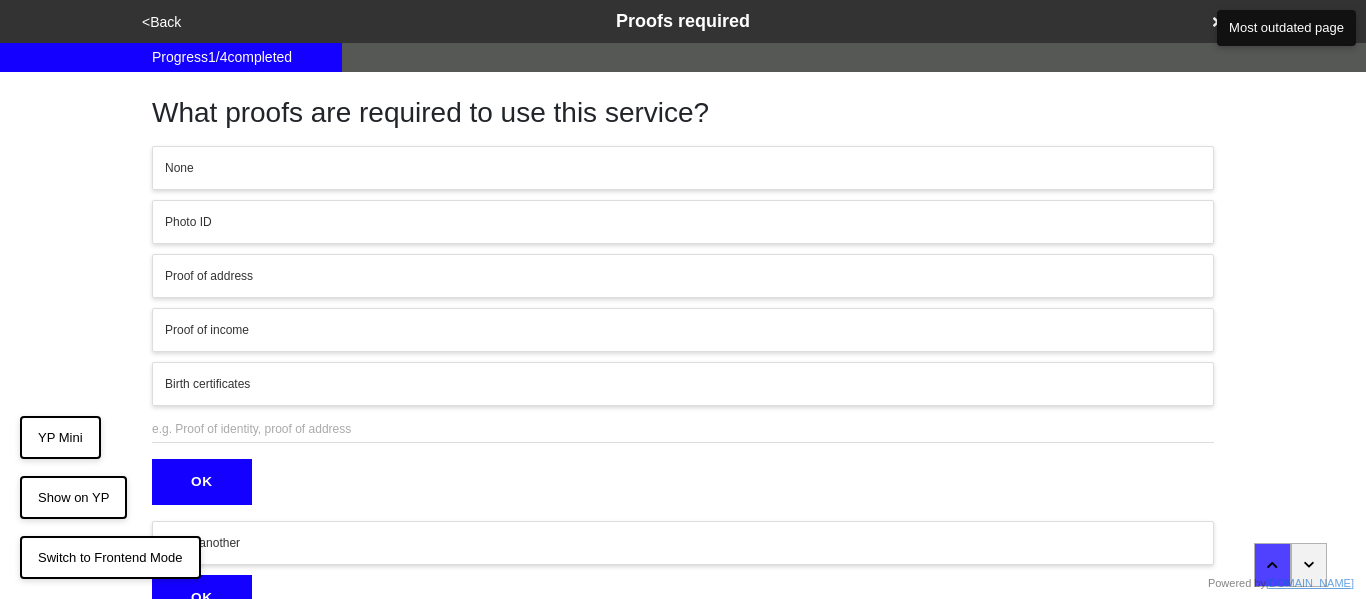 click at bounding box center (683, 429) 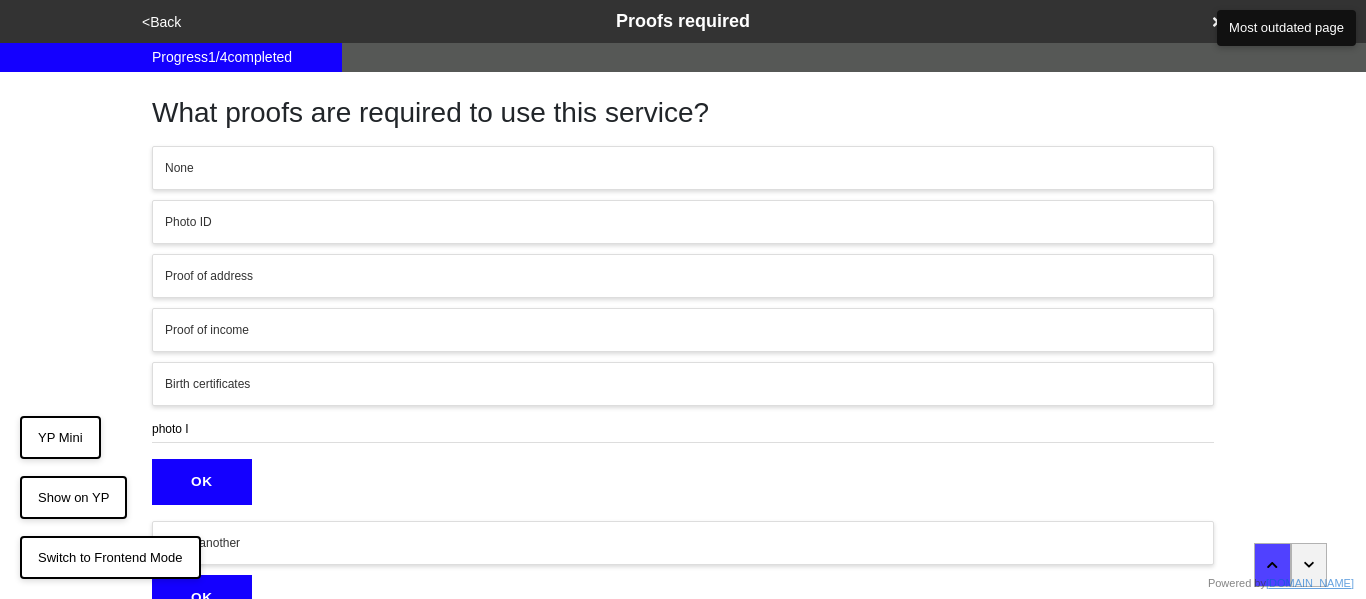 type on "photo ID" 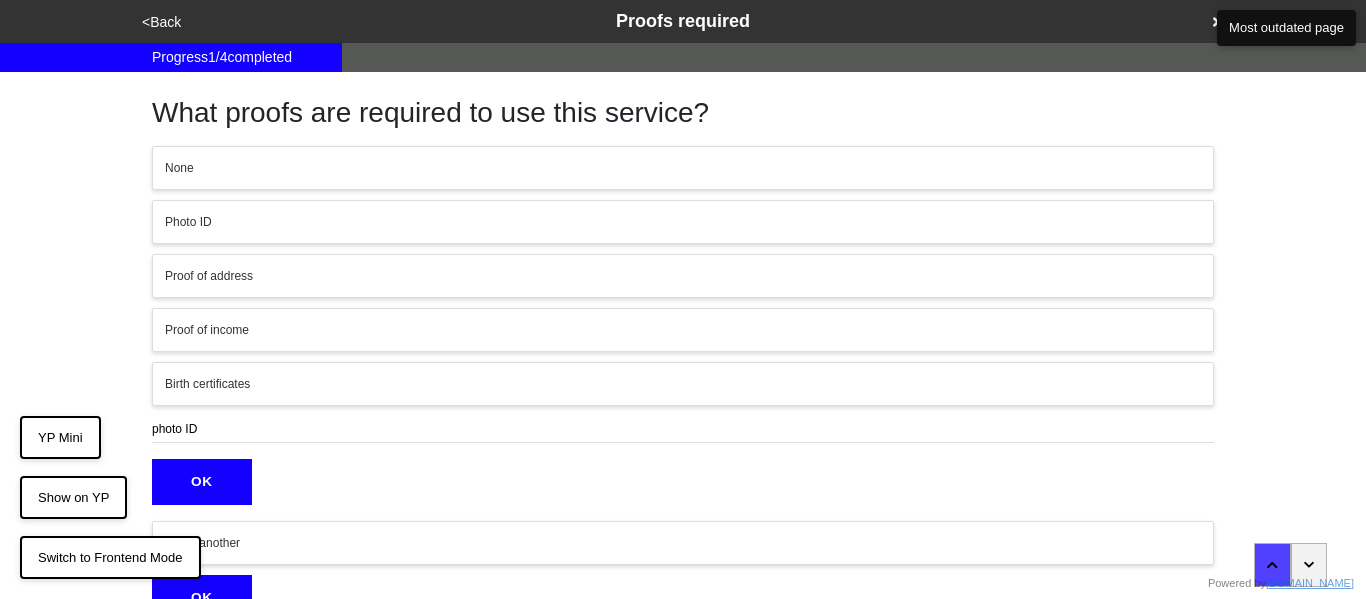 click on "OK" at bounding box center [202, 482] 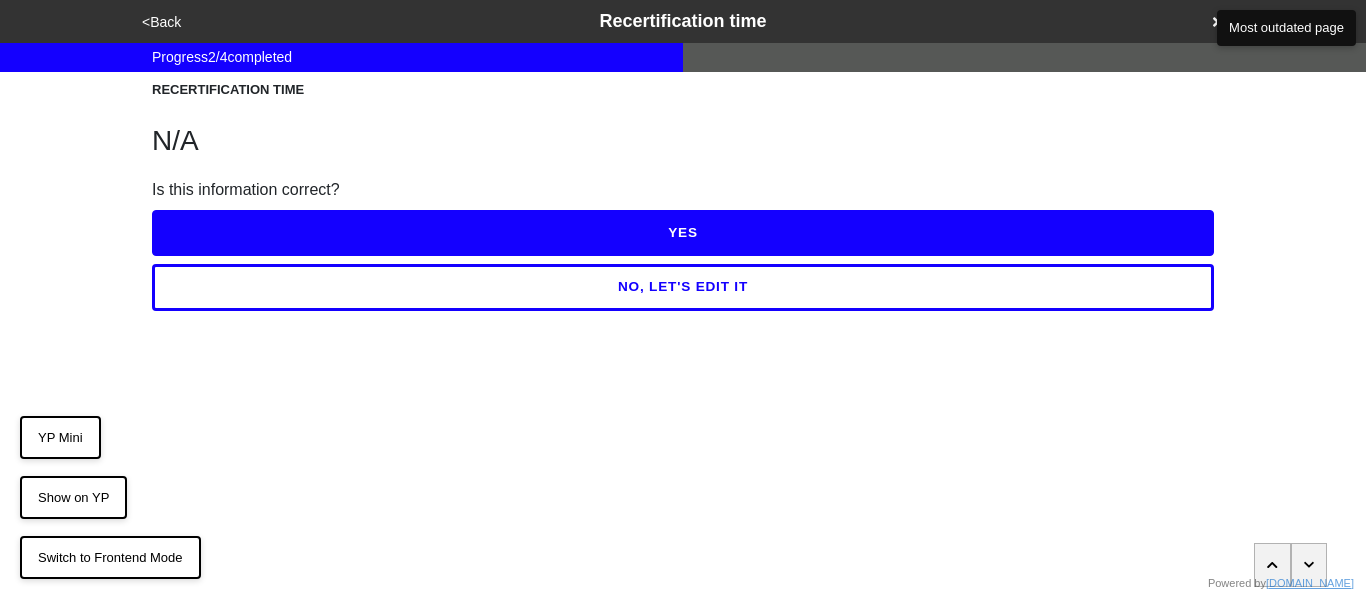 click on "YES" at bounding box center [683, 233] 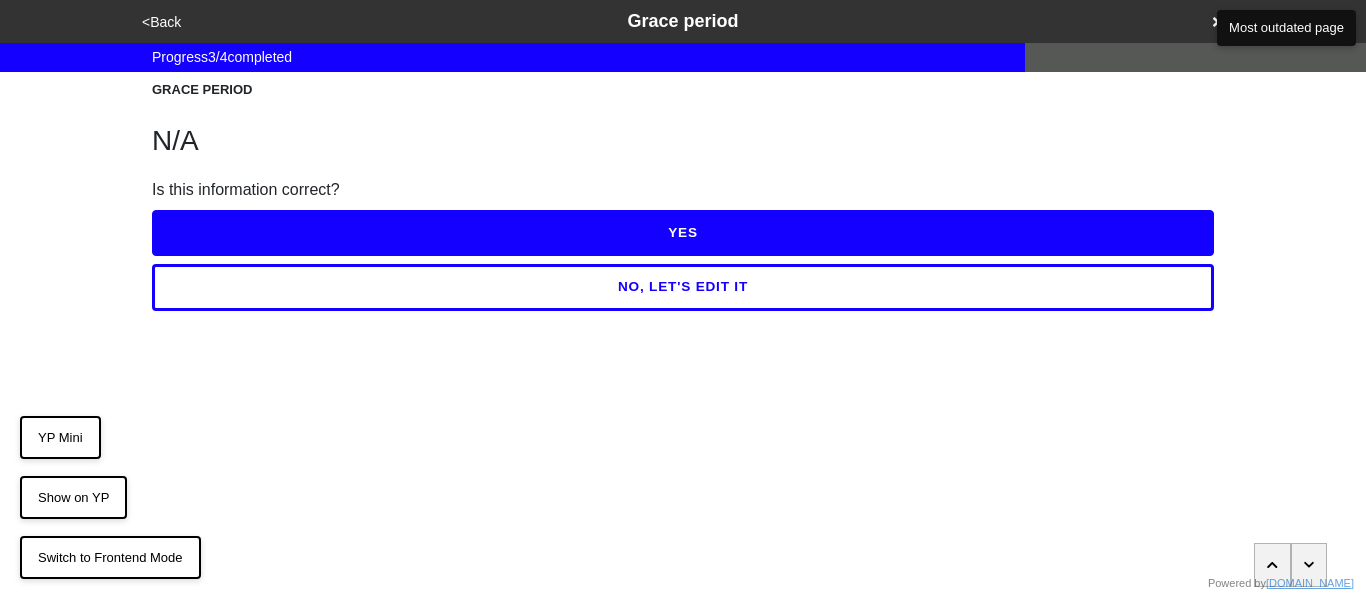 click on "YES" at bounding box center [683, 233] 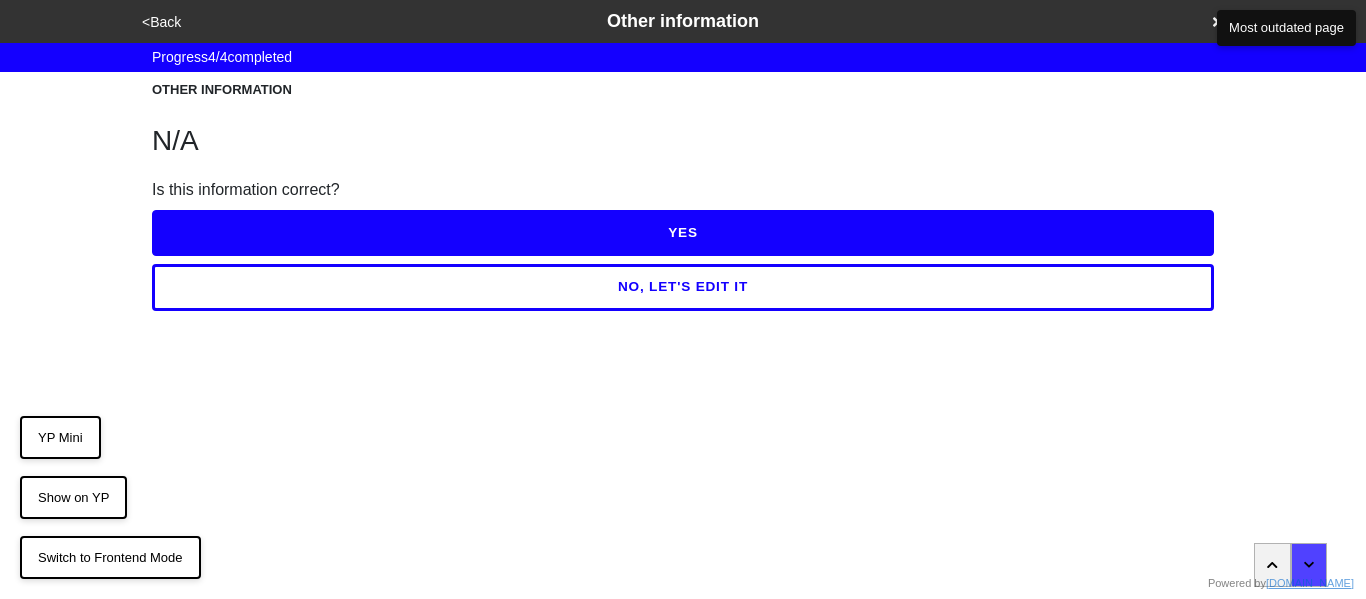 click on "YES" at bounding box center (683, 233) 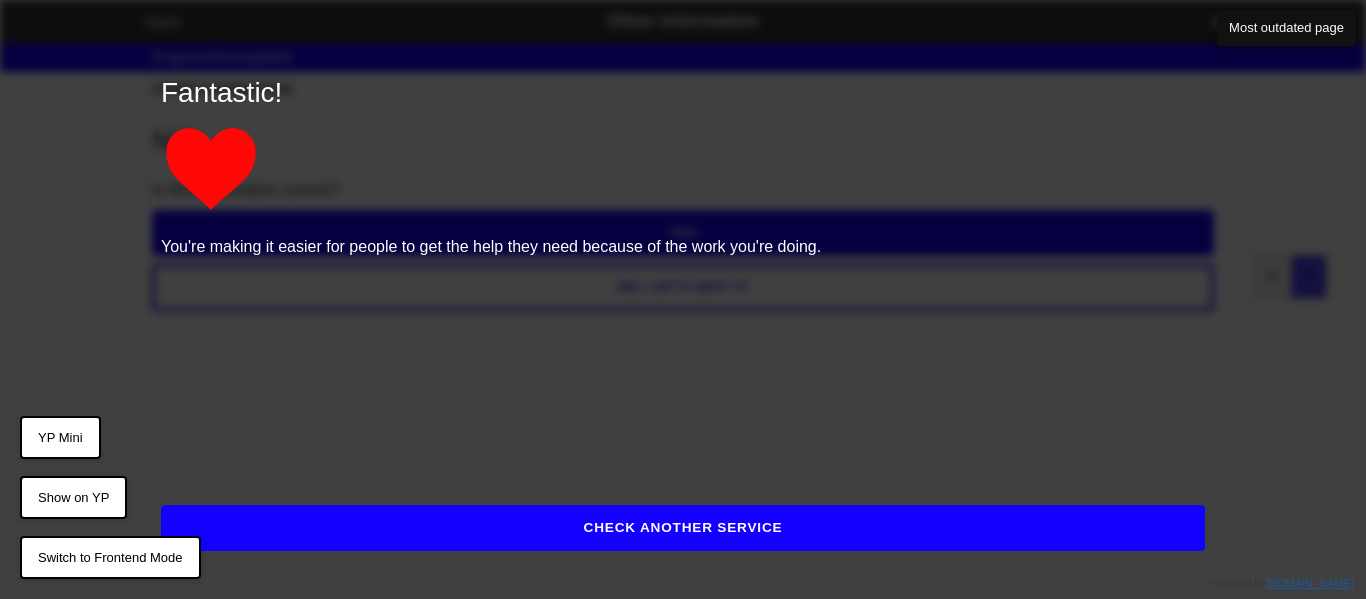 click on "CHECK ANOTHER SERVICE" at bounding box center (683, 528) 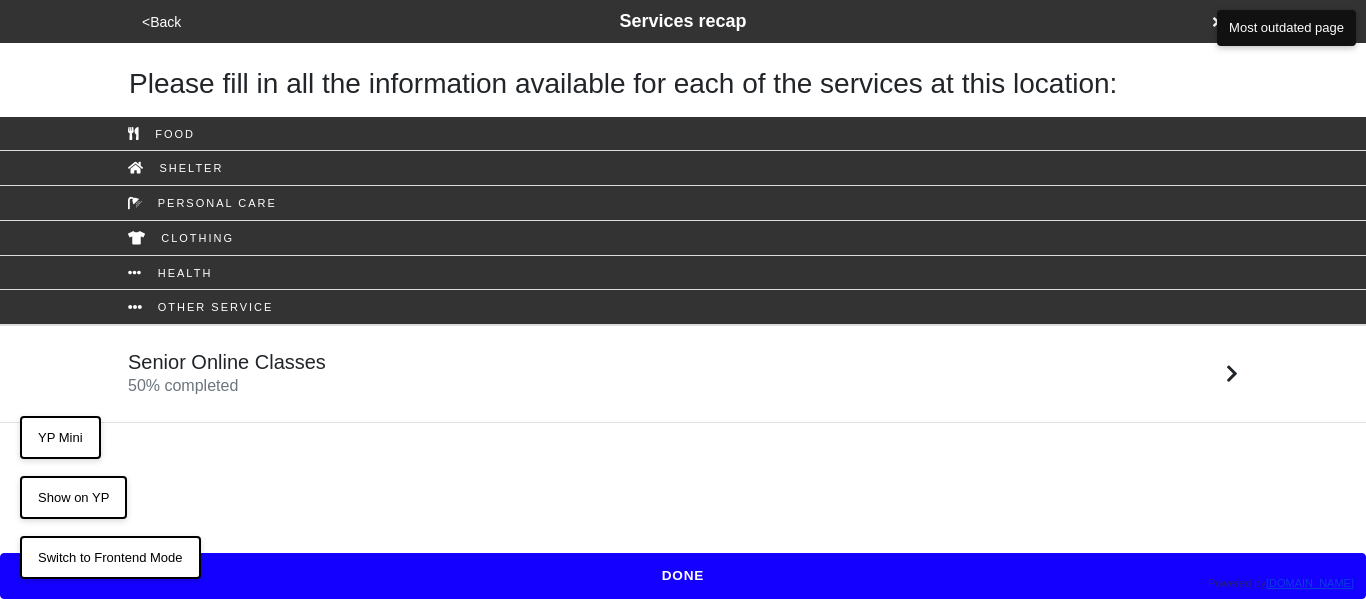 click on "DONE" at bounding box center (683, 576) 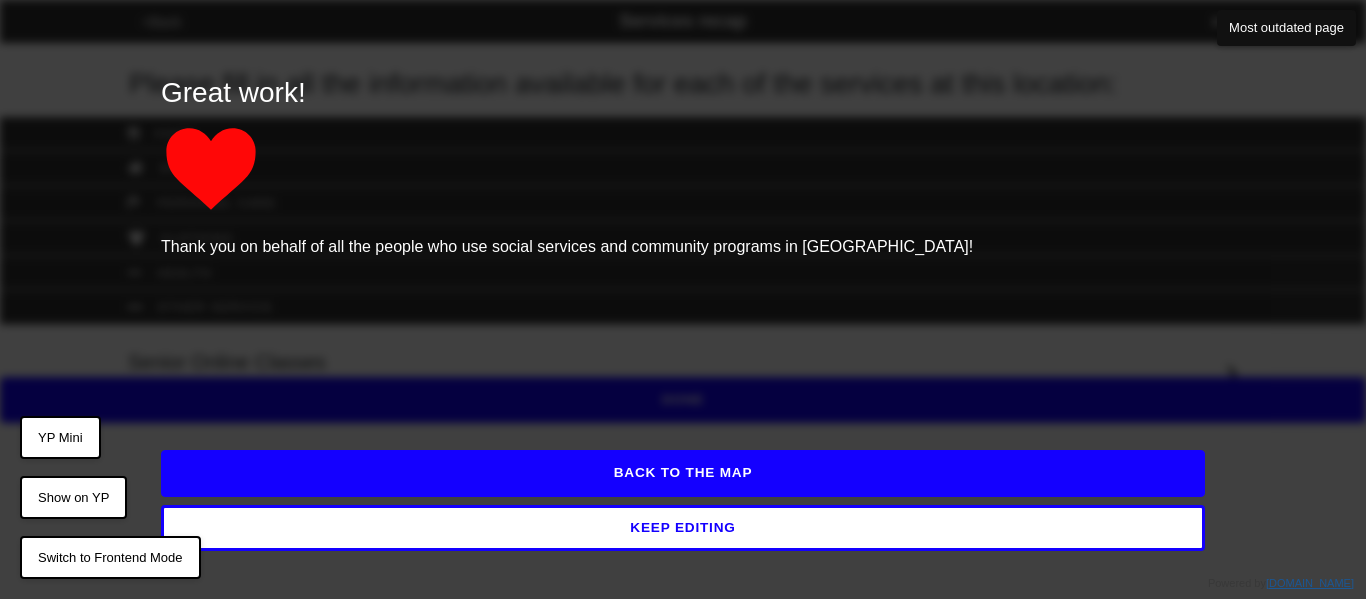 click on "BACK TO THE MAP" at bounding box center [683, 473] 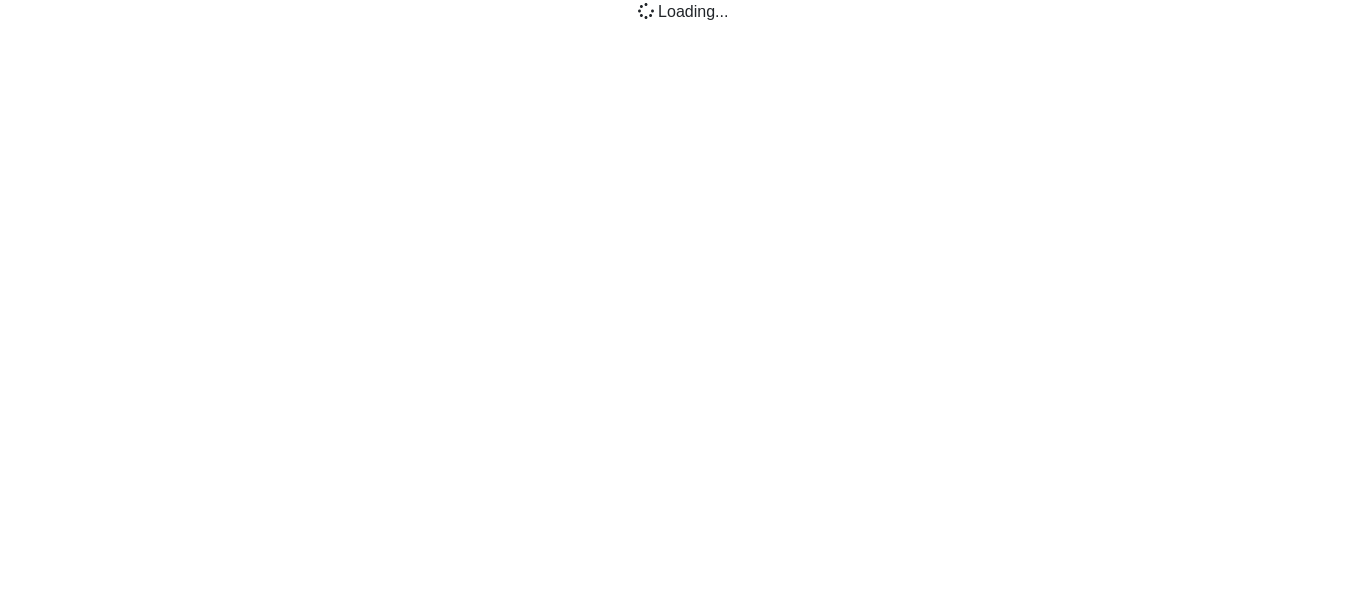 scroll, scrollTop: 0, scrollLeft: 0, axis: both 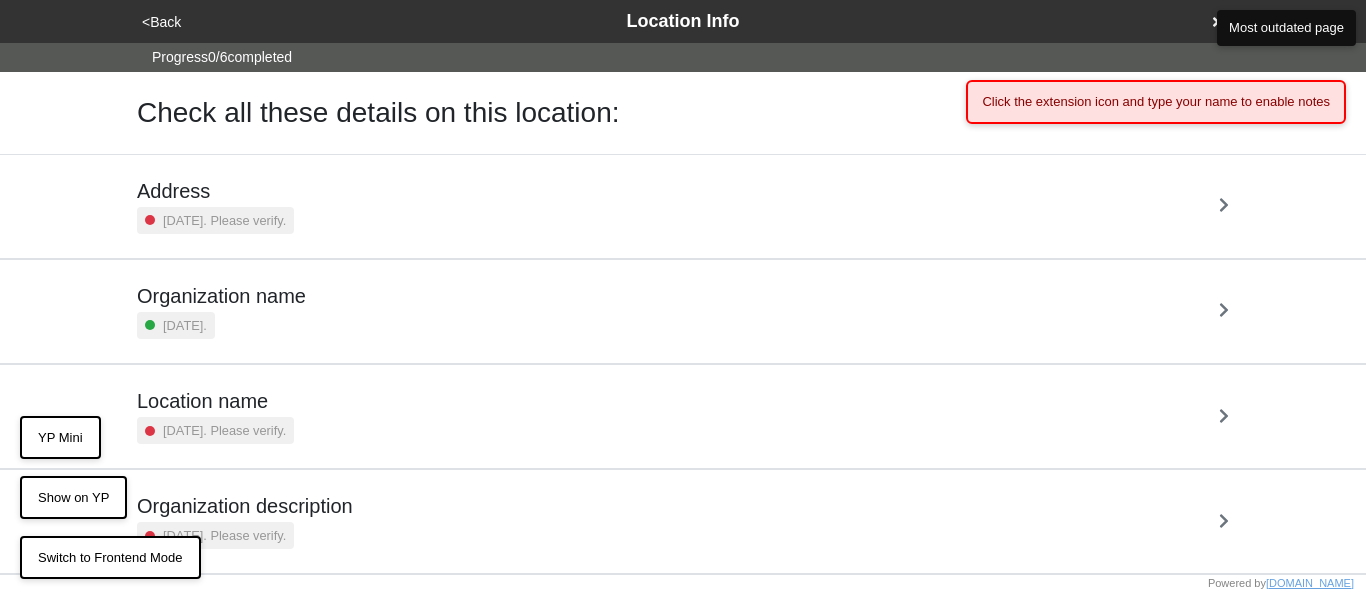 click on "Click the extension icon and type your name to enable notes" at bounding box center (1156, 102) 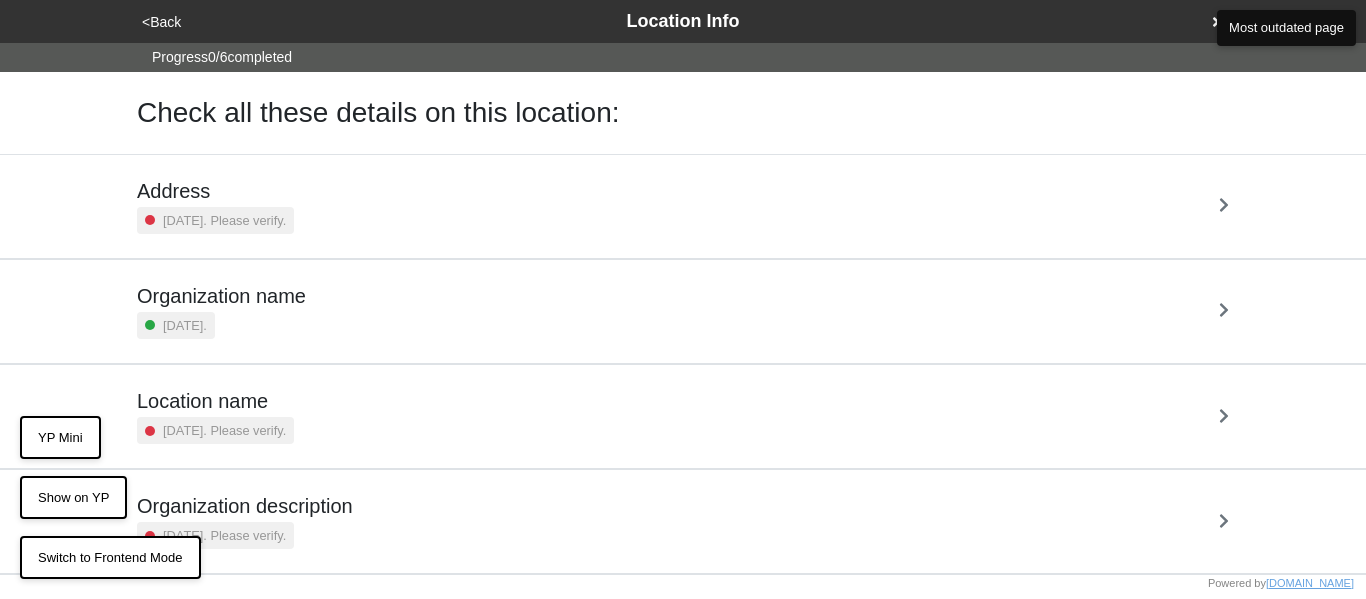 click on "<Back" at bounding box center (161, 22) 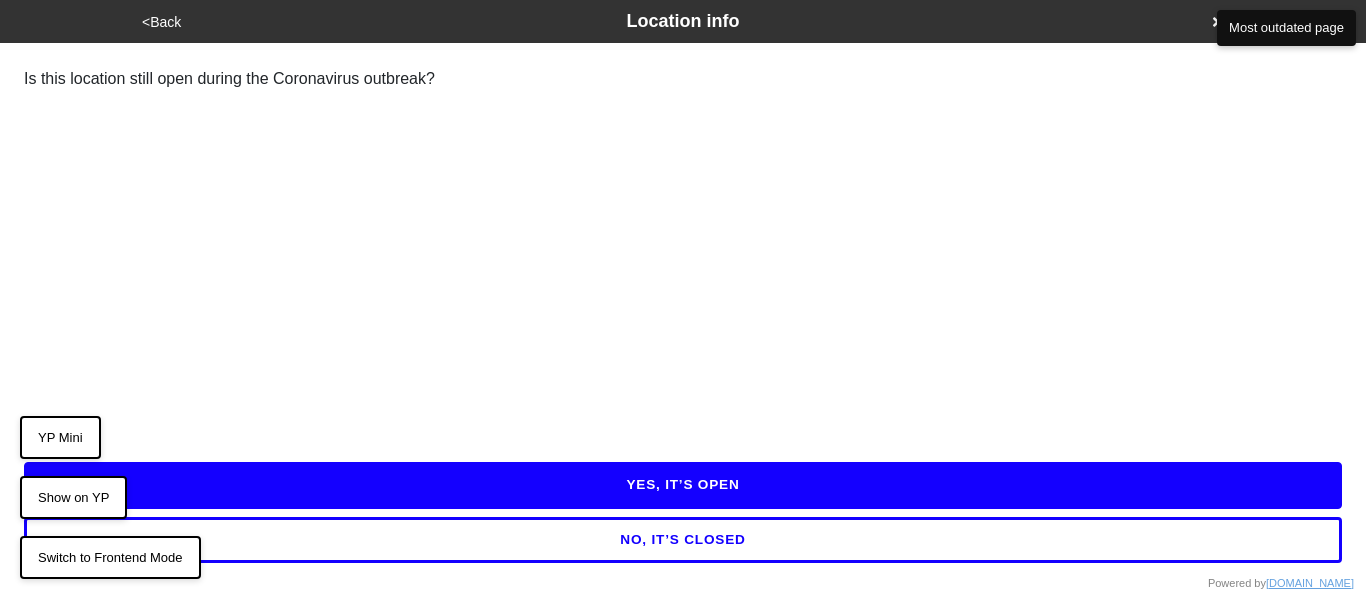 click on "<Back" at bounding box center [161, 22] 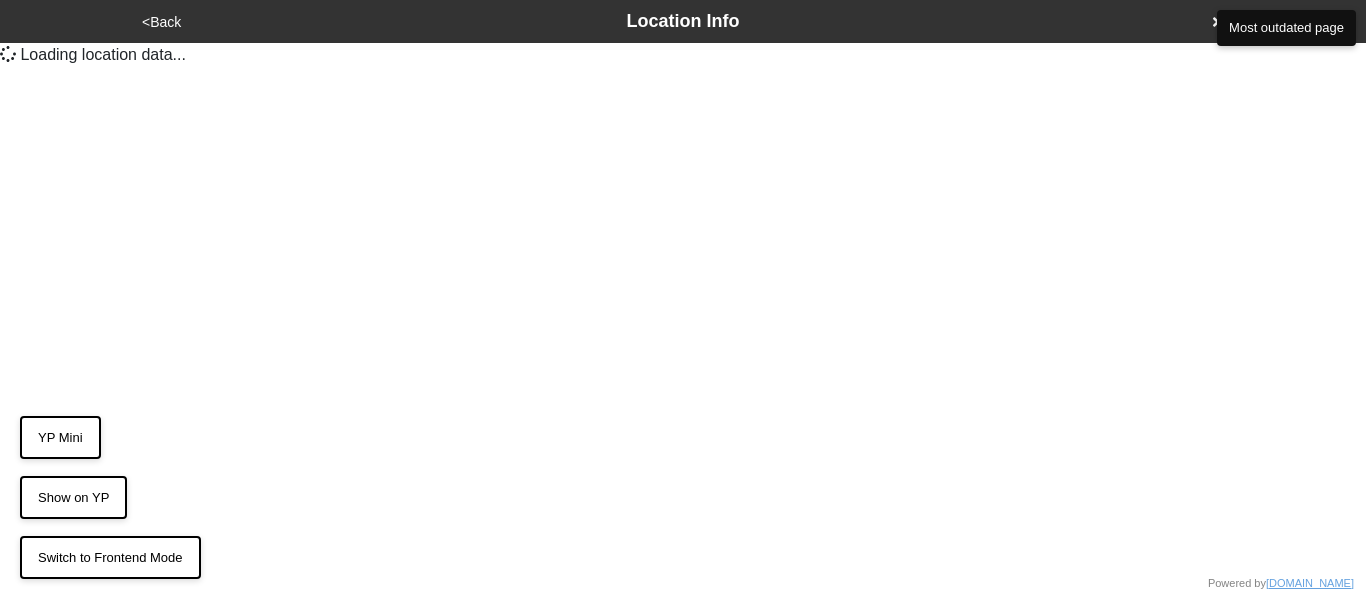 scroll, scrollTop: 0, scrollLeft: 0, axis: both 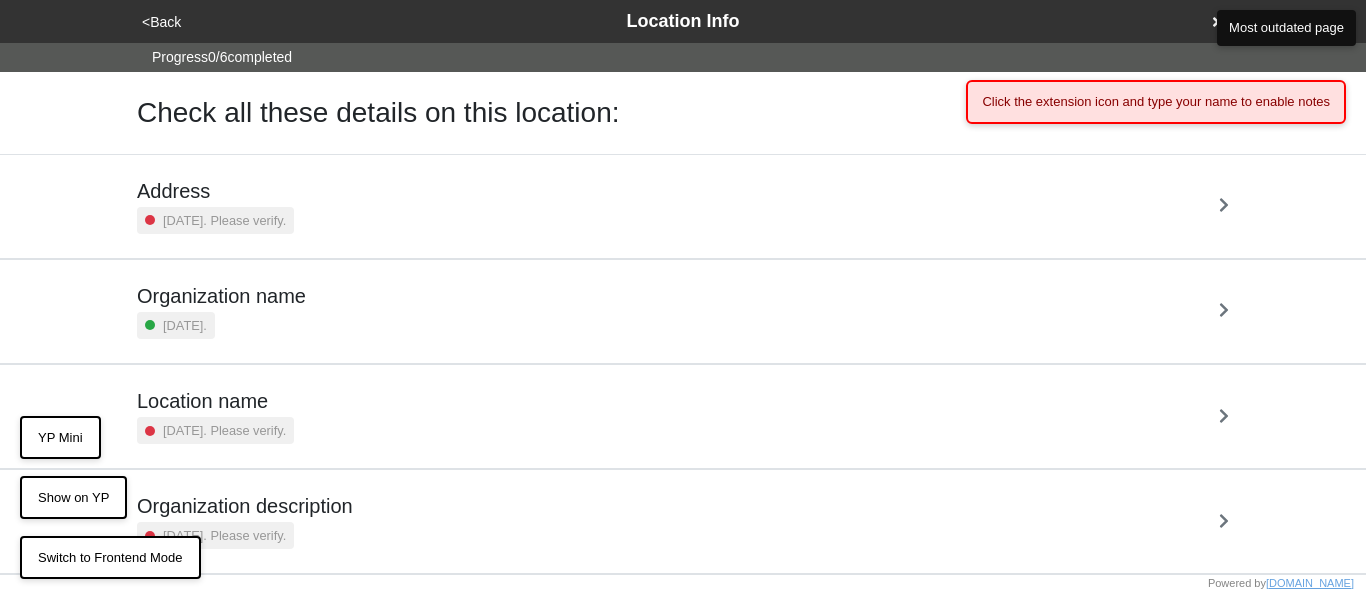 click on "<Back" at bounding box center [161, 22] 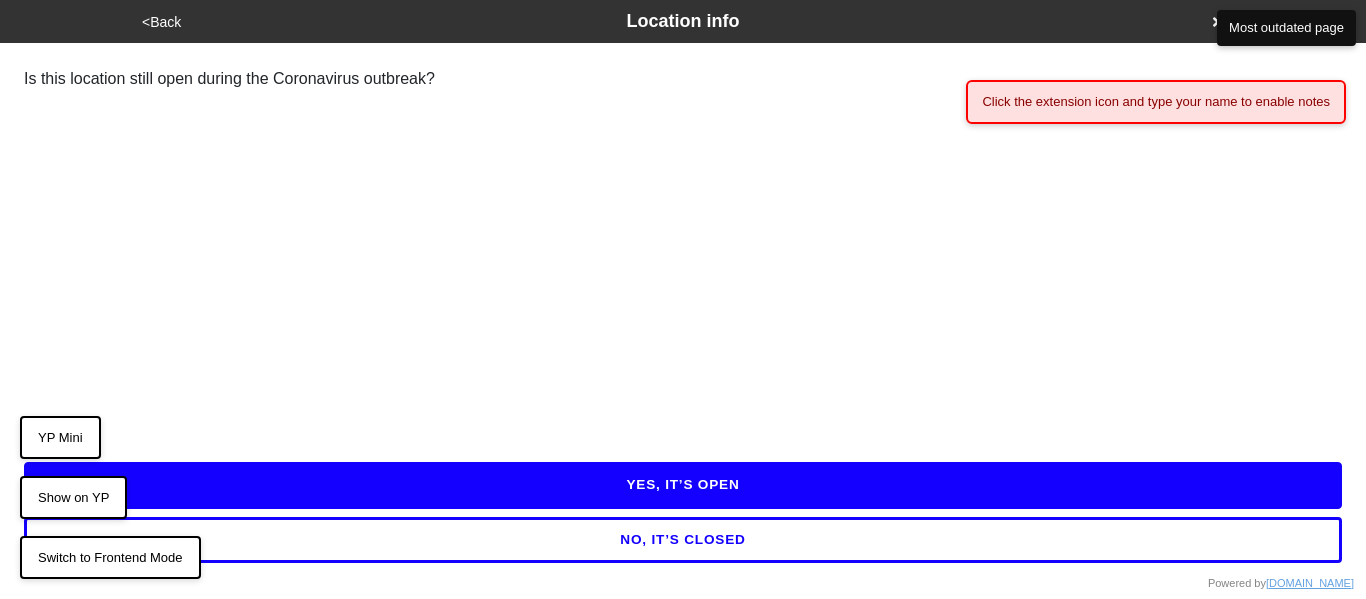 click on "YES, IT’S OPEN" at bounding box center (683, 485) 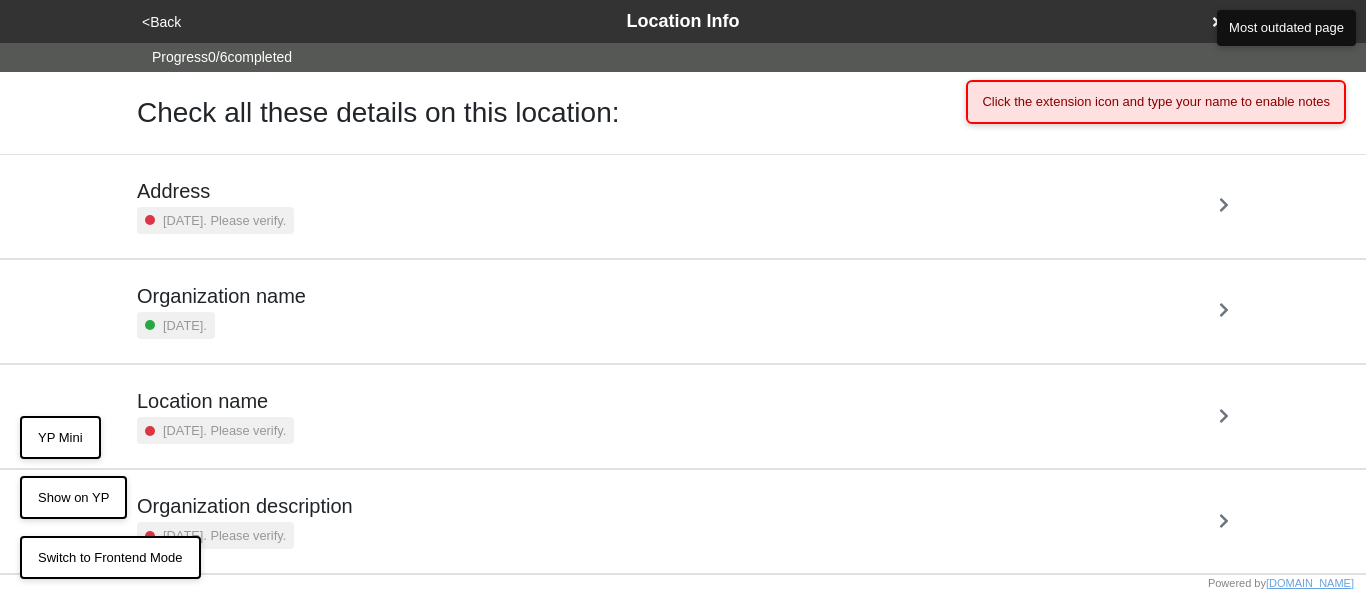 click on "[DATE]. Please verify." at bounding box center (224, 220) 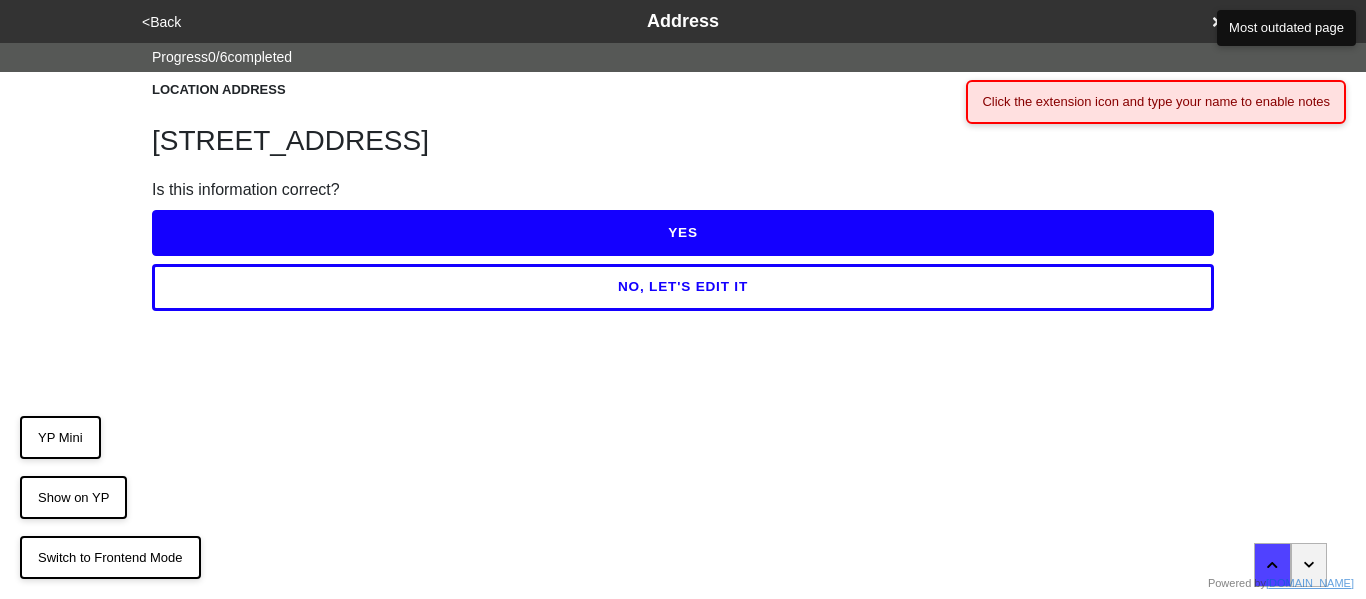 click on "YES" at bounding box center (683, 233) 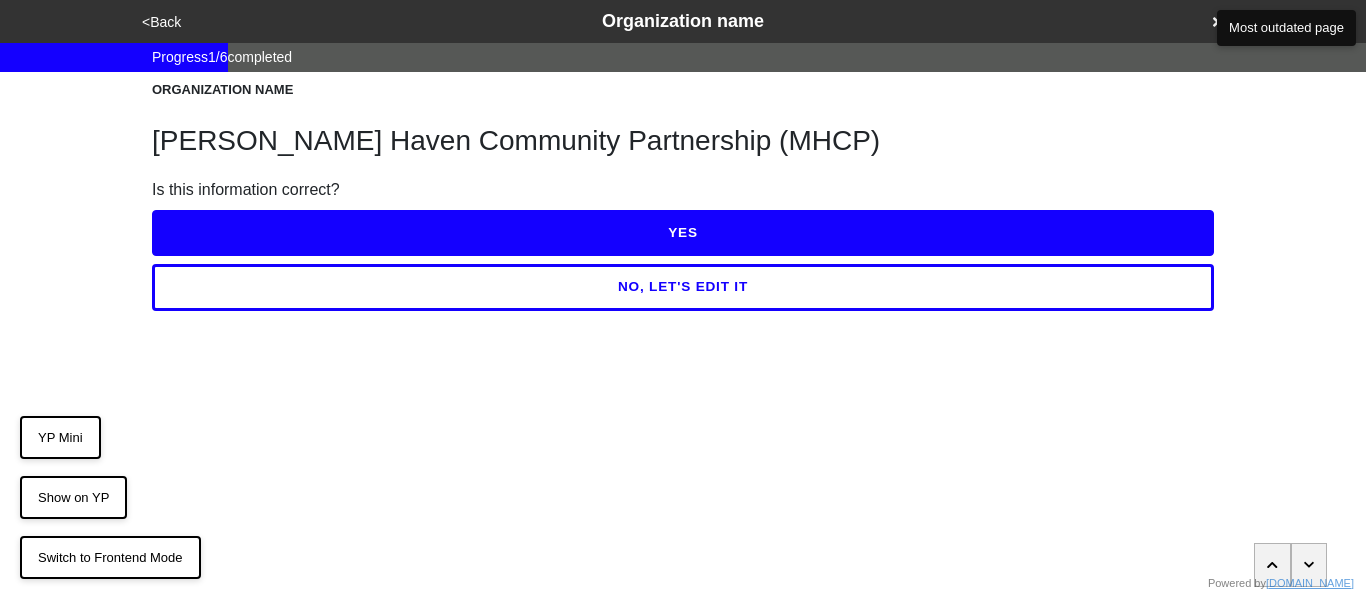 click on "YES" at bounding box center (683, 233) 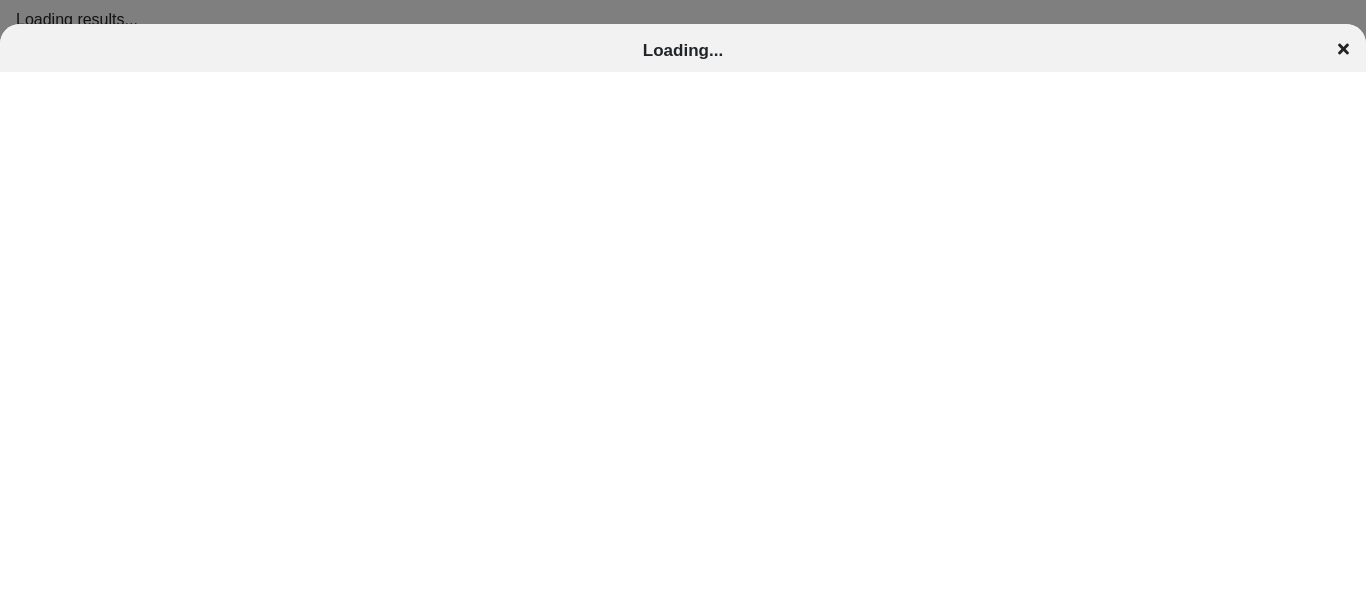 scroll, scrollTop: 0, scrollLeft: 0, axis: both 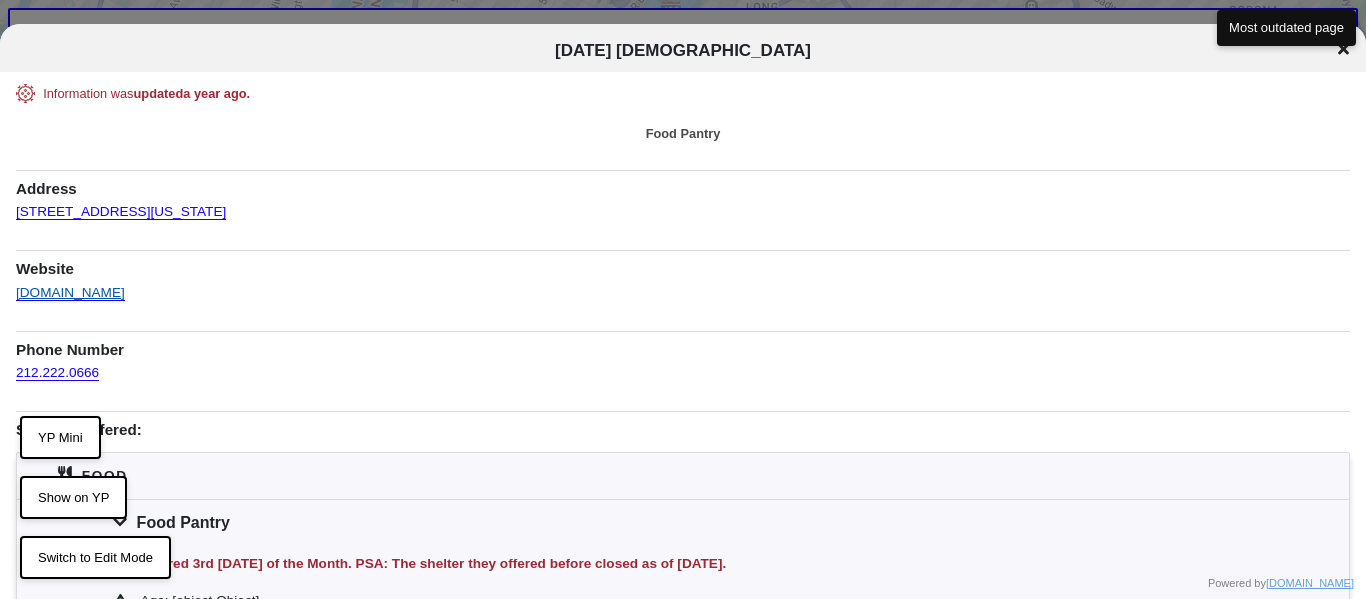click on "[DOMAIN_NAME]" at bounding box center [70, 287] 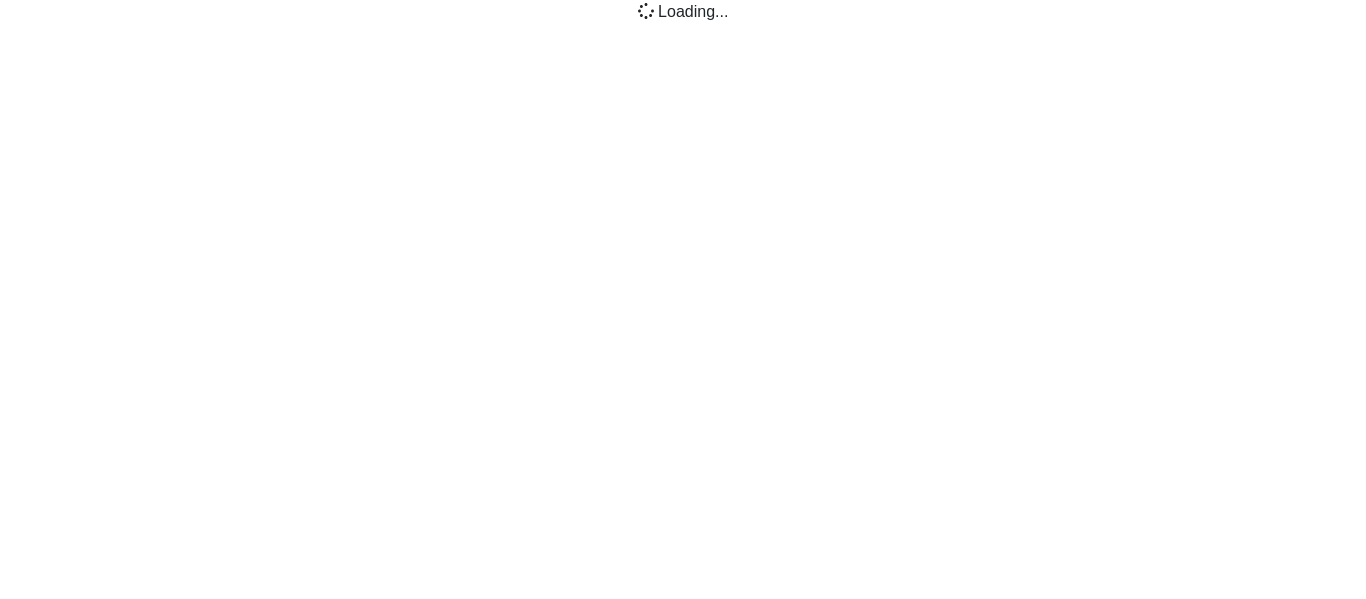 scroll, scrollTop: 0, scrollLeft: 0, axis: both 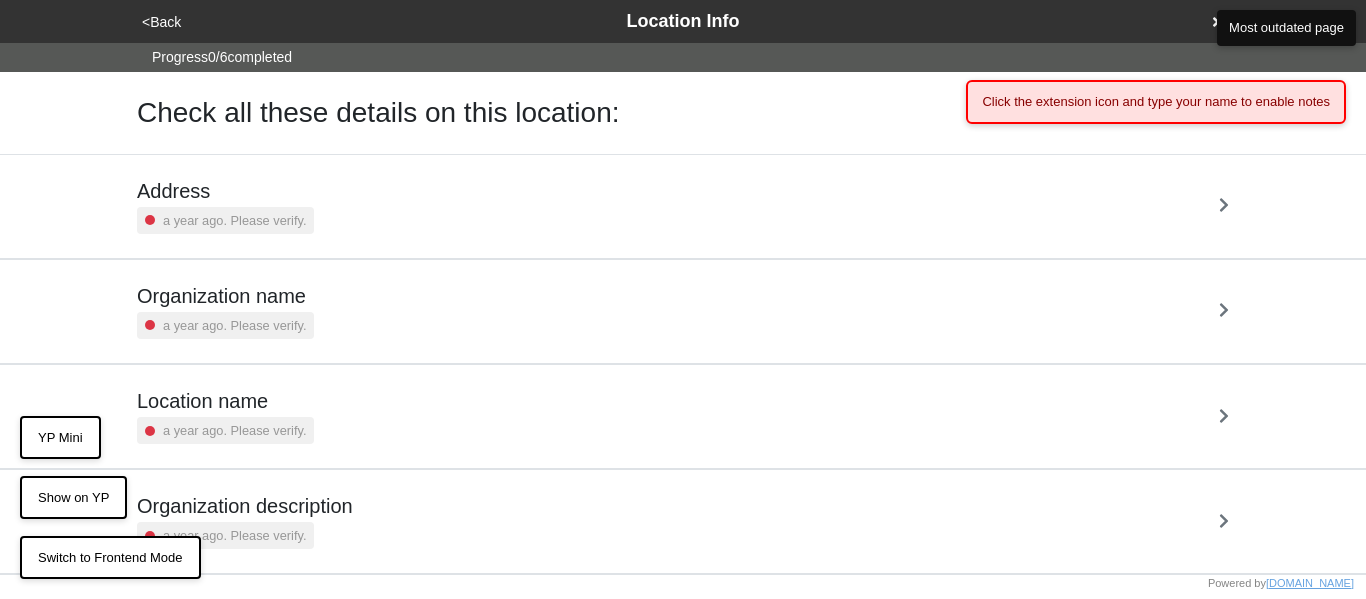 click on "<Back" at bounding box center [161, 22] 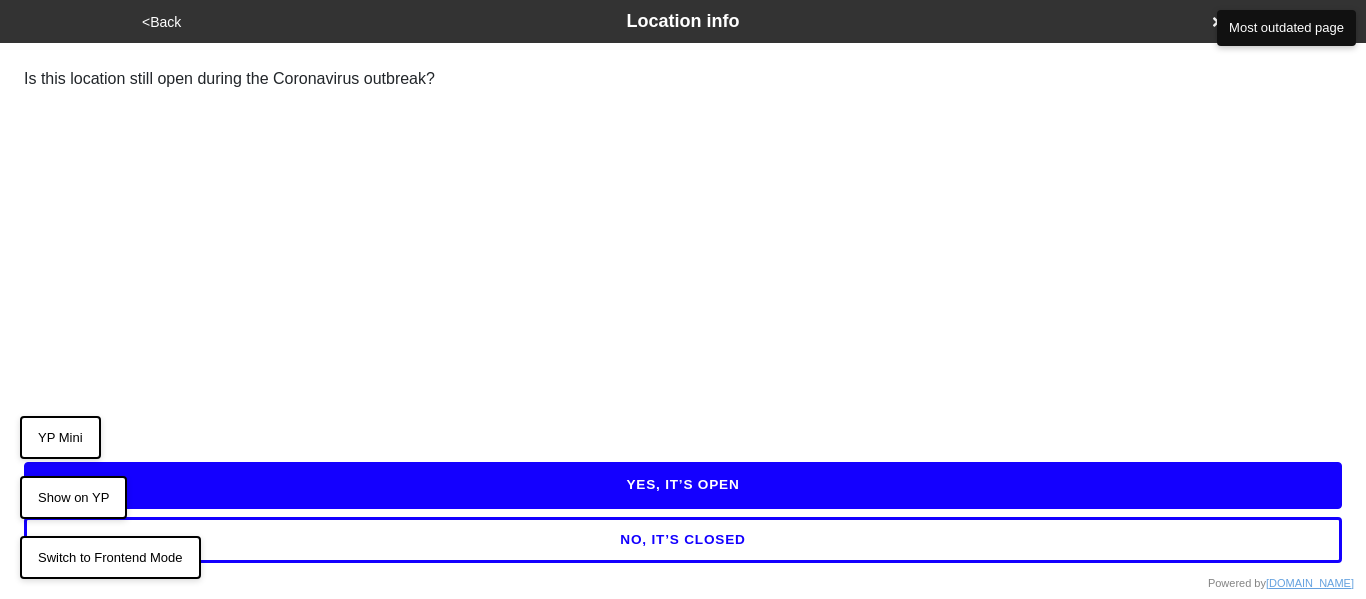 click on "YES, IT’S OPEN" at bounding box center [683, 485] 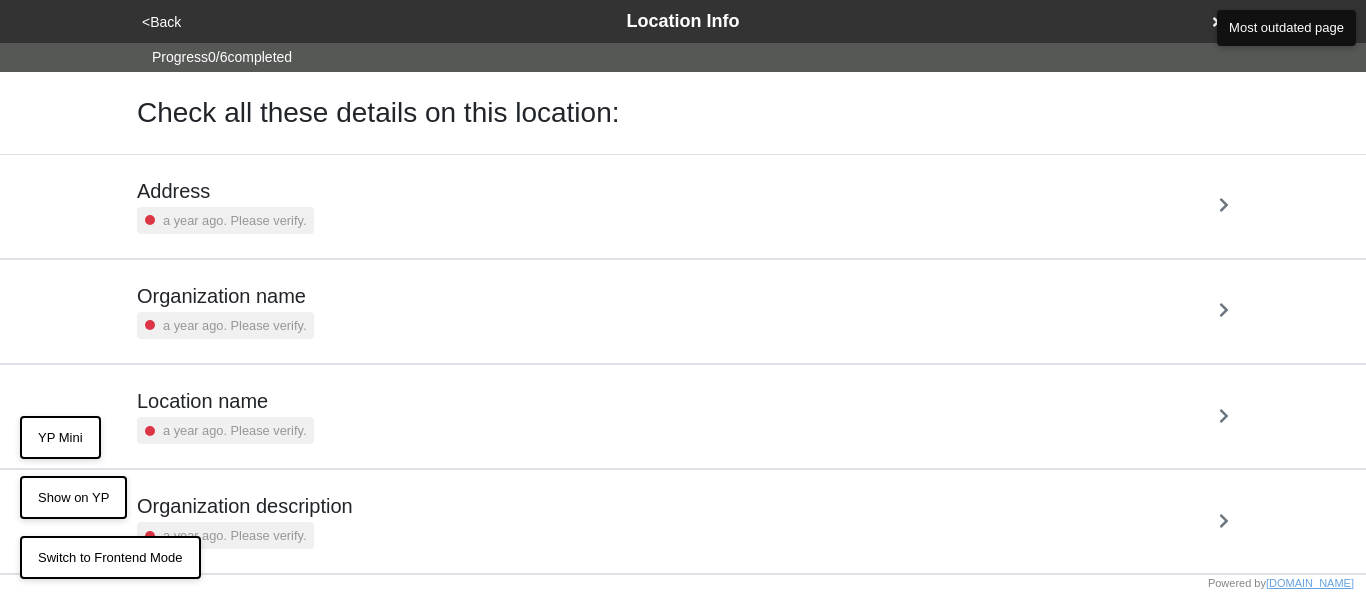 click on "Address" at bounding box center (225, 191) 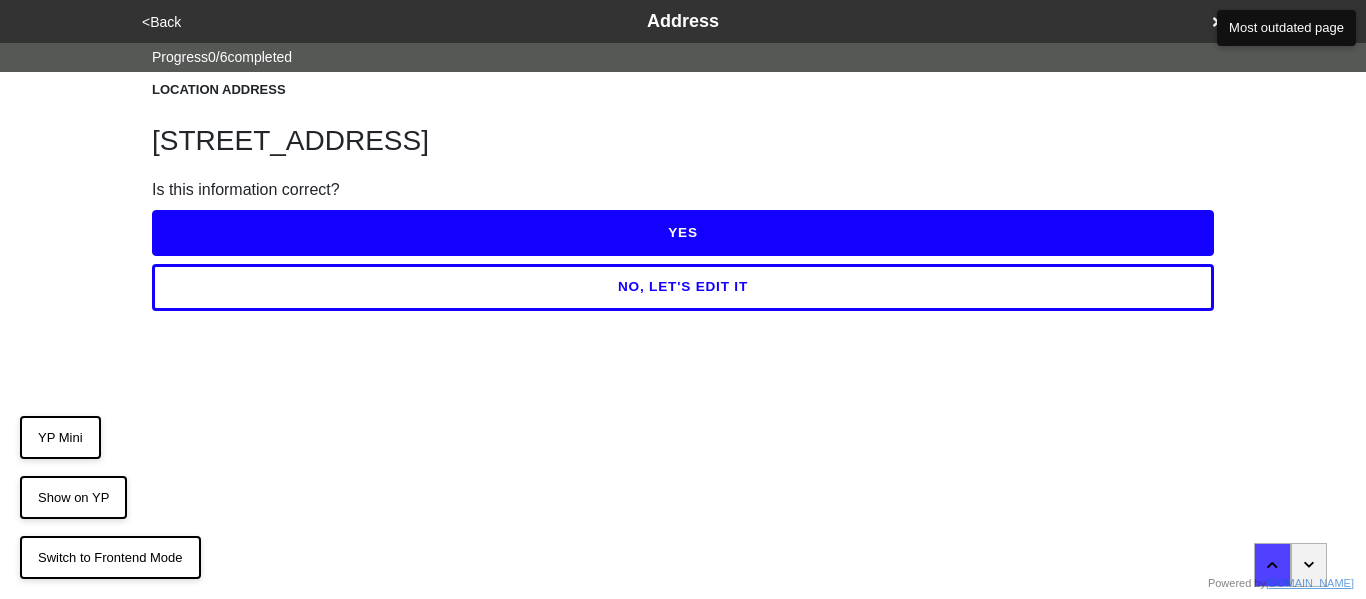 click on "YES" at bounding box center [683, 233] 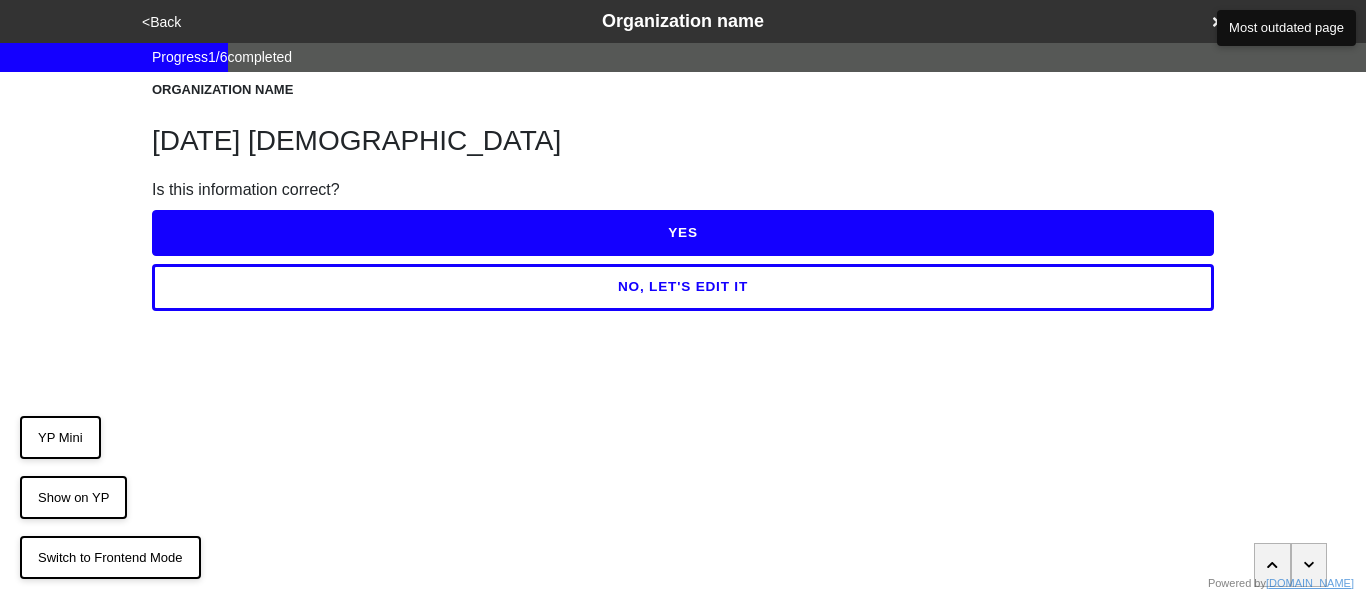 click on "YES" at bounding box center (683, 233) 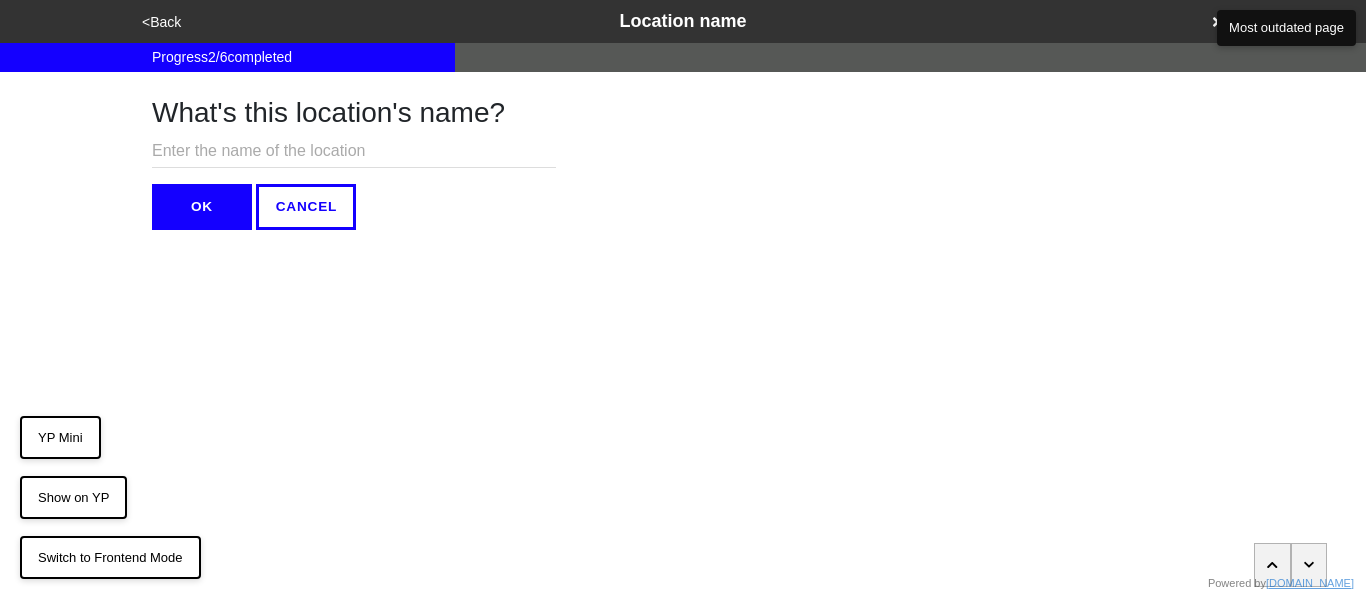 click on "OK" at bounding box center [202, 207] 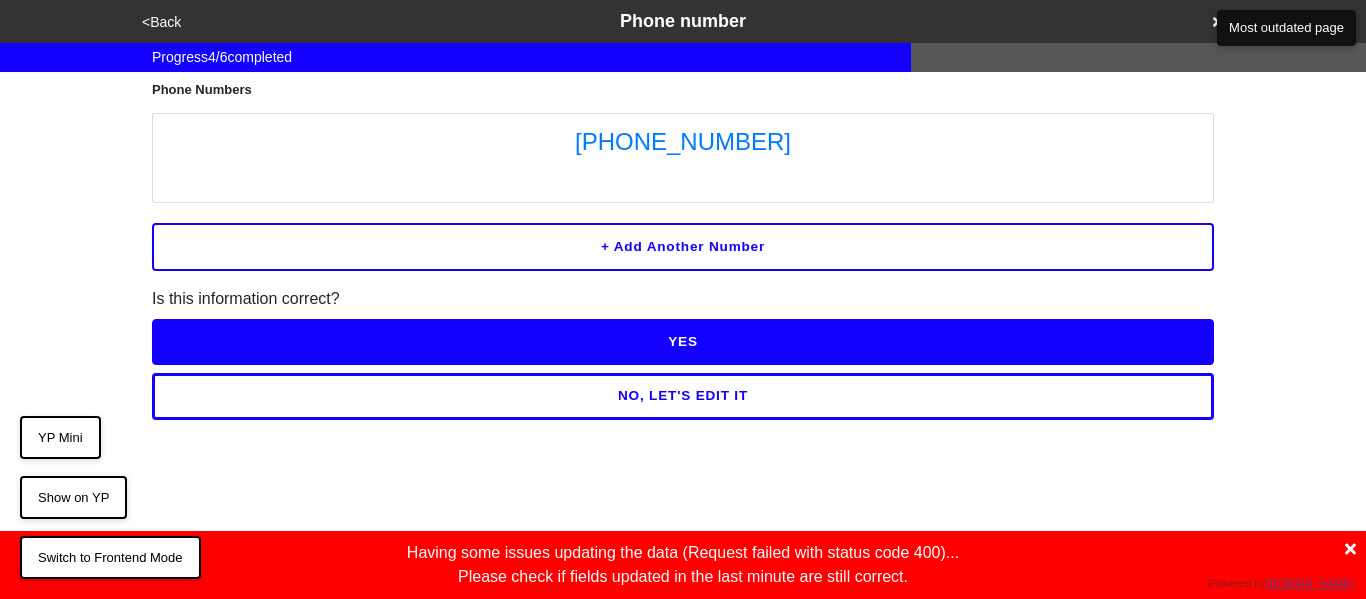 click on "<Back" at bounding box center [161, 22] 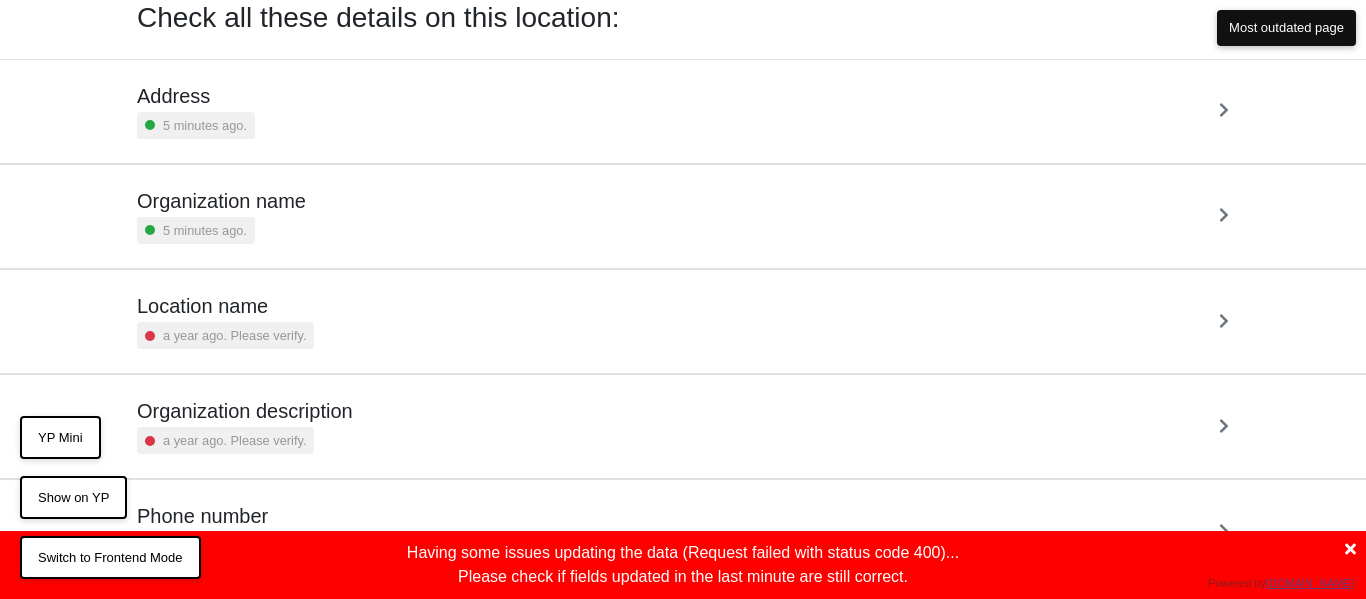 scroll, scrollTop: 104, scrollLeft: 0, axis: vertical 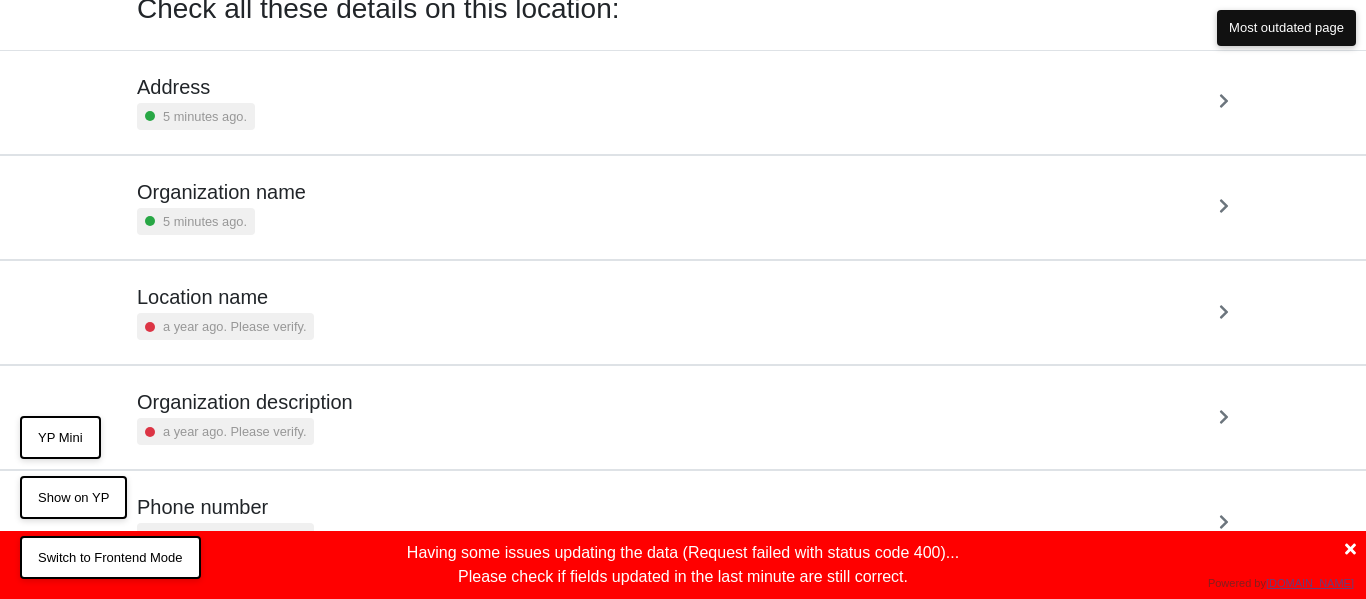 click on "Organization description a year ago. Please verify." at bounding box center (683, 417) 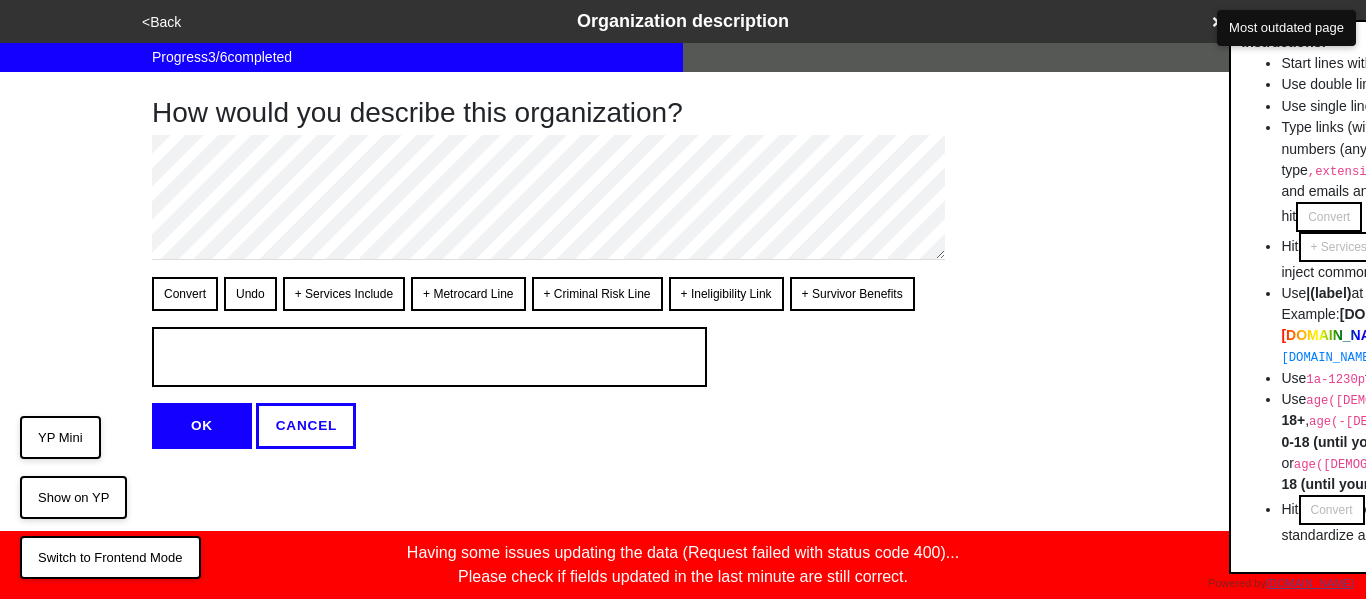 scroll, scrollTop: 0, scrollLeft: 0, axis: both 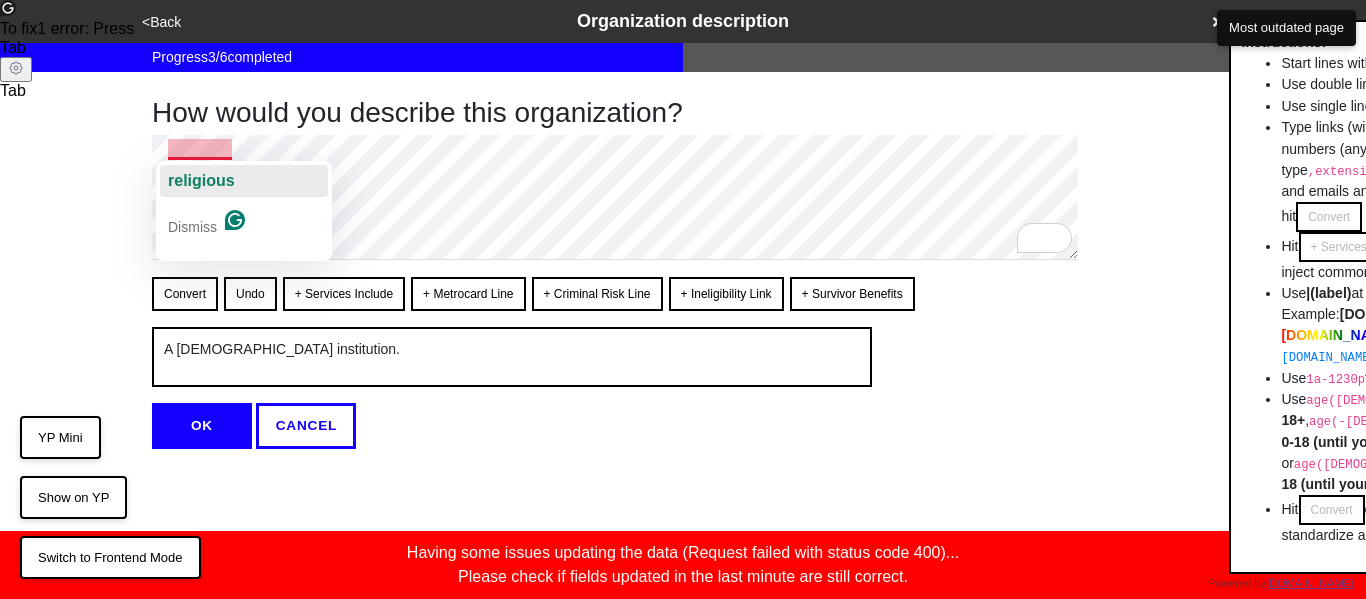 click on "religious" 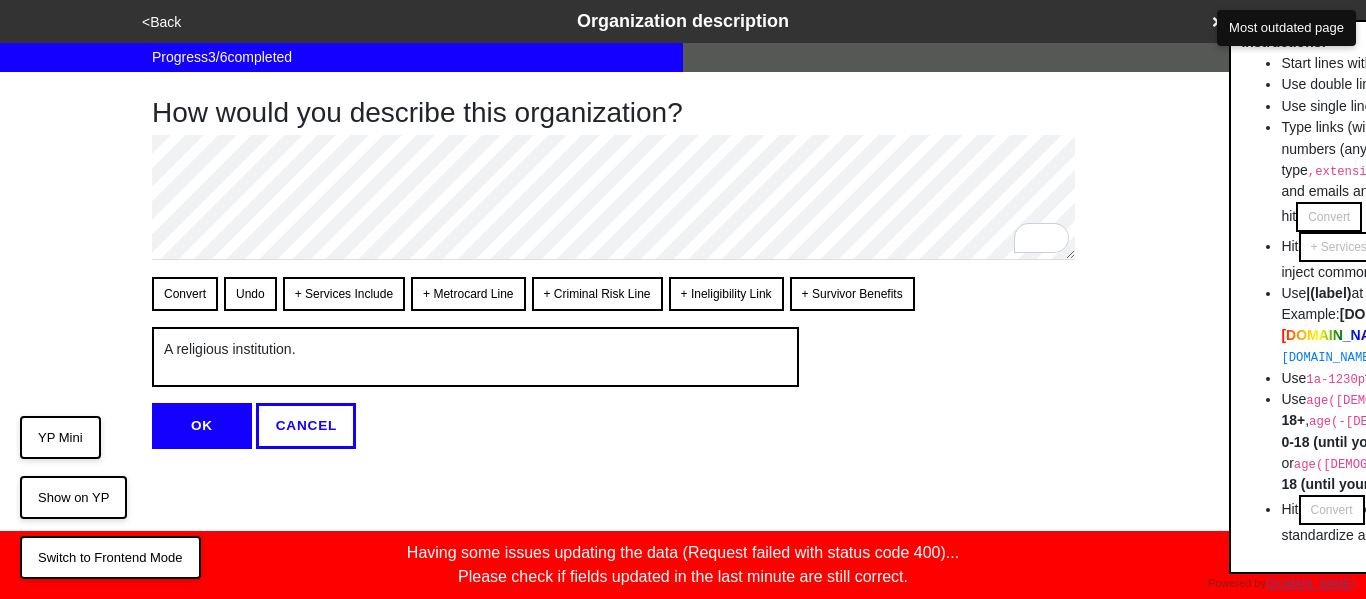 click on "OK" at bounding box center (202, 426) 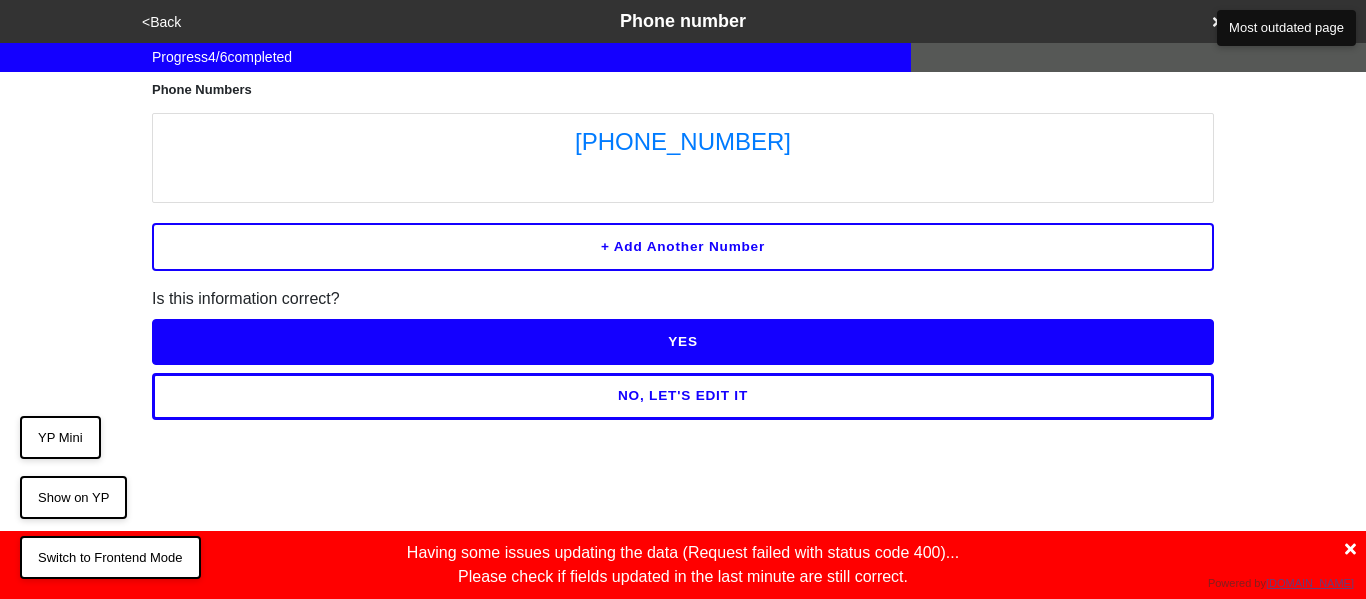 click on "<Back" at bounding box center (161, 22) 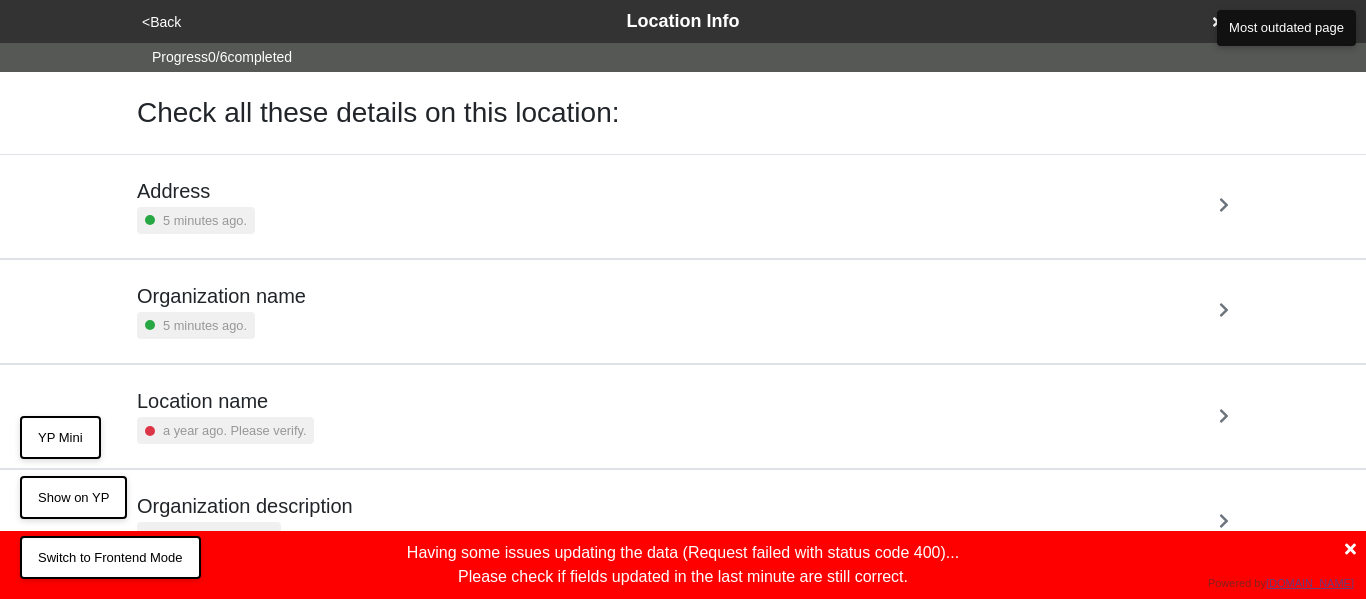 scroll, scrollTop: 232, scrollLeft: 0, axis: vertical 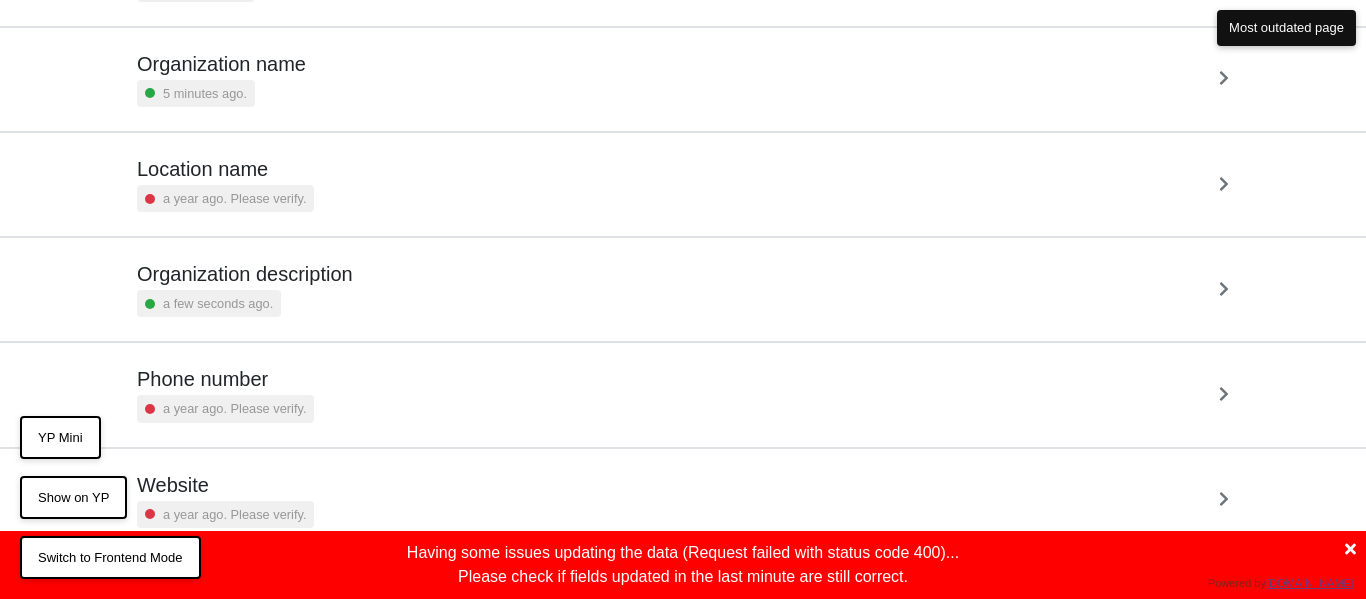click on "Phone number a year ago. Please verify." at bounding box center [225, 394] 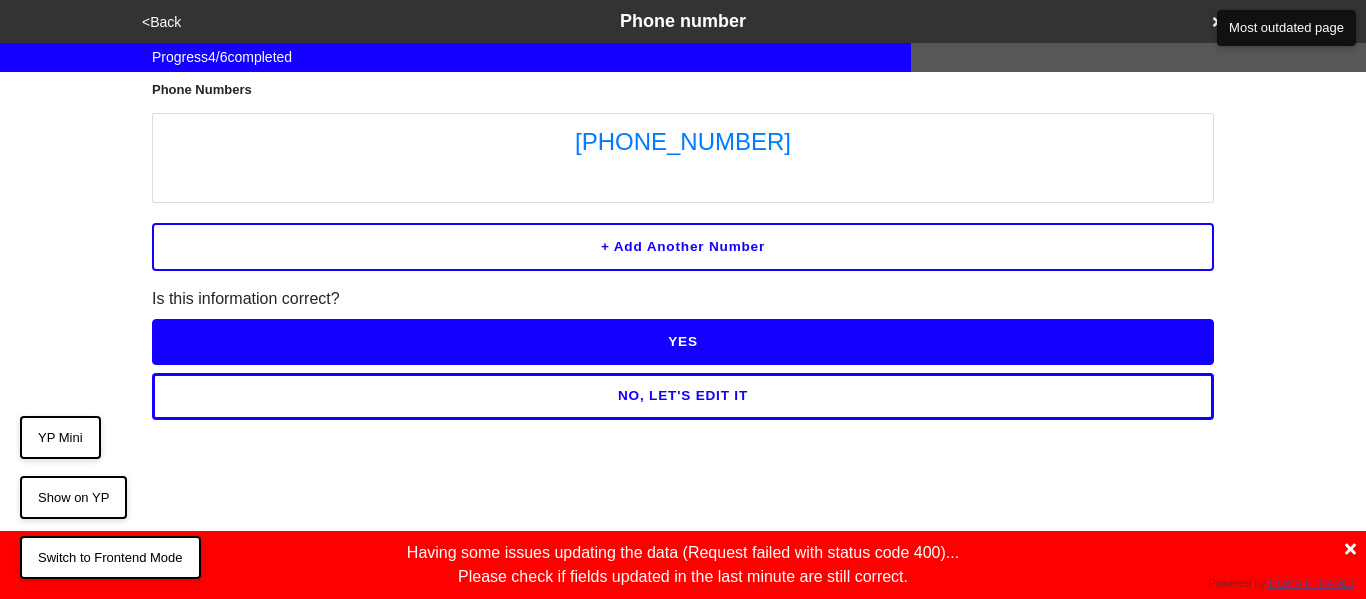 click on "NO, LET'S EDIT IT" at bounding box center (683, 396) 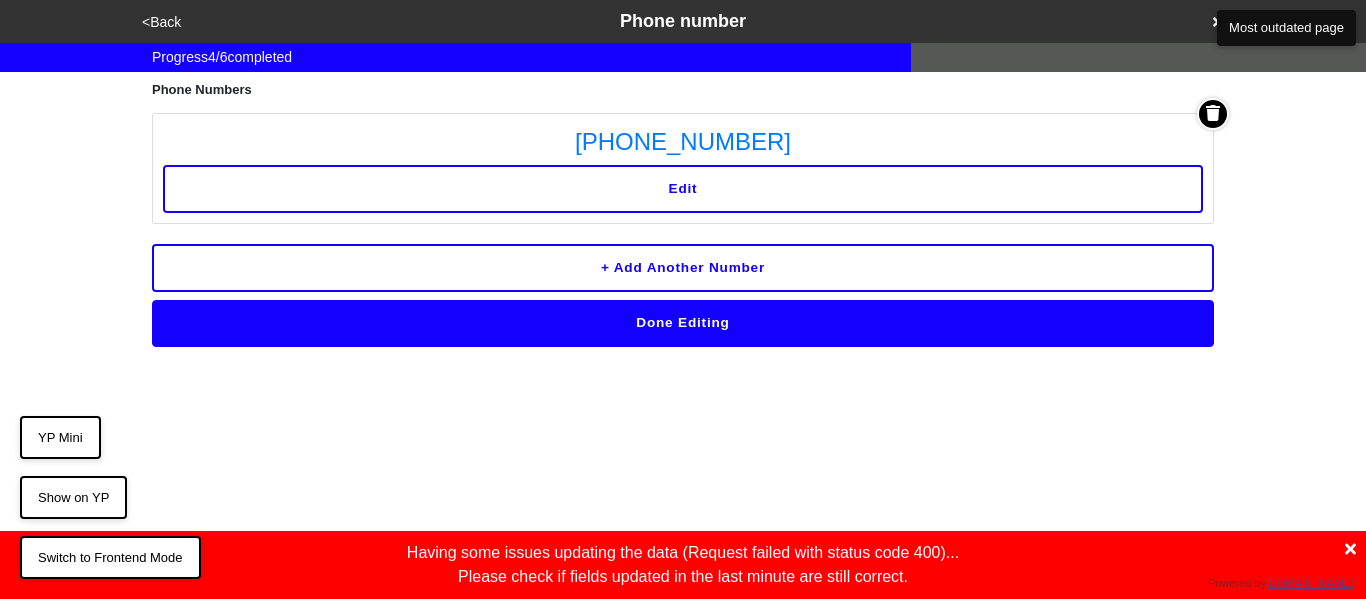 click on "Edit" at bounding box center [683, 189] 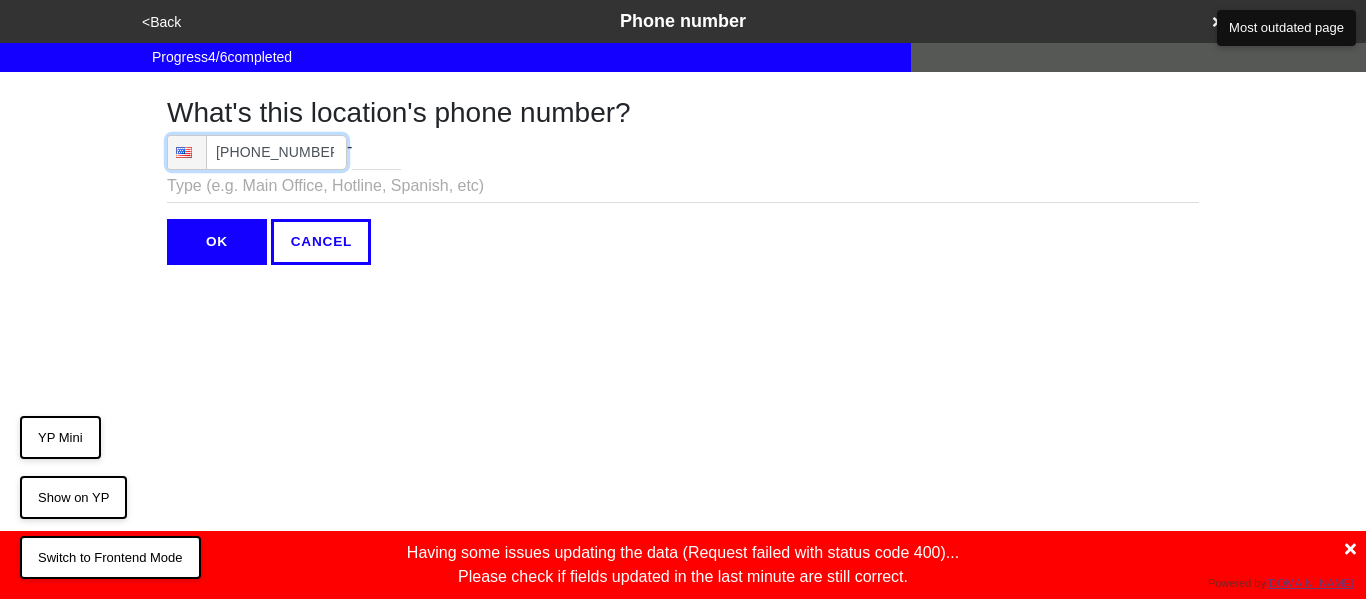 click on "(212) 222-0666" at bounding box center [257, 152] 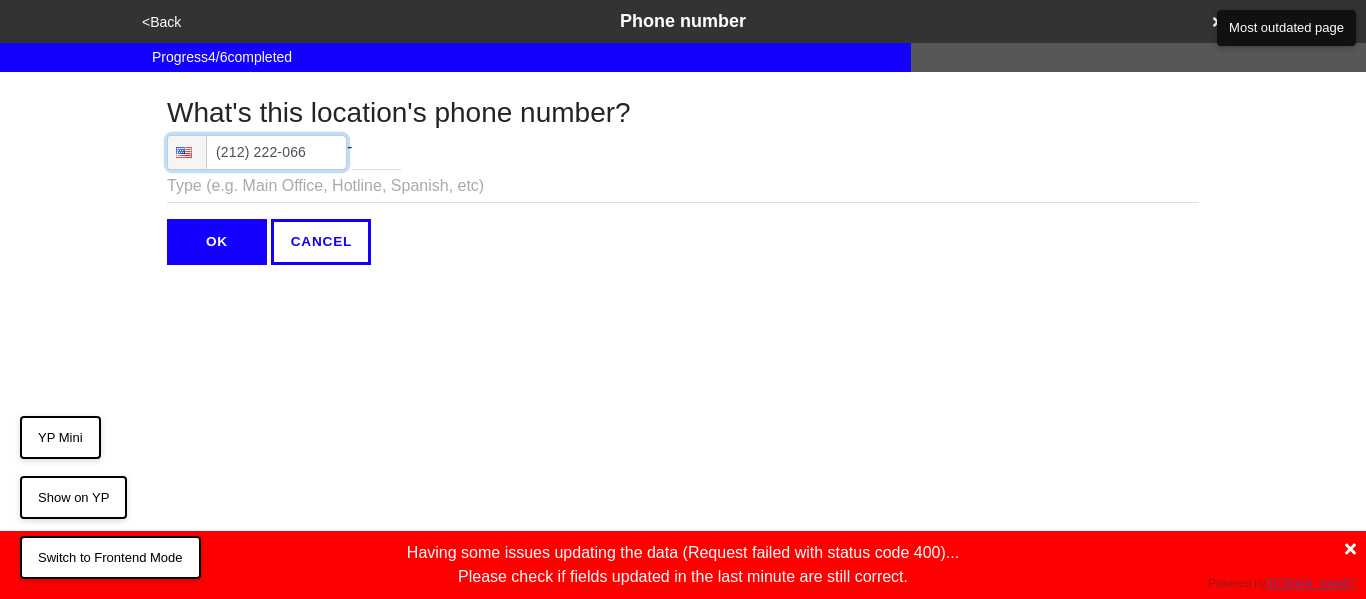 type on "(212) 222-0666" 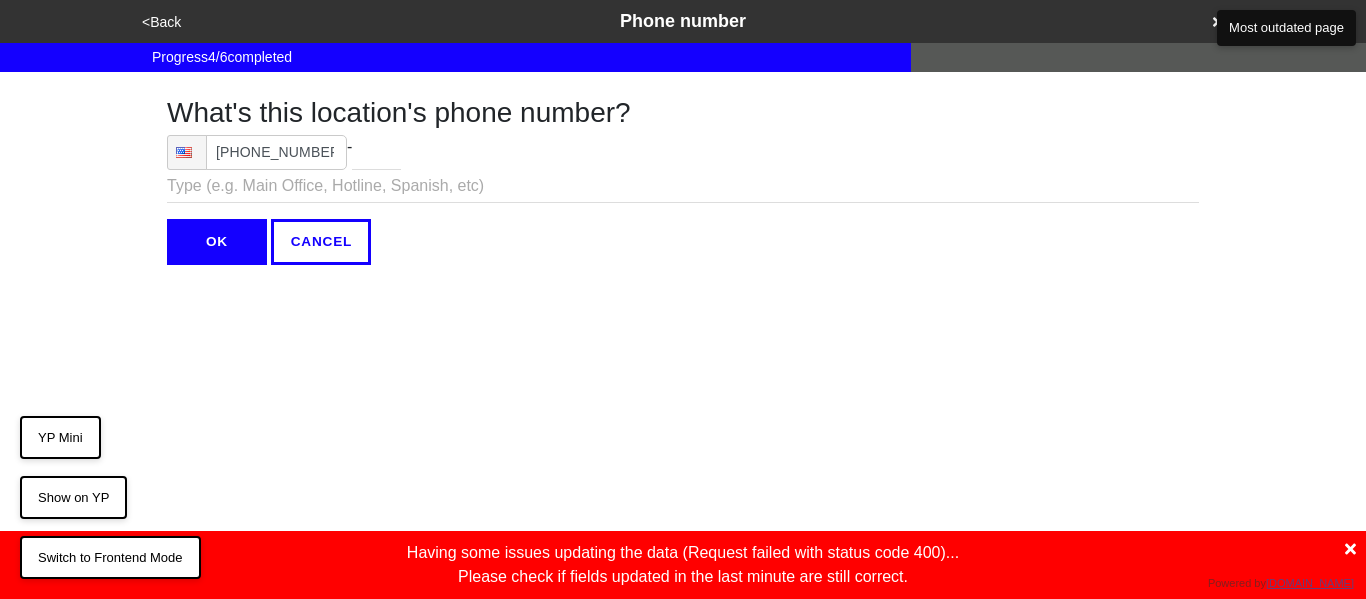 click on "OK" at bounding box center (217, 242) 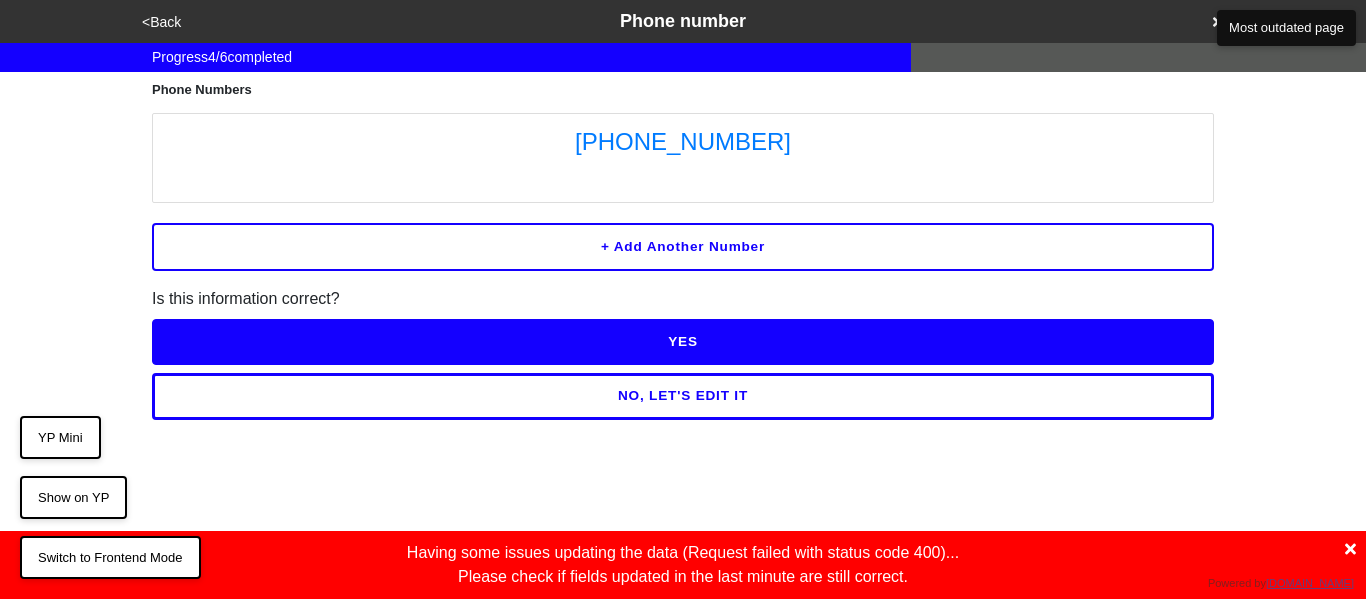 click 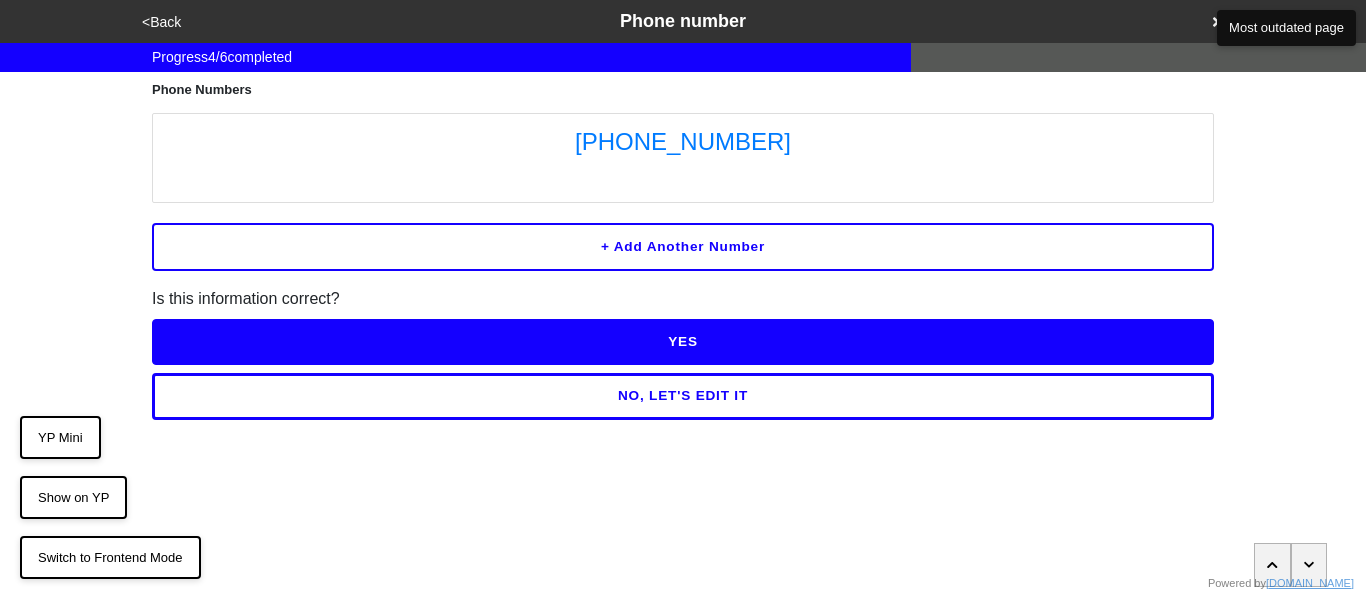 click on "YES" at bounding box center (683, 342) 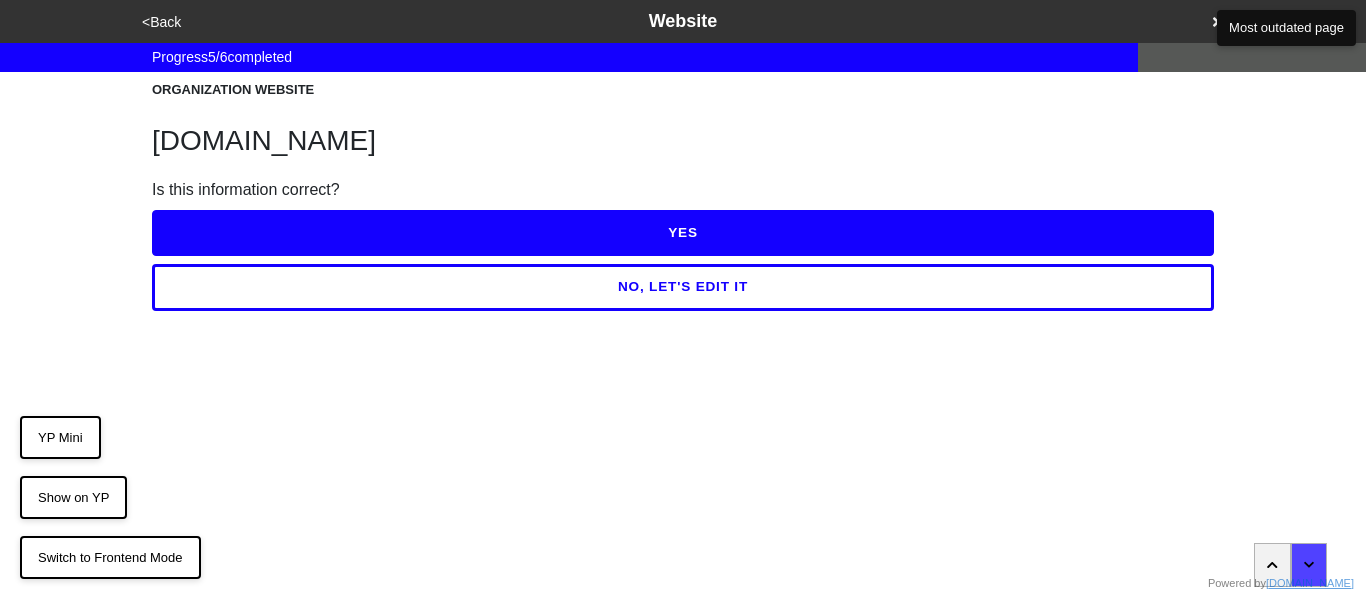 click on "YES" at bounding box center [683, 233] 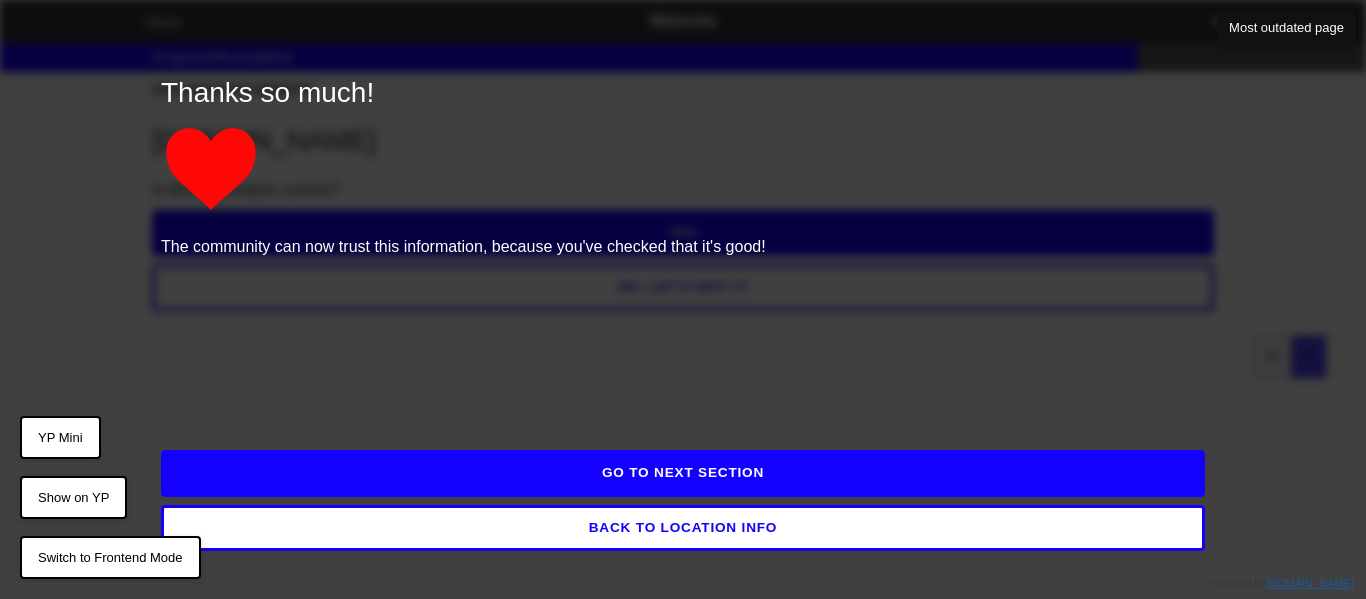 click on "GO TO NEXT SECTION" at bounding box center [683, 473] 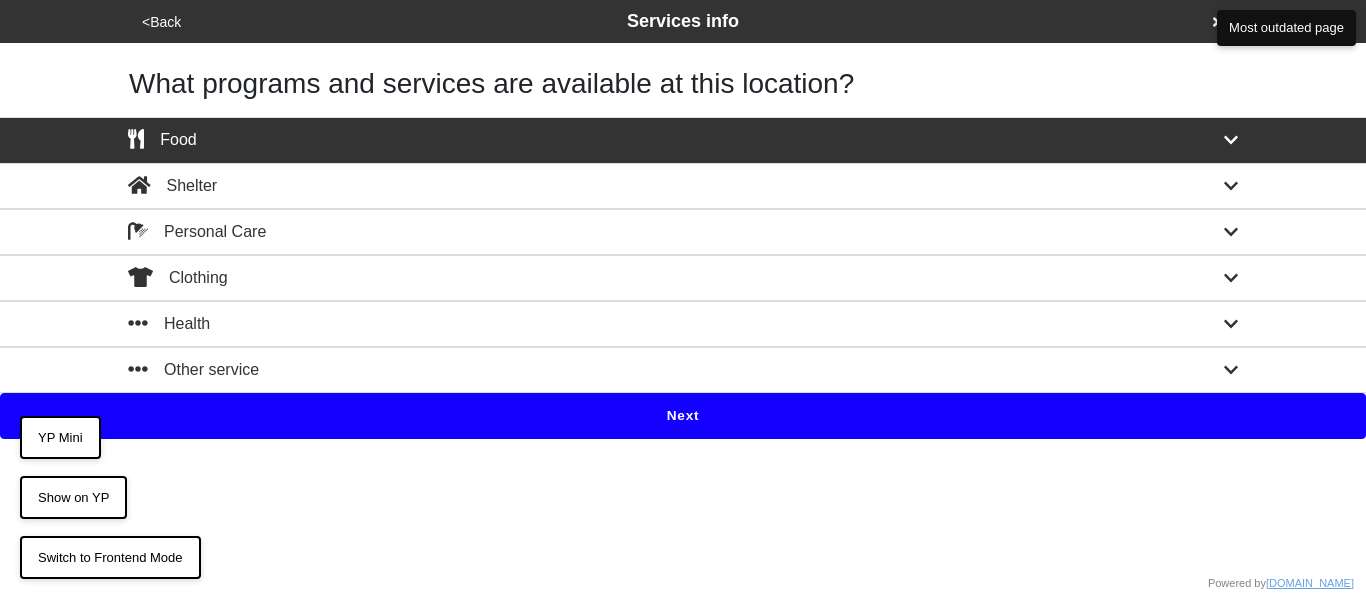 click on "Next" at bounding box center [683, 416] 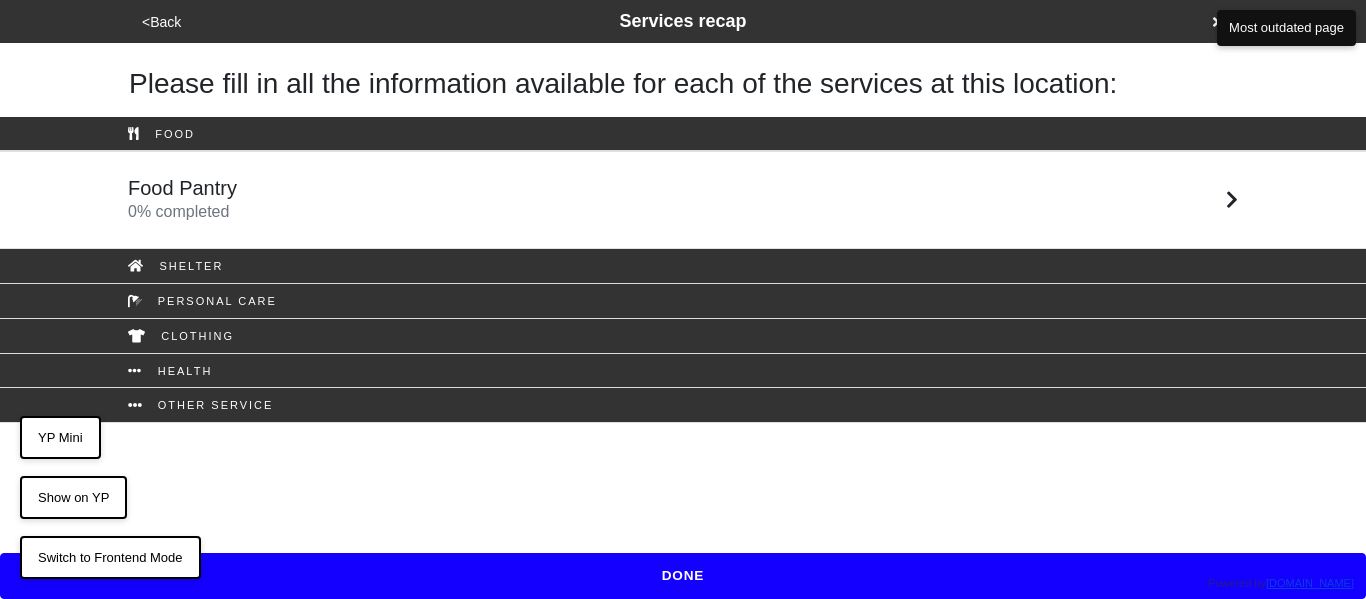 click on "Food Pantry 0 % completed" at bounding box center (683, 200) 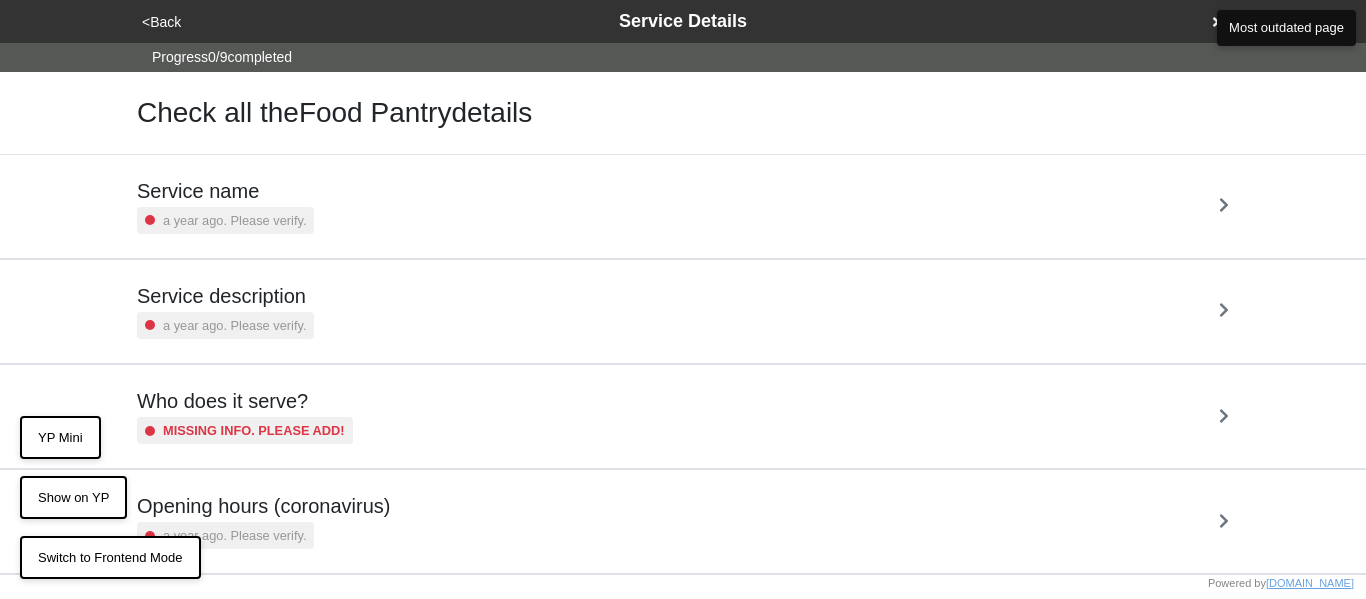 click on "Service name a year ago. Please verify." at bounding box center (683, 206) 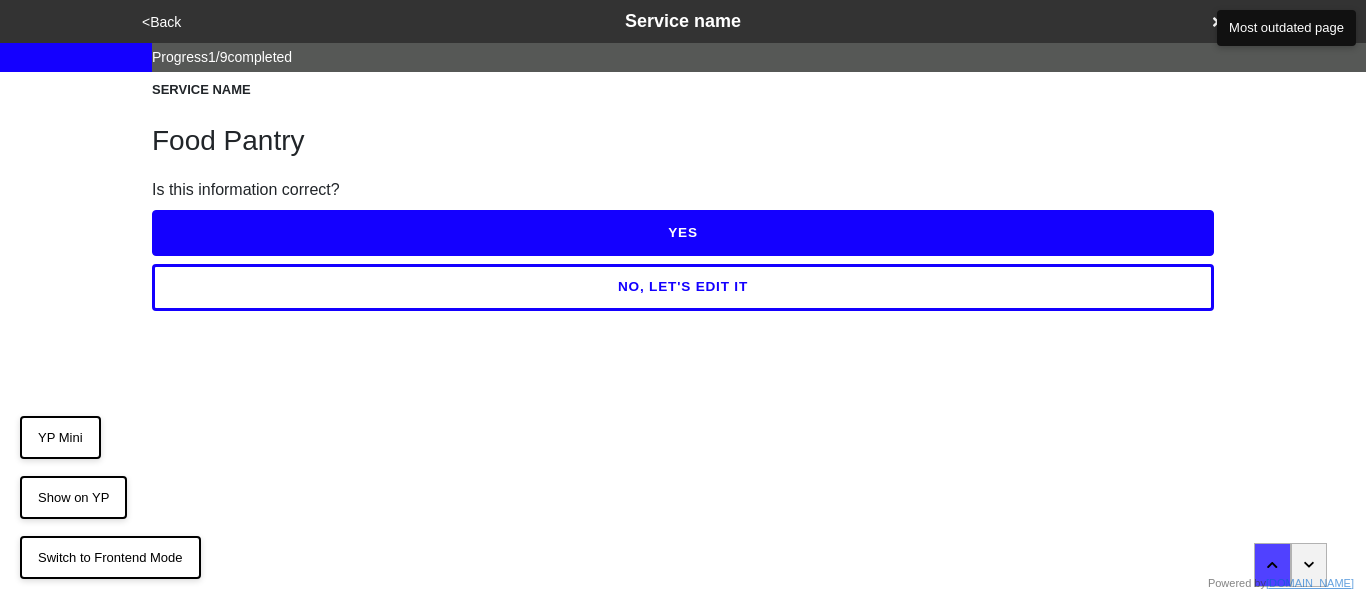 click on "YES" at bounding box center [683, 233] 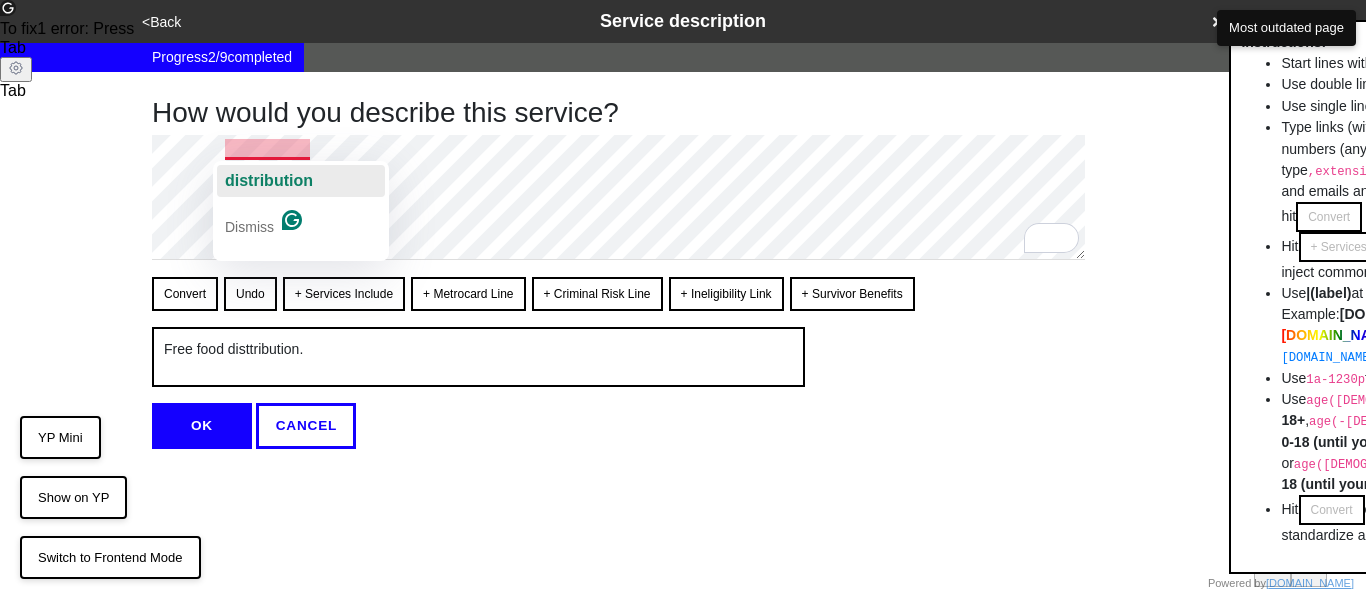 click on "distribution" 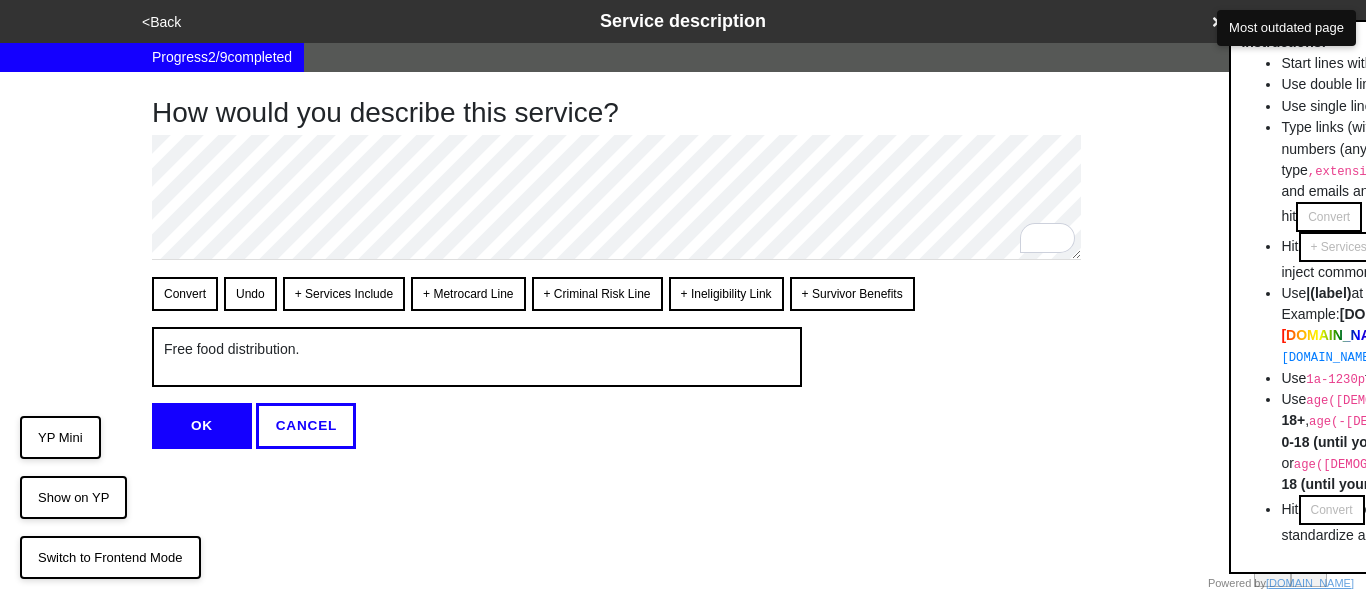 click on "OK" at bounding box center [202, 426] 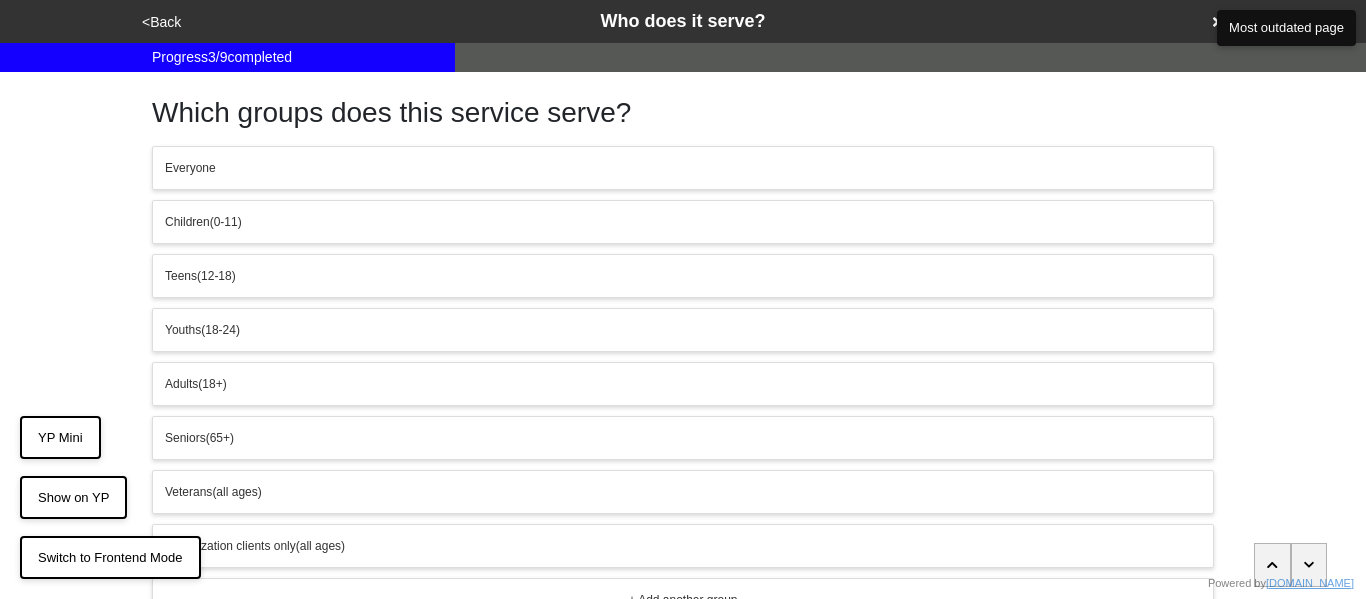 click on "<Back" at bounding box center [161, 22] 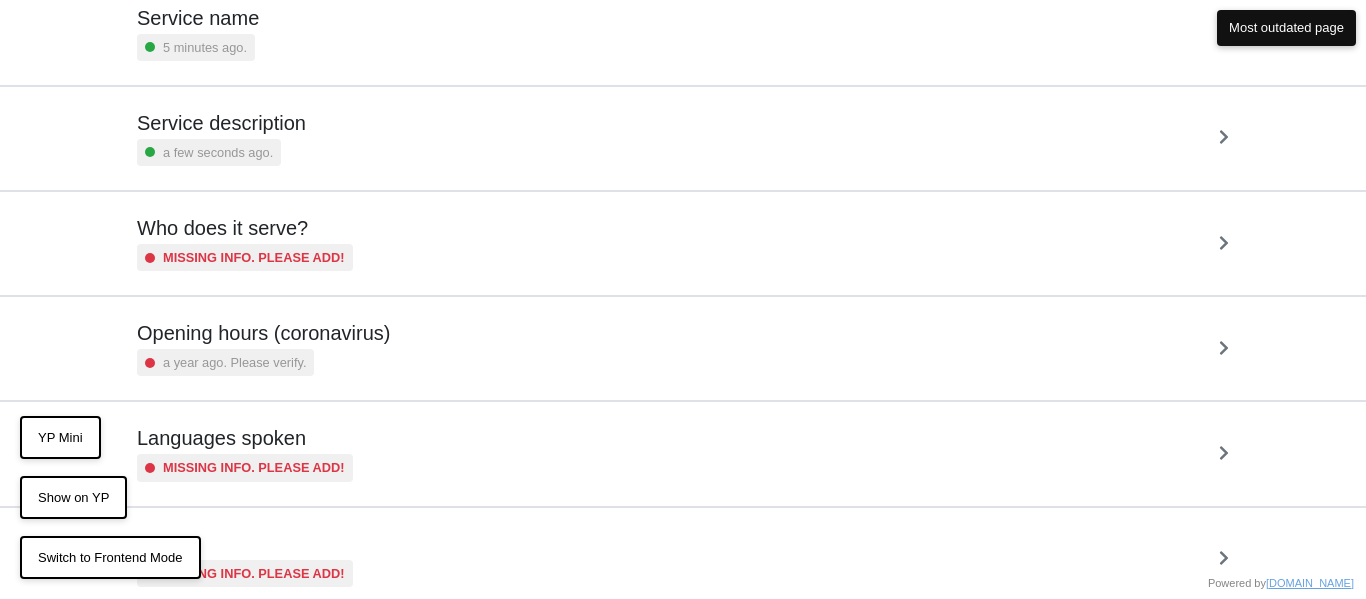 scroll, scrollTop: 174, scrollLeft: 0, axis: vertical 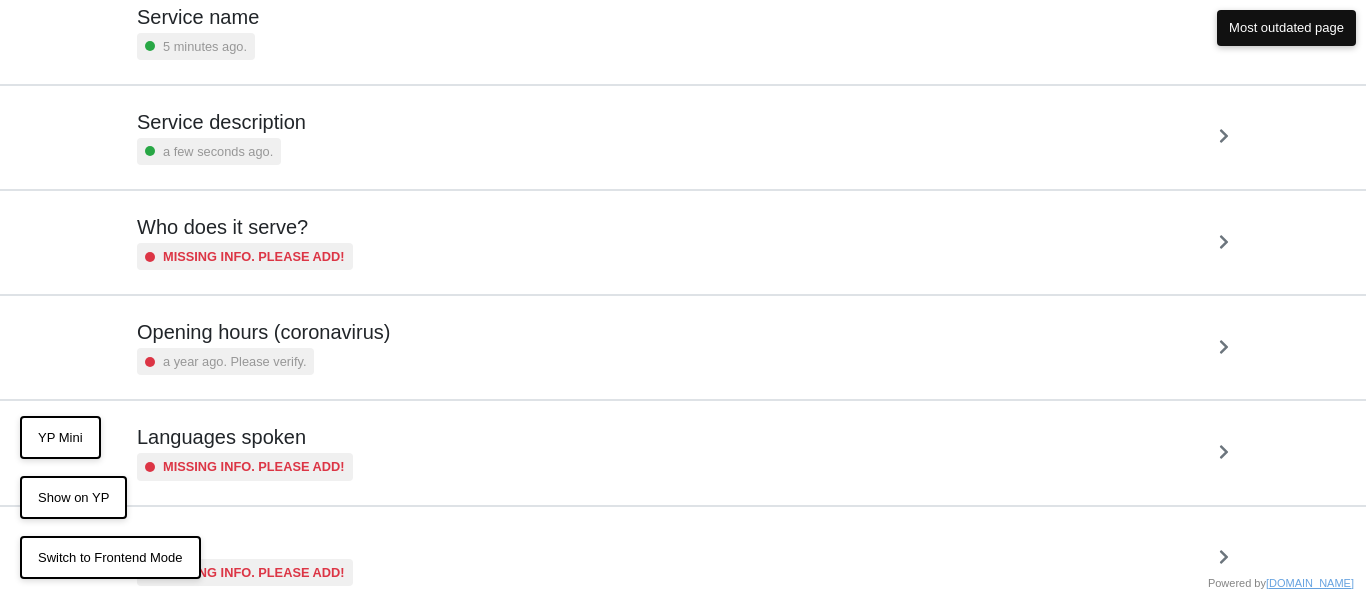 click on "Missing info. Please add!" at bounding box center (254, 256) 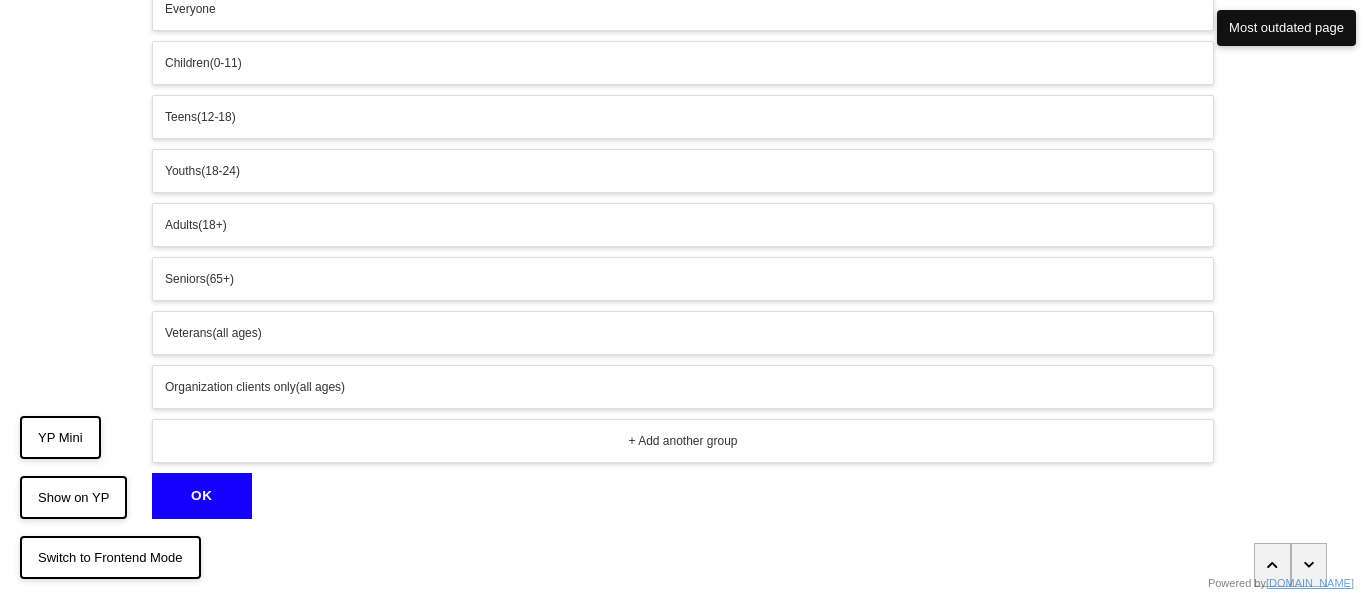 scroll, scrollTop: 0, scrollLeft: 0, axis: both 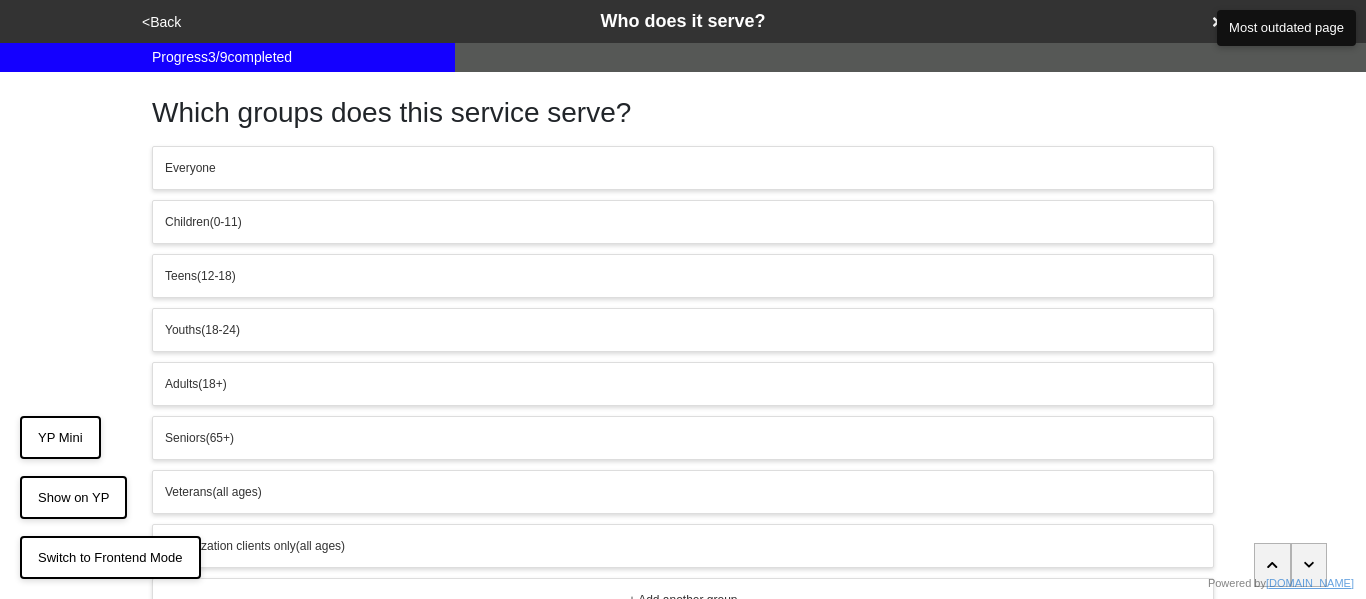 click on "<Back" at bounding box center [161, 22] 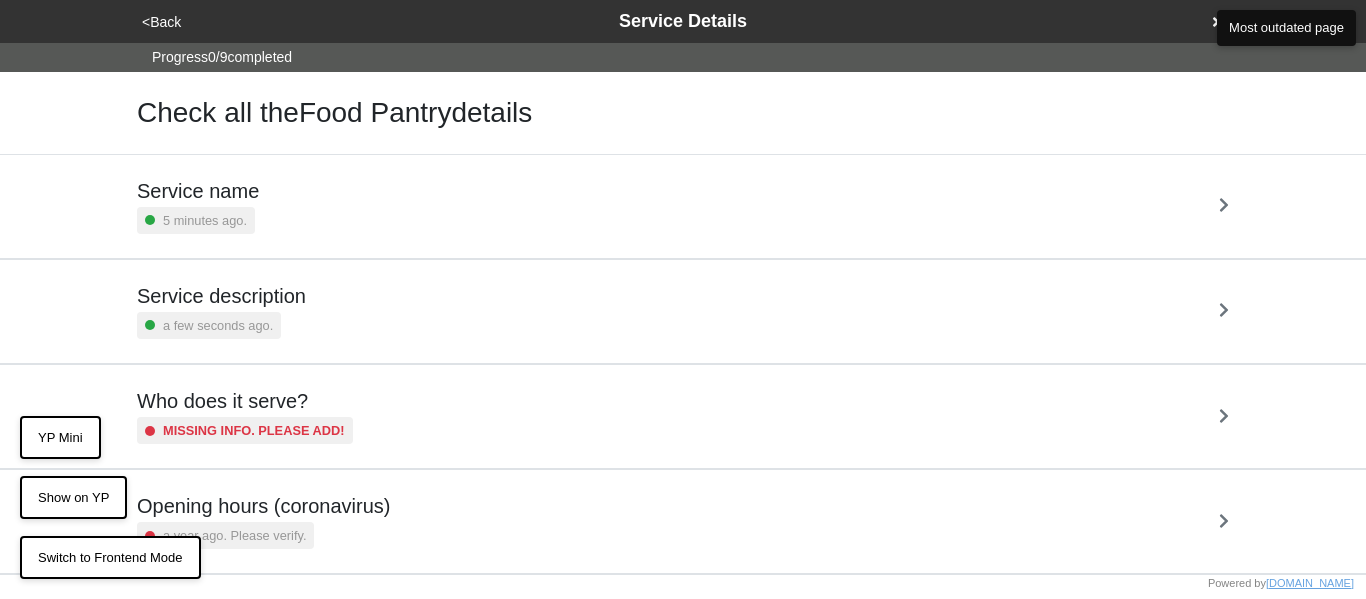 click on "Service description a few seconds ago." at bounding box center [683, 311] 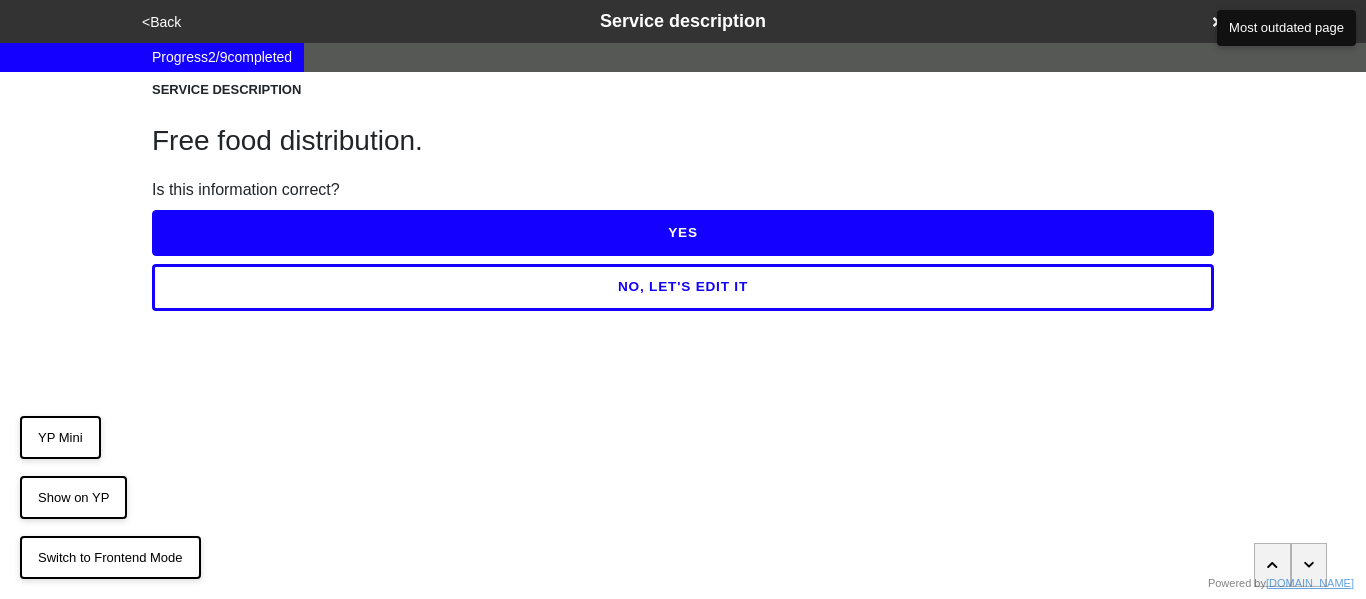 click on "YES" at bounding box center (683, 233) 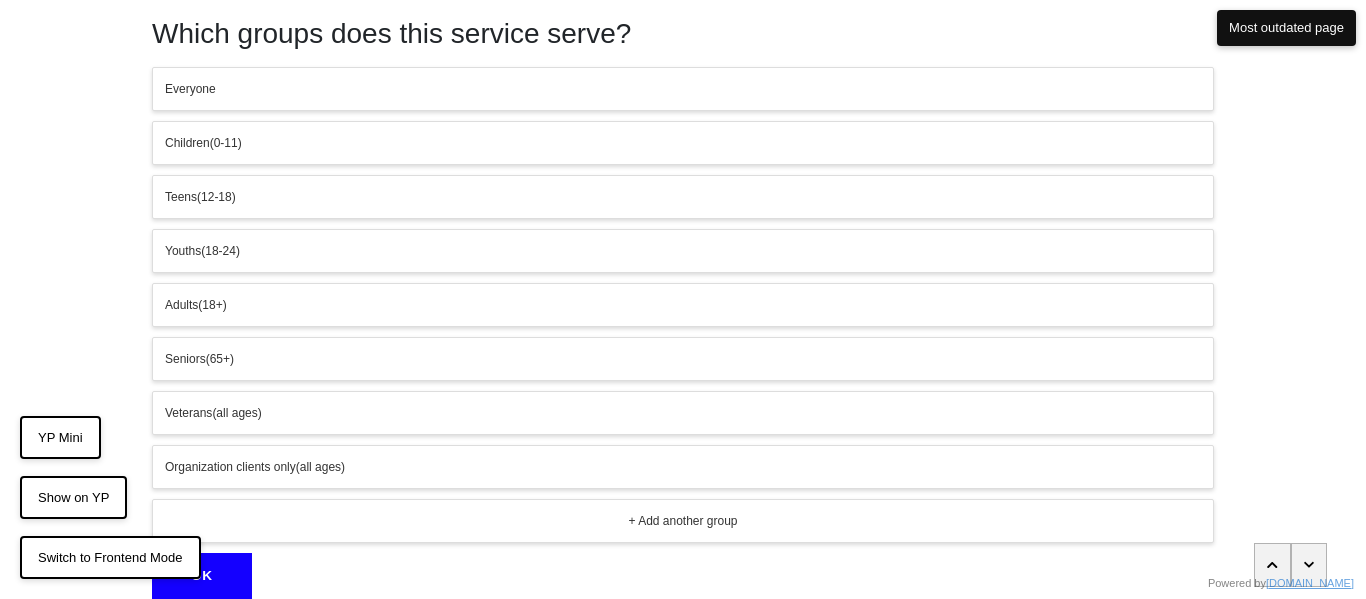 scroll, scrollTop: 84, scrollLeft: 0, axis: vertical 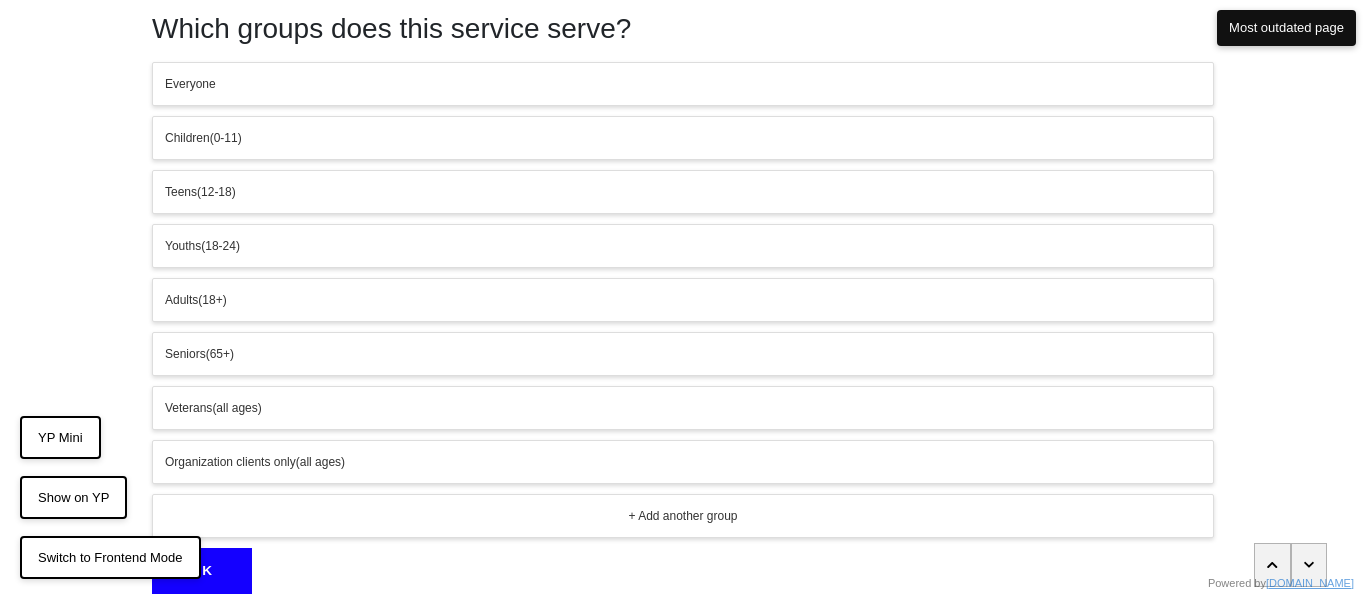 click on "Everyone" at bounding box center (683, 84) 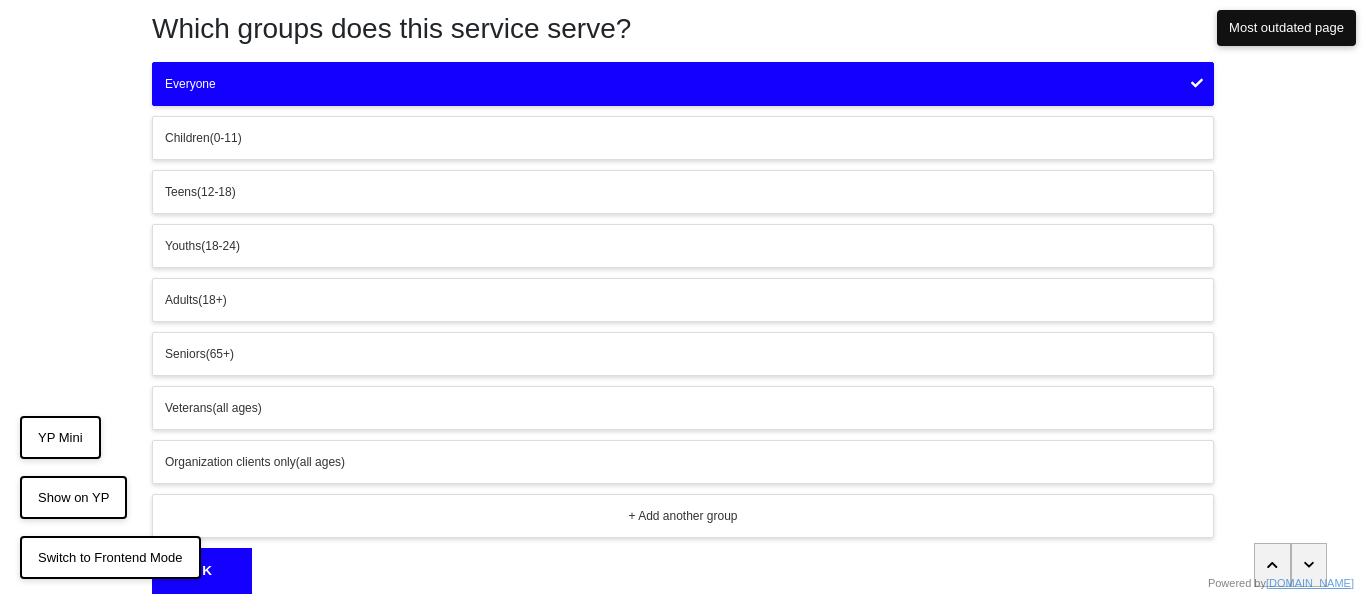 click on "OK" at bounding box center [202, 571] 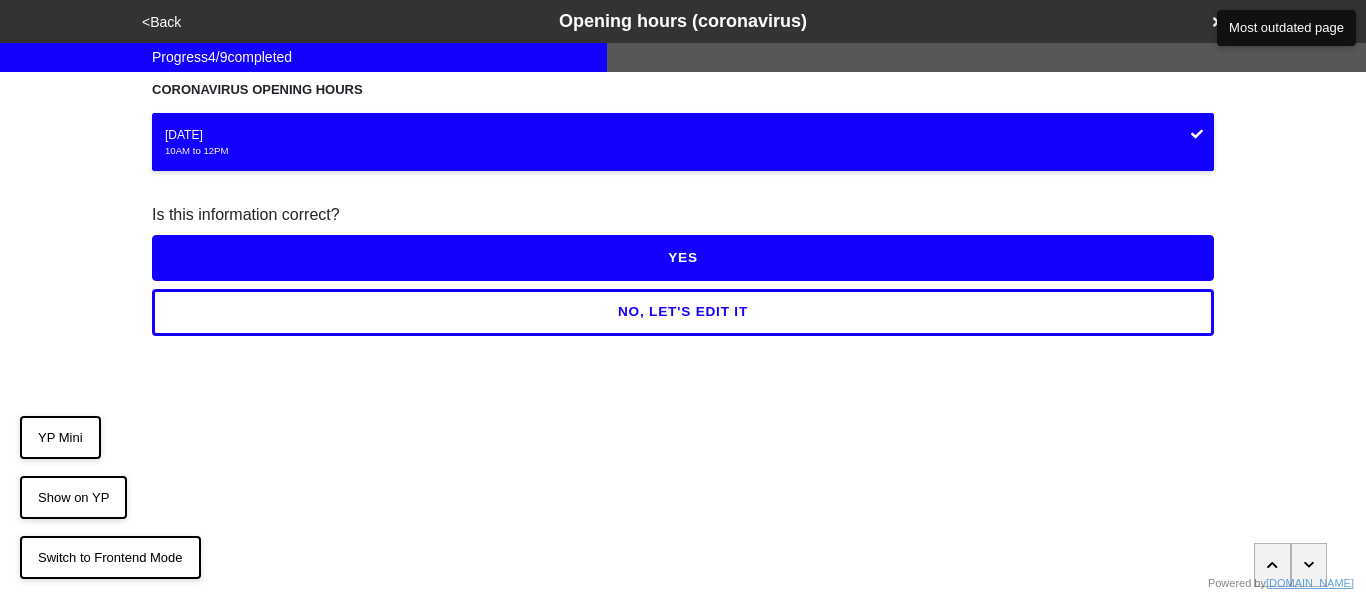 click on "<Back" at bounding box center [161, 22] 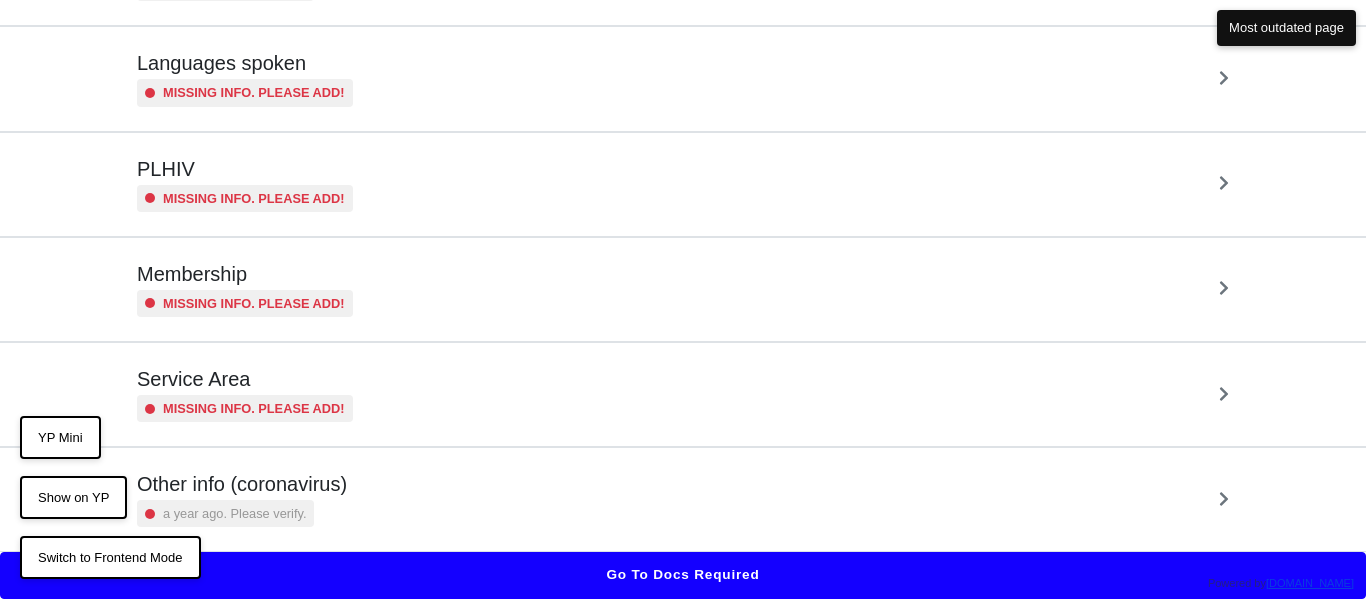 scroll, scrollTop: 399, scrollLeft: 0, axis: vertical 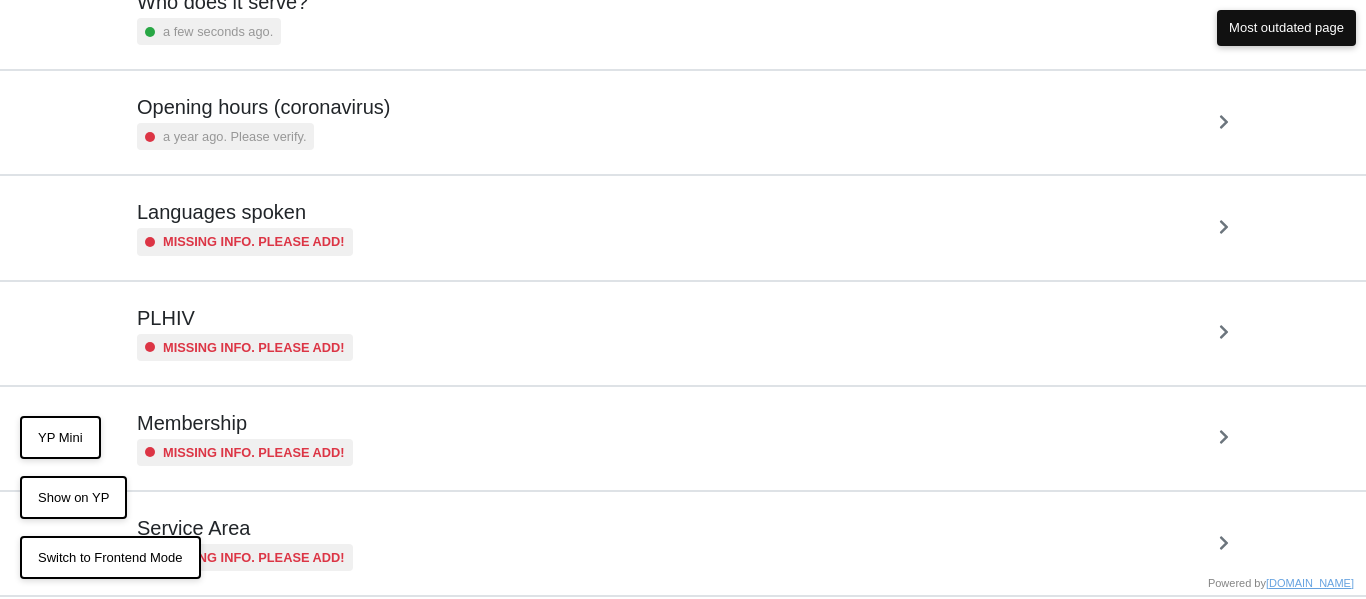 click on "Opening hours (coronavirus) a year ago. Please verify." at bounding box center (263, 122) 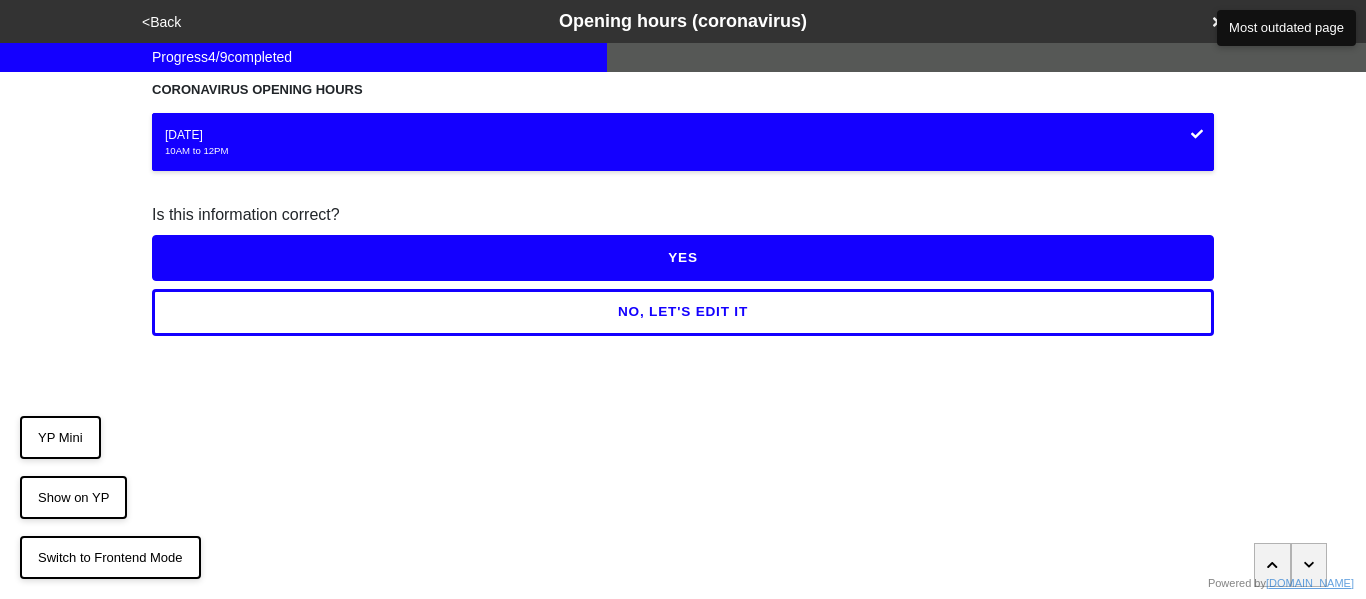 scroll, scrollTop: 0, scrollLeft: 0, axis: both 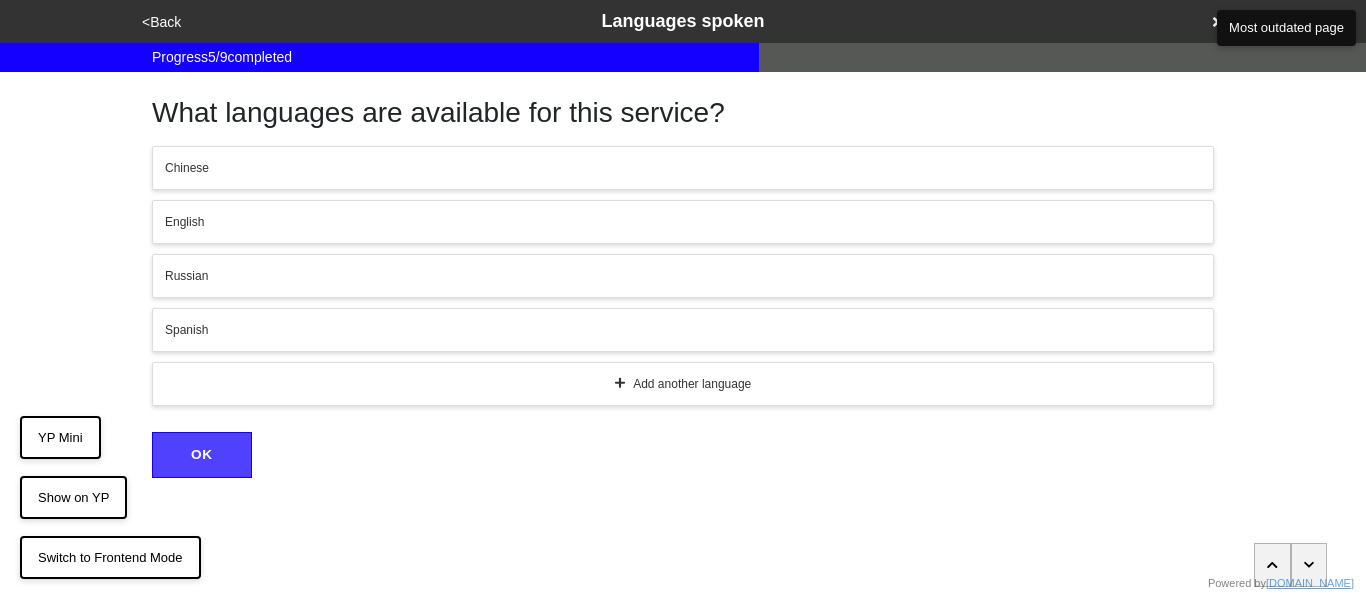 click on "Add another language" at bounding box center [683, 384] 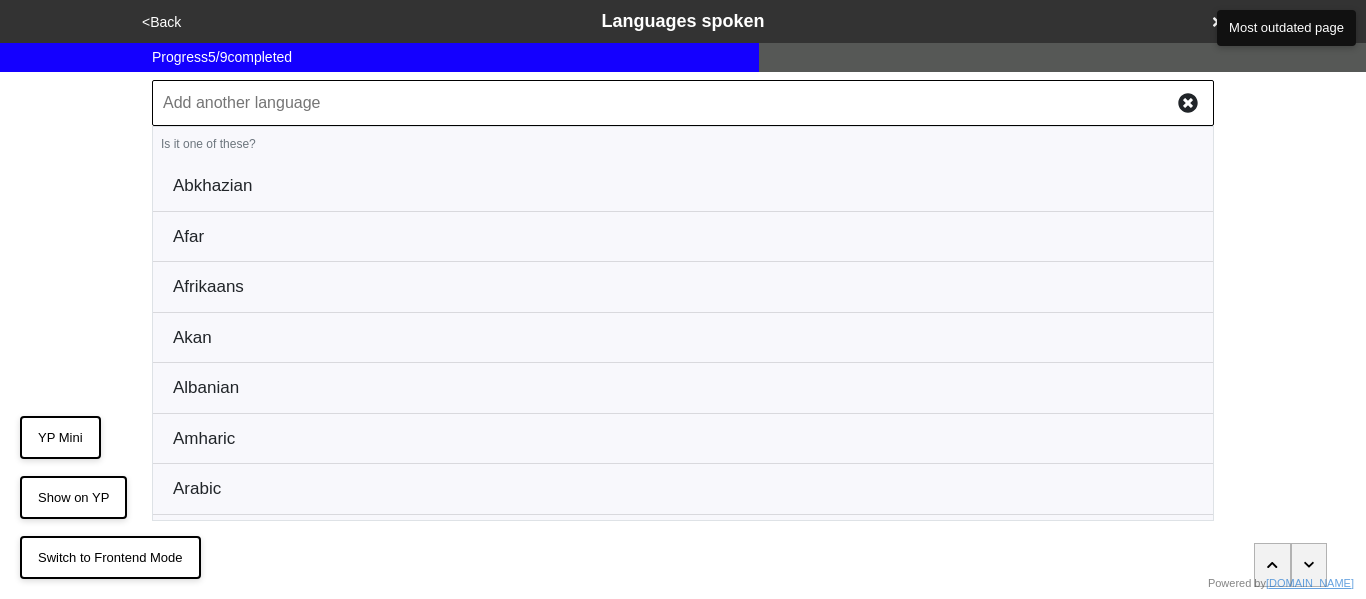 click on "<Back" at bounding box center (161, 22) 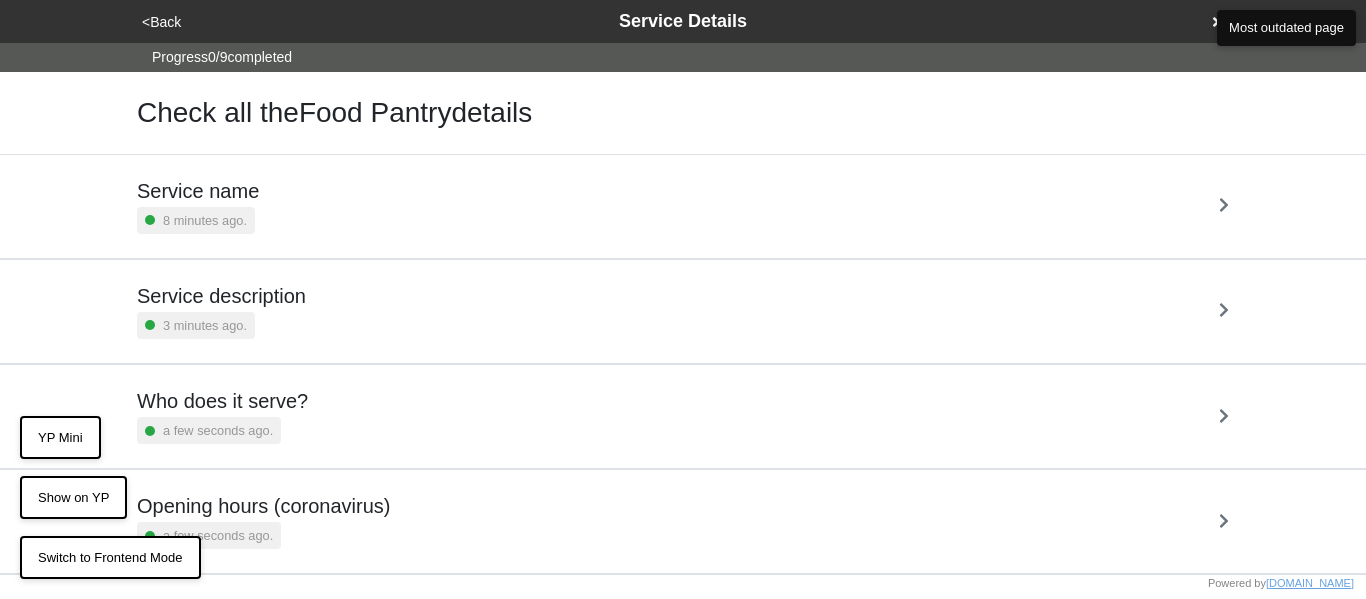 scroll, scrollTop: 548, scrollLeft: 0, axis: vertical 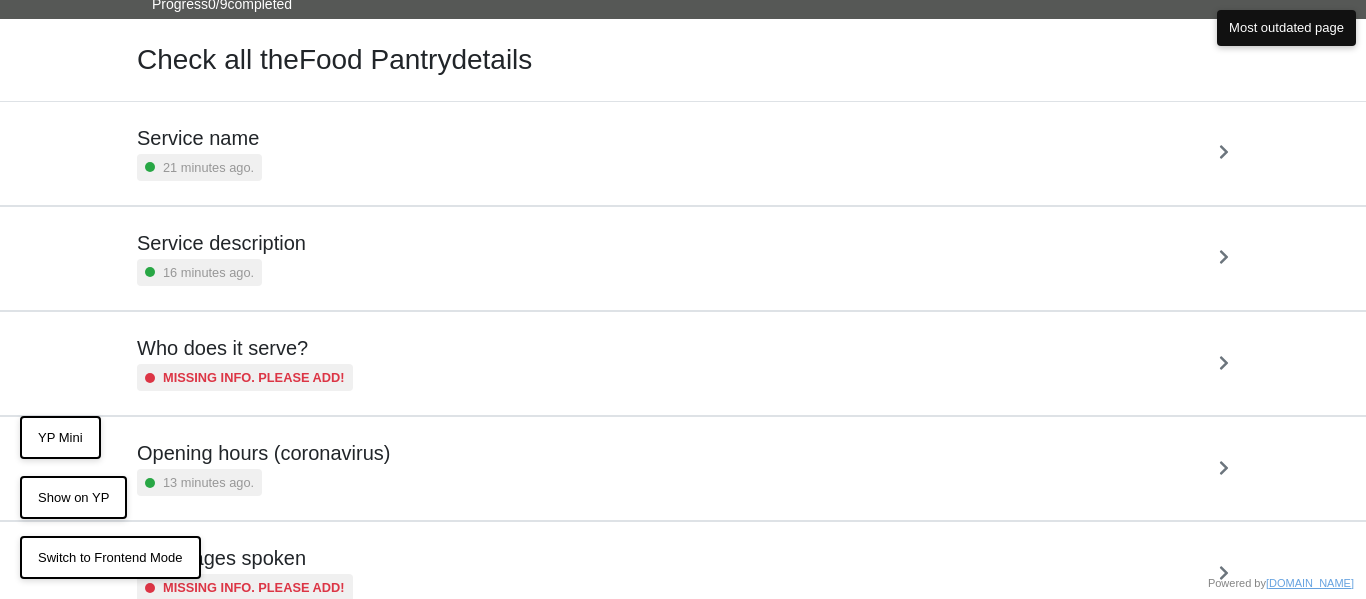 click on "Missing info. Please add!" at bounding box center (245, 377) 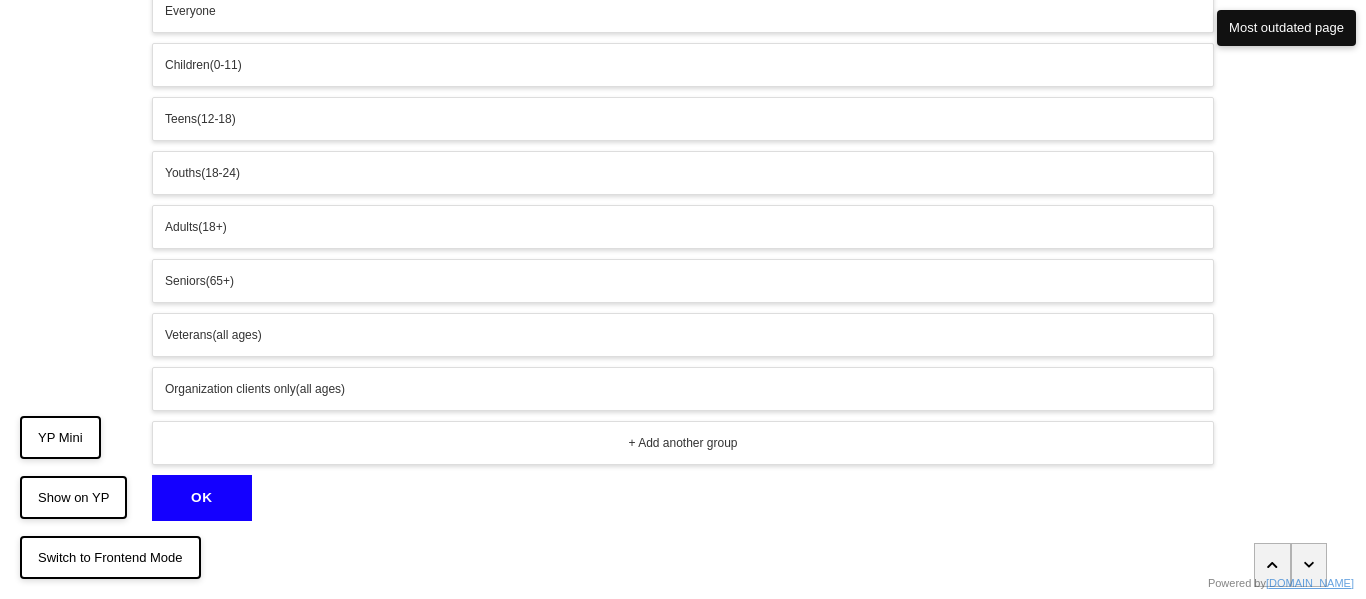 scroll, scrollTop: 159, scrollLeft: 0, axis: vertical 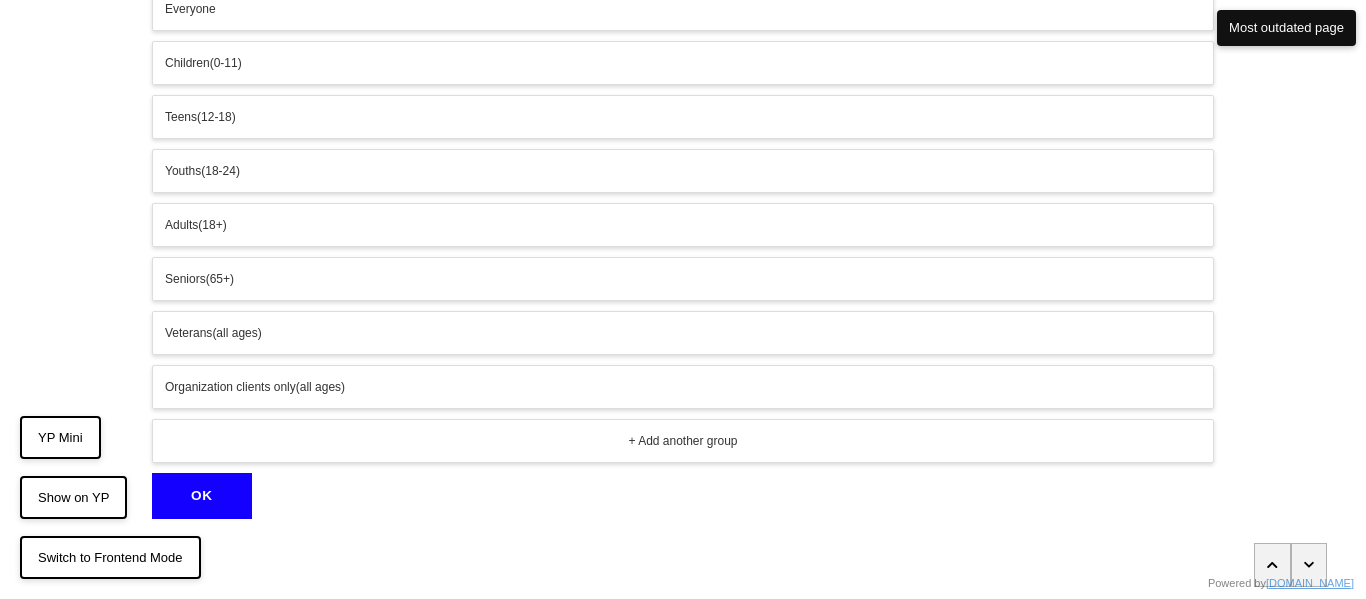 click on "Everyone" at bounding box center (190, 9) 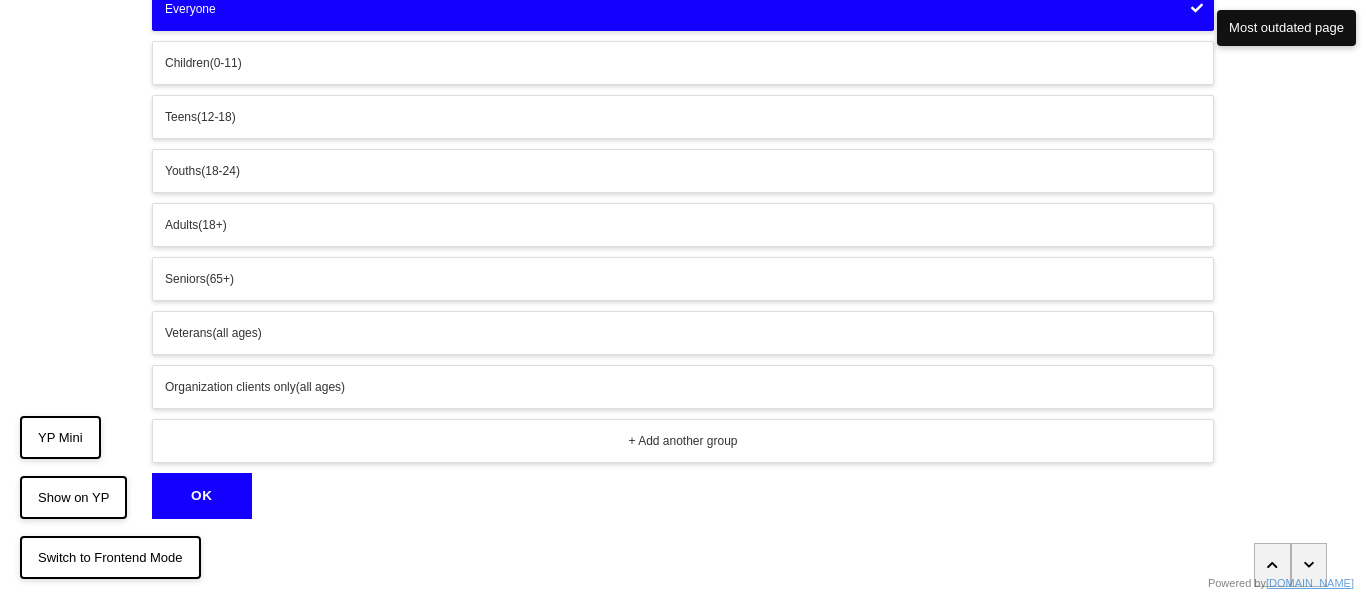 click on "OK" at bounding box center (202, 496) 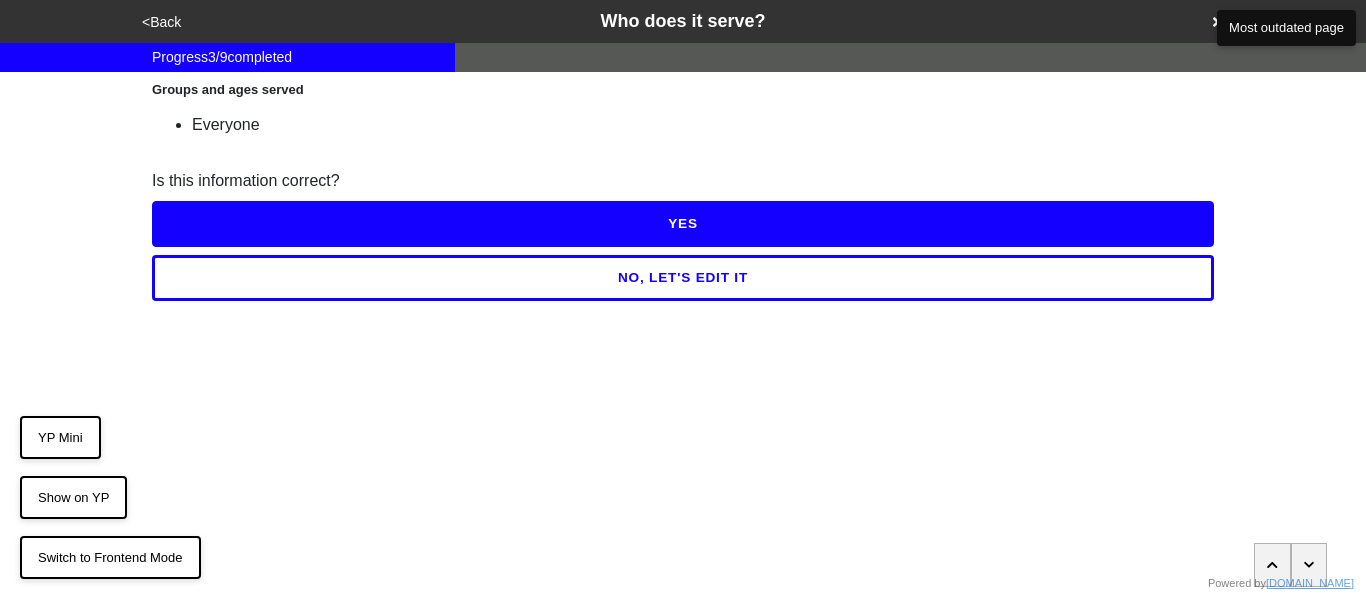 scroll, scrollTop: 0, scrollLeft: 0, axis: both 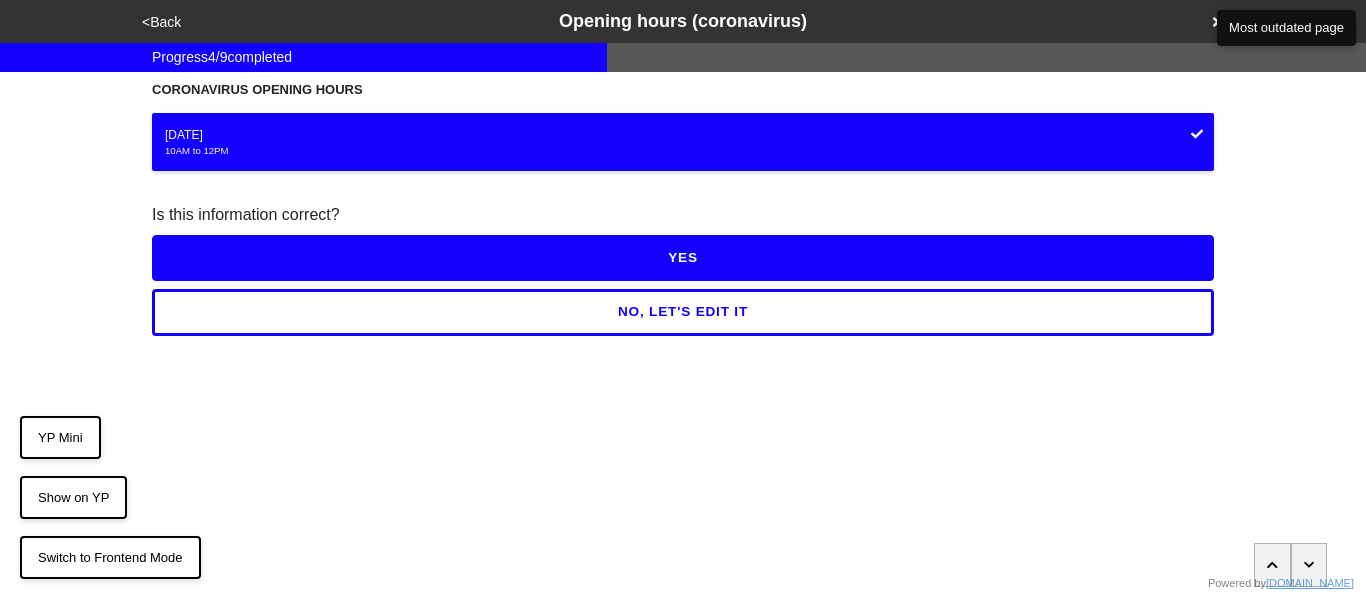 click on "<Back" at bounding box center [161, 22] 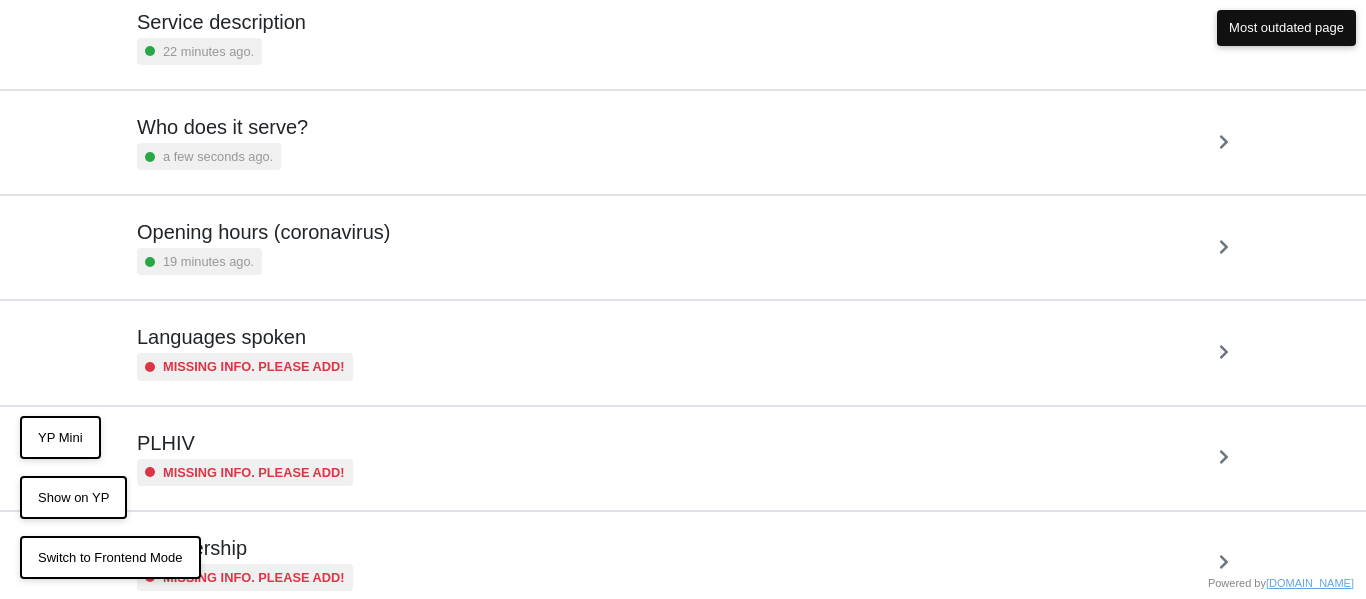 scroll, scrollTop: 276, scrollLeft: 0, axis: vertical 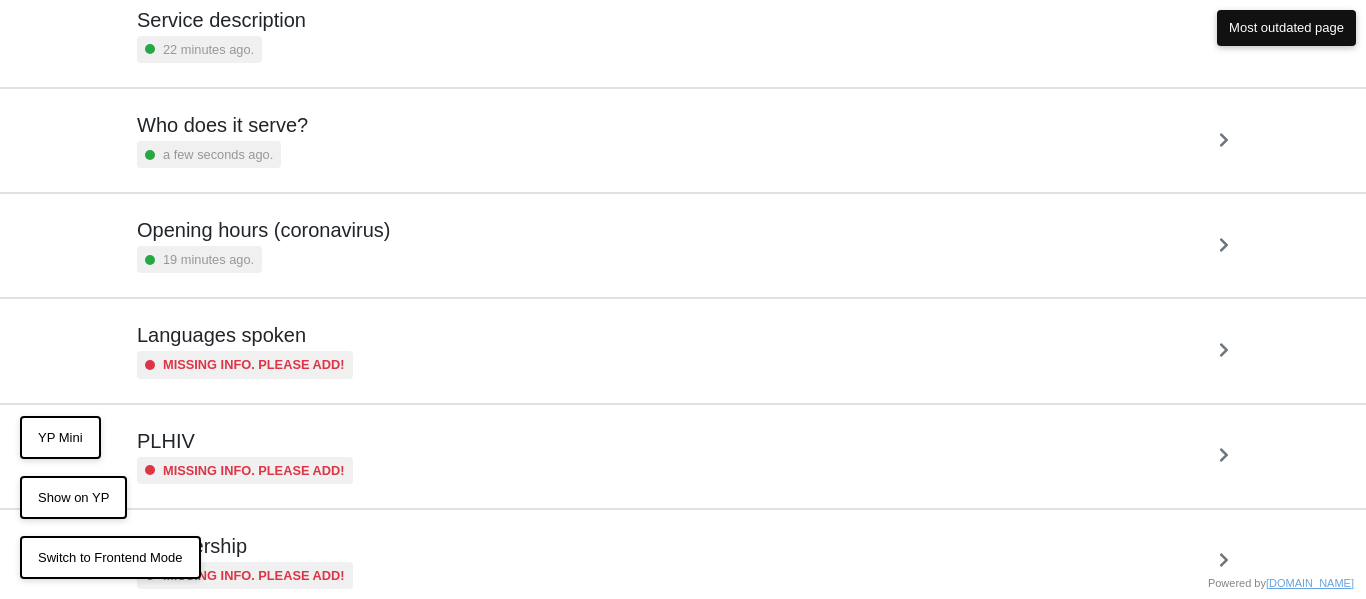 click on "a few seconds ago." at bounding box center (218, 154) 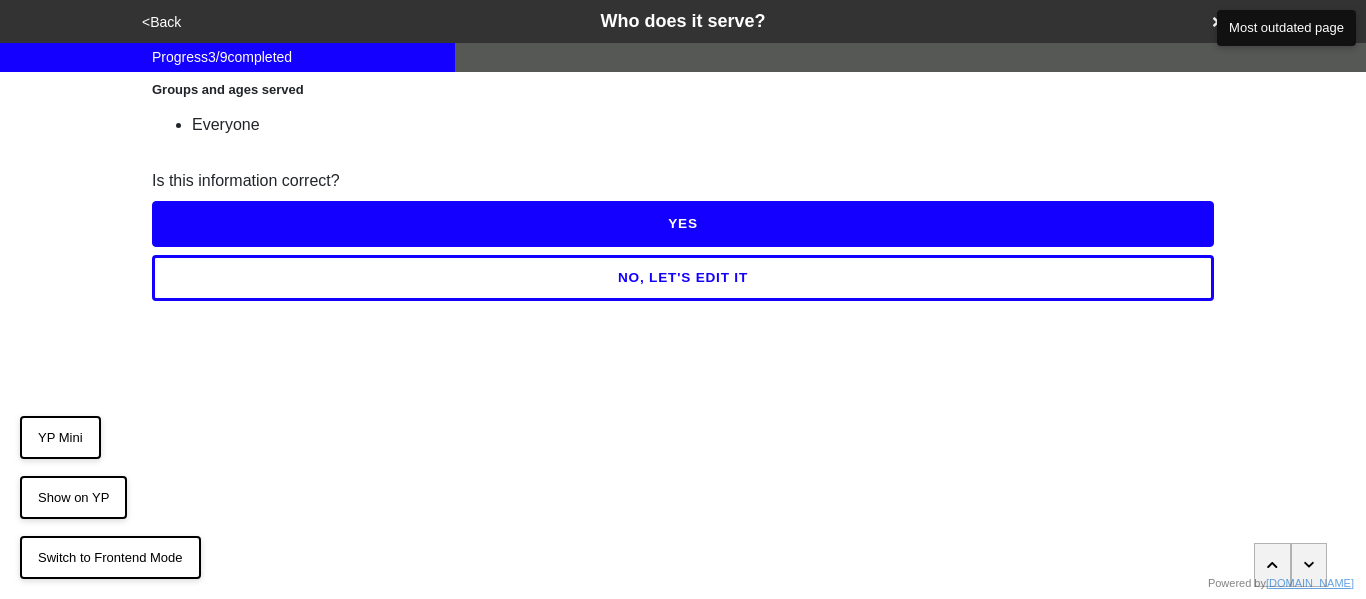 click on "YES" at bounding box center [683, 224] 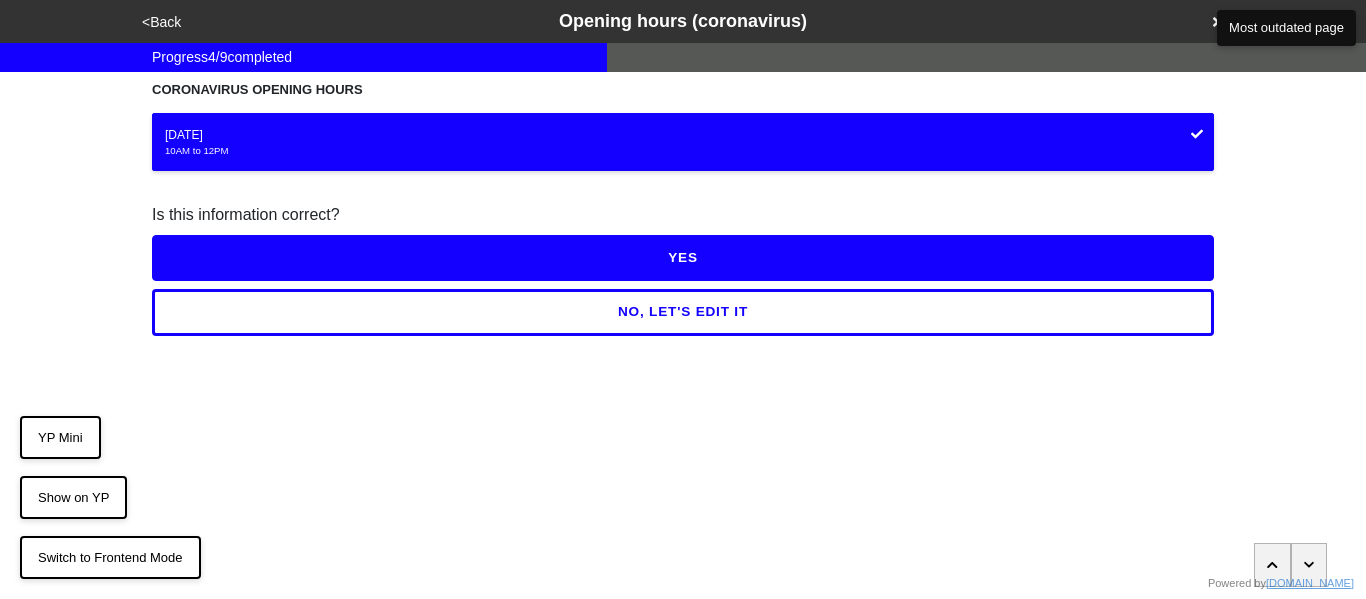 click on "YES" at bounding box center (683, 258) 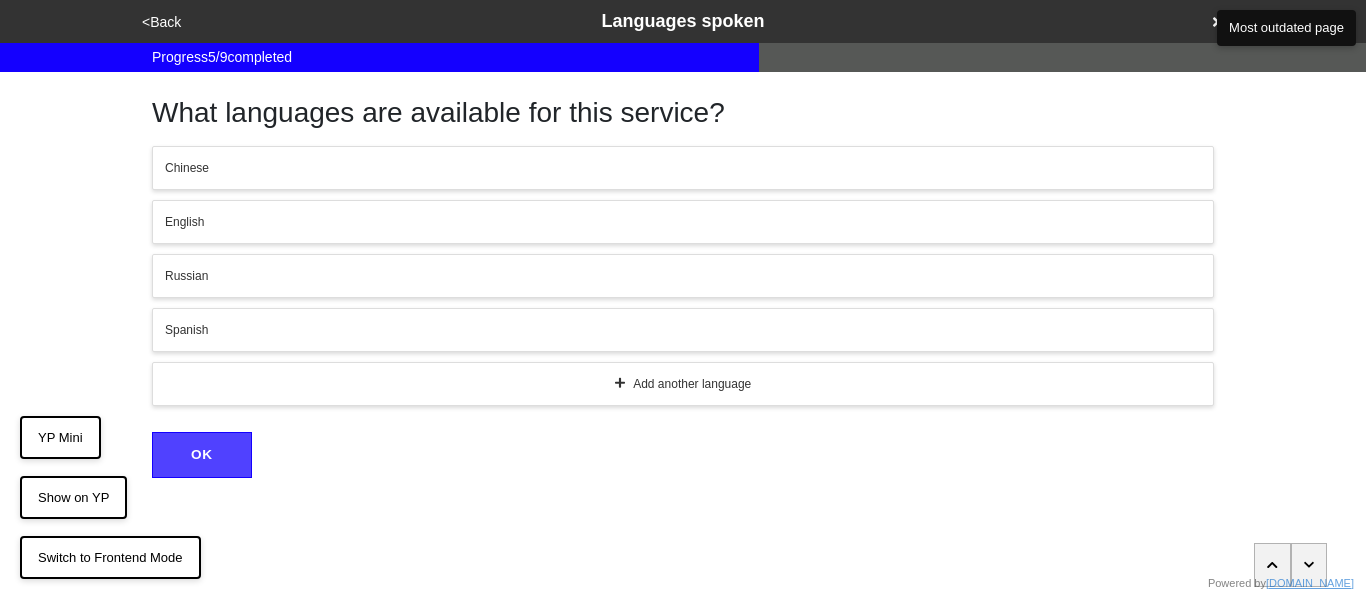 click on "English" at bounding box center (683, 222) 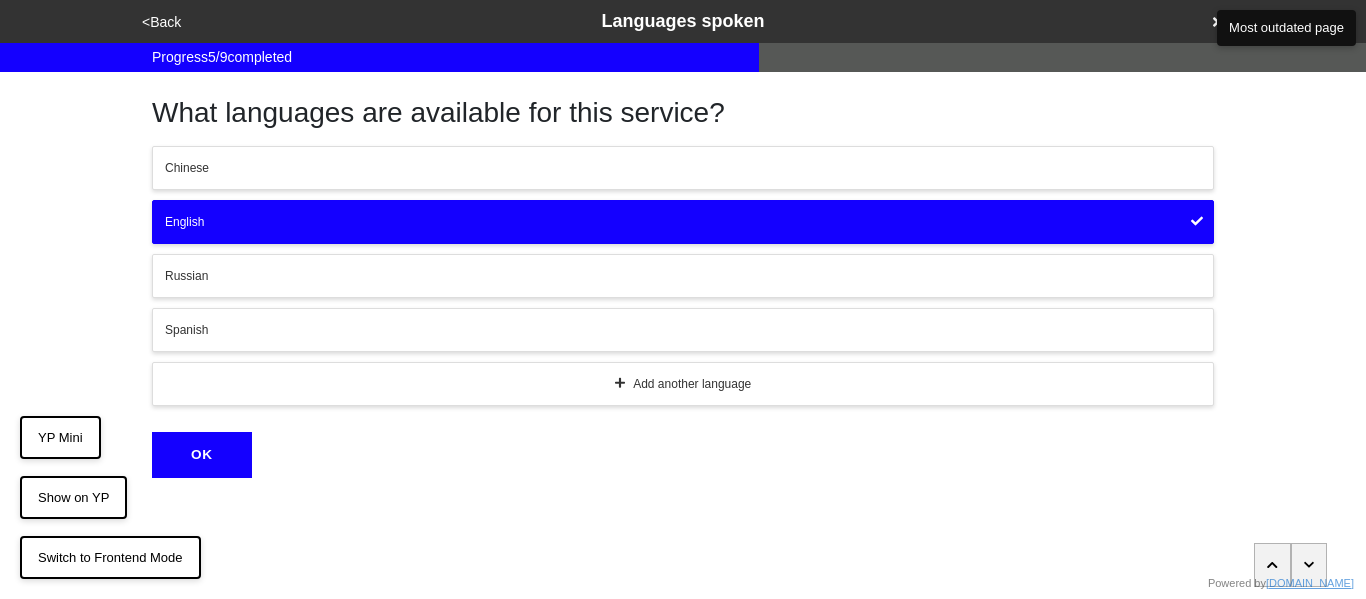 click on "OK" at bounding box center (202, 455) 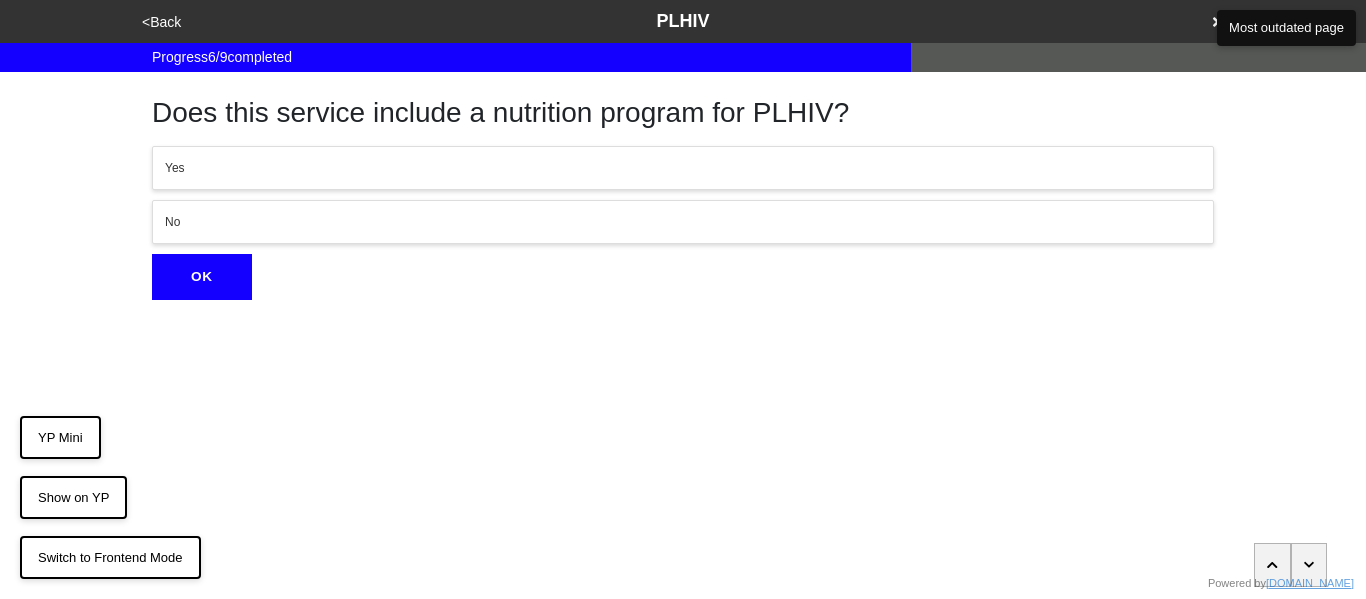 click on "<Back" at bounding box center (161, 22) 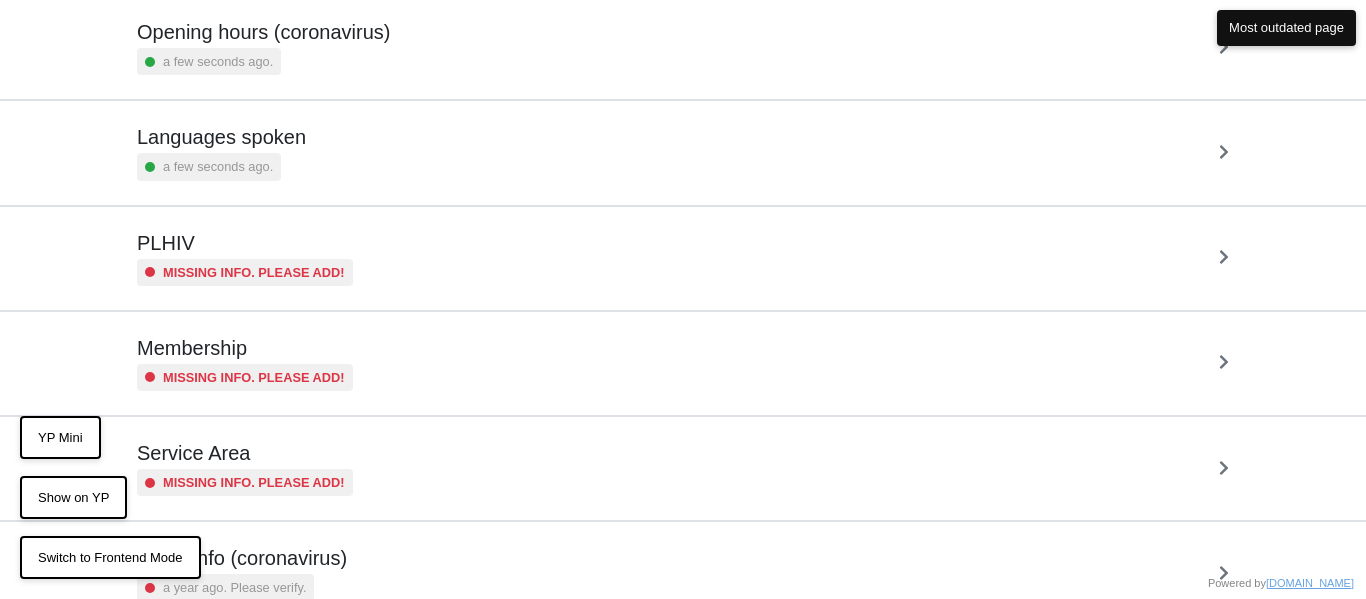 scroll, scrollTop: 475, scrollLeft: 0, axis: vertical 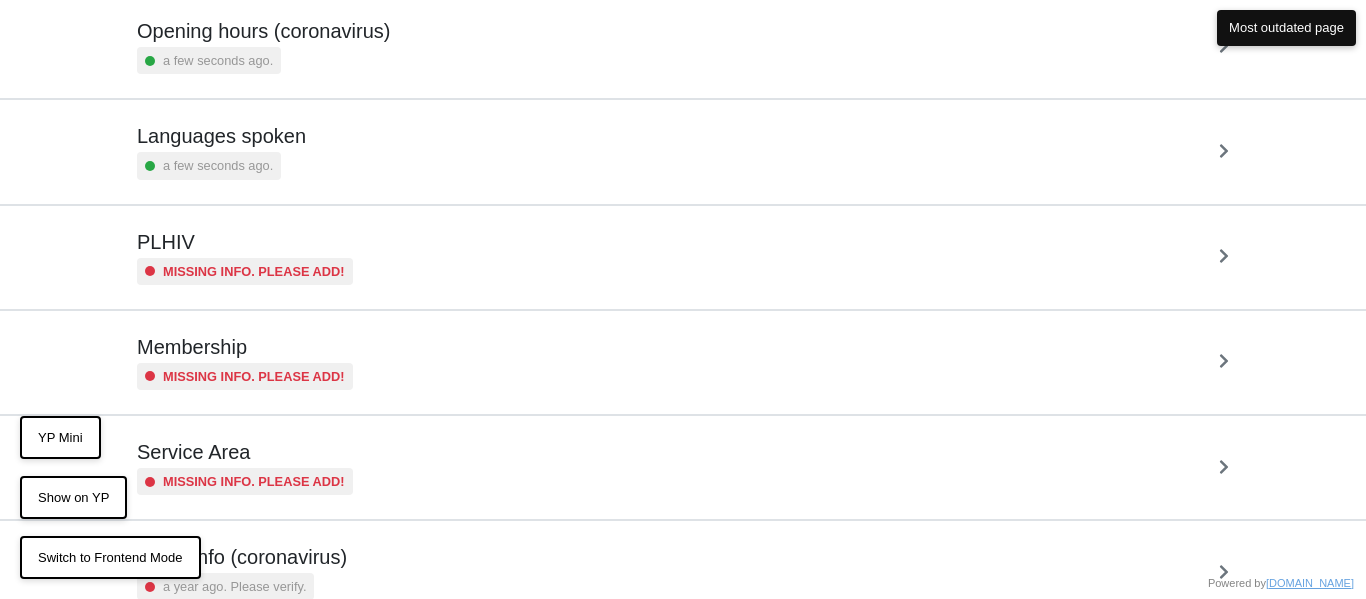 click on "PLHIV Missing info. Please add!" at bounding box center [245, 257] 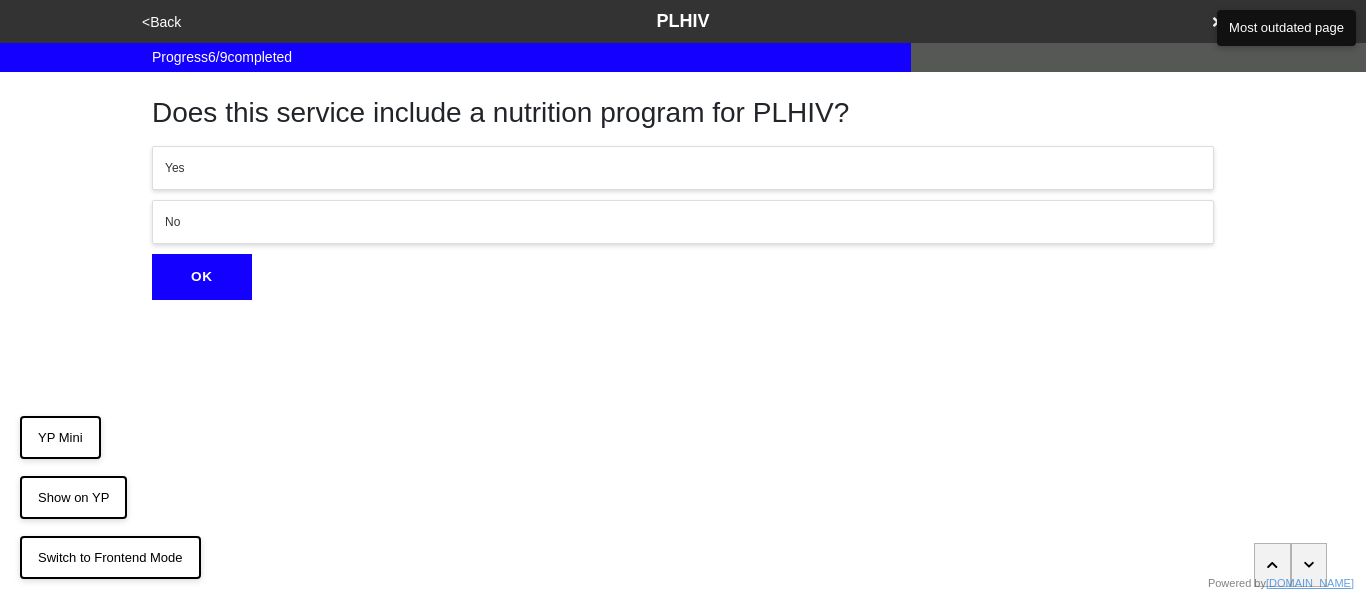 scroll, scrollTop: 0, scrollLeft: 0, axis: both 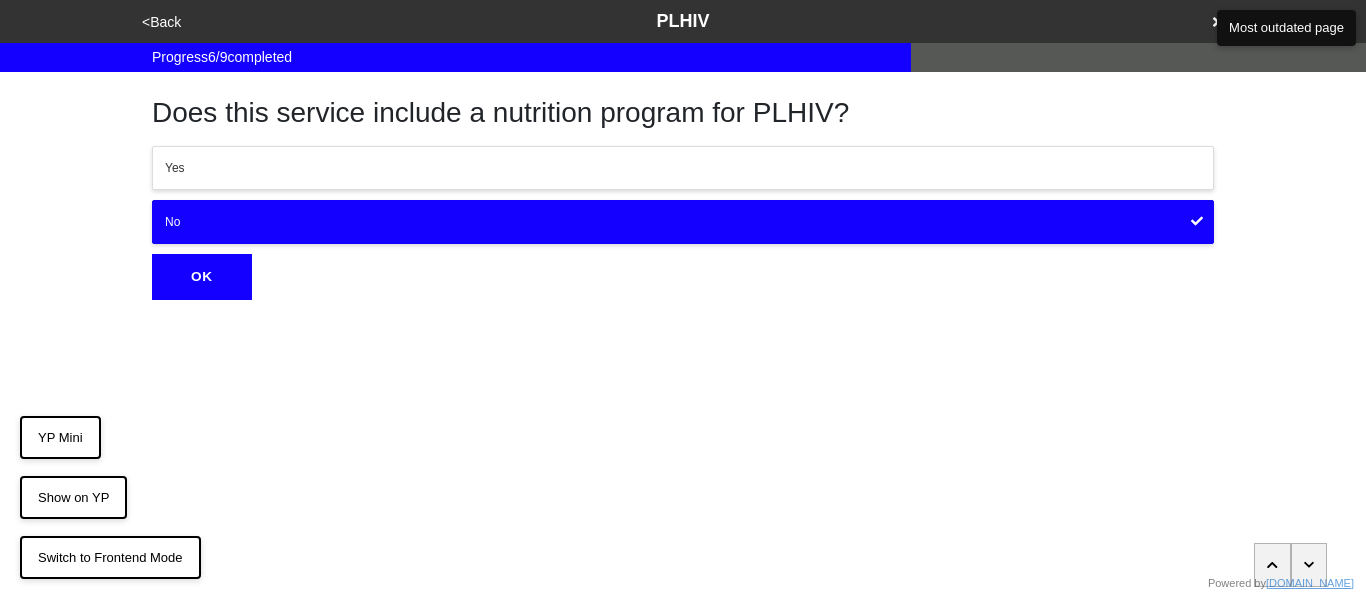 click on "OK" at bounding box center [202, 277] 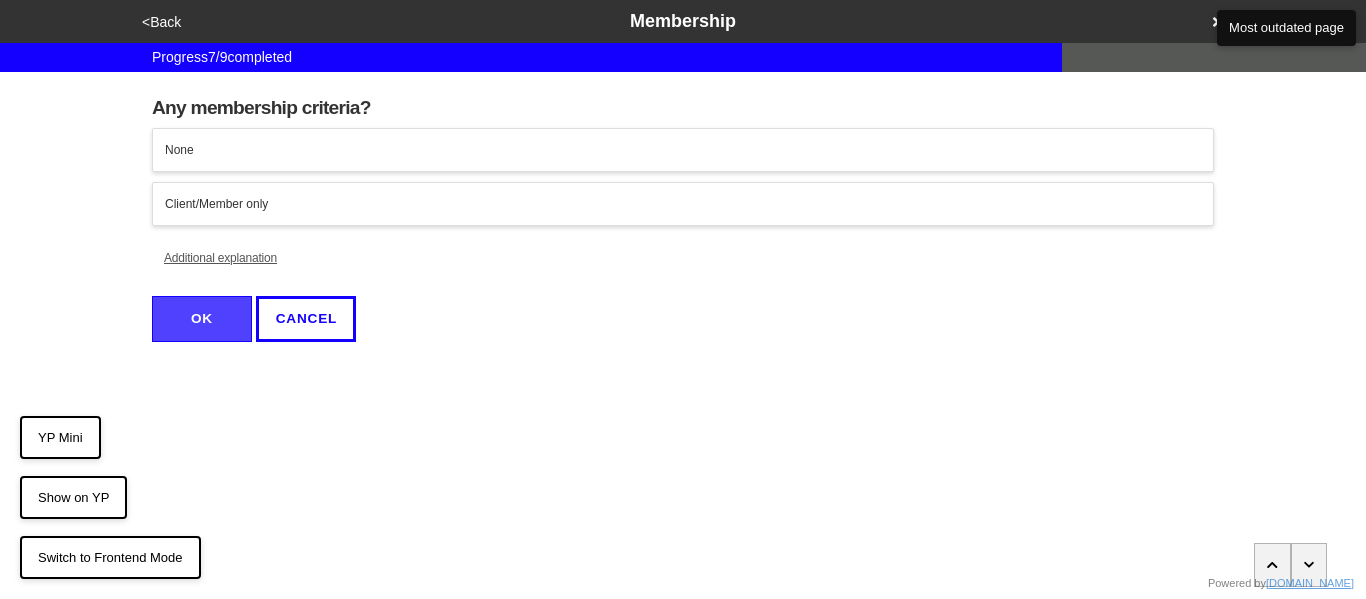click on "<Back" at bounding box center [161, 22] 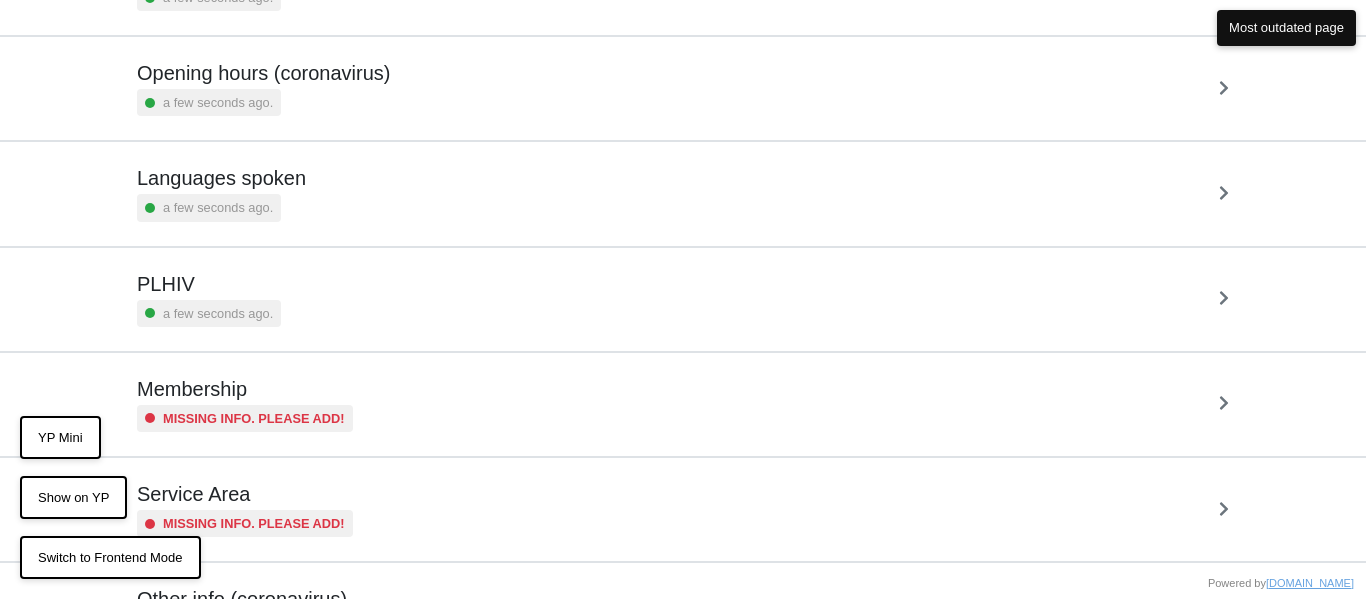 scroll, scrollTop: 437, scrollLeft: 0, axis: vertical 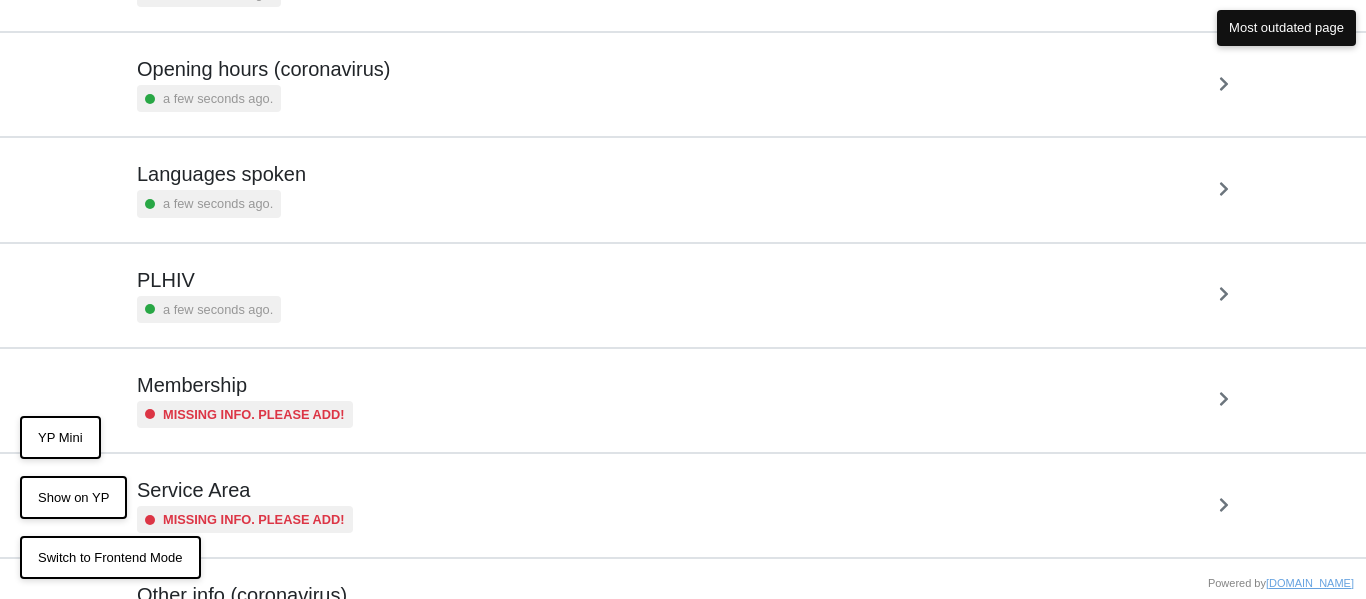 click on "Membership" at bounding box center (245, 385) 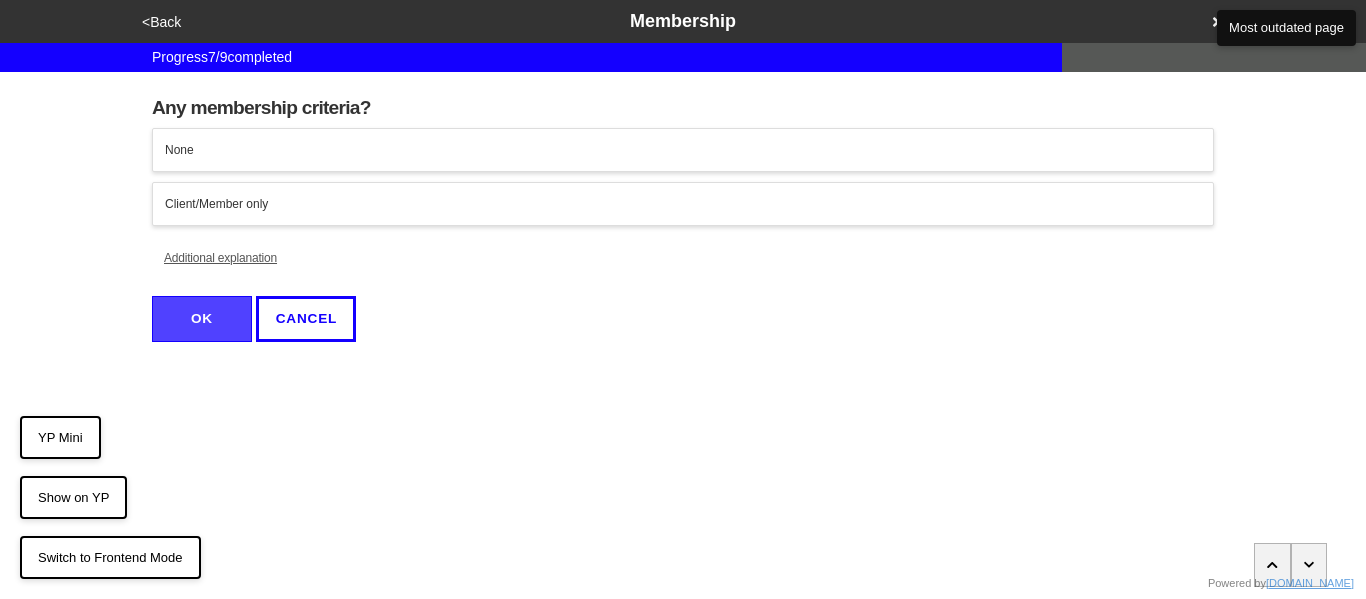scroll, scrollTop: 0, scrollLeft: 0, axis: both 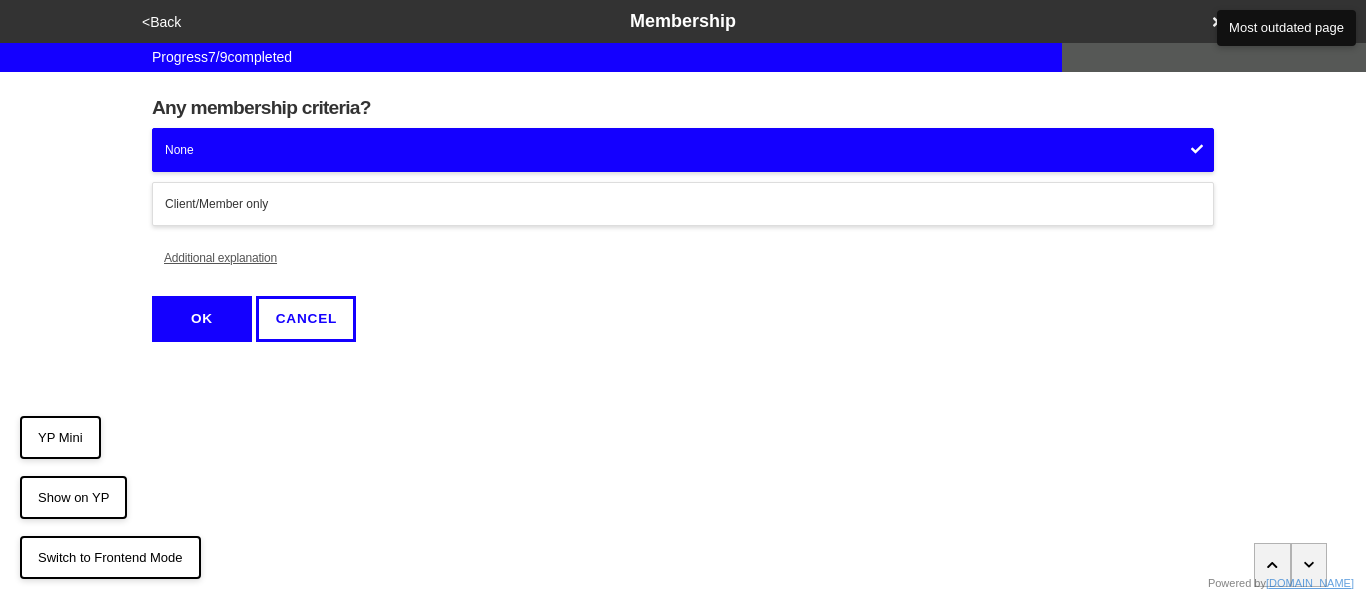 click on "OK" at bounding box center [202, 319] 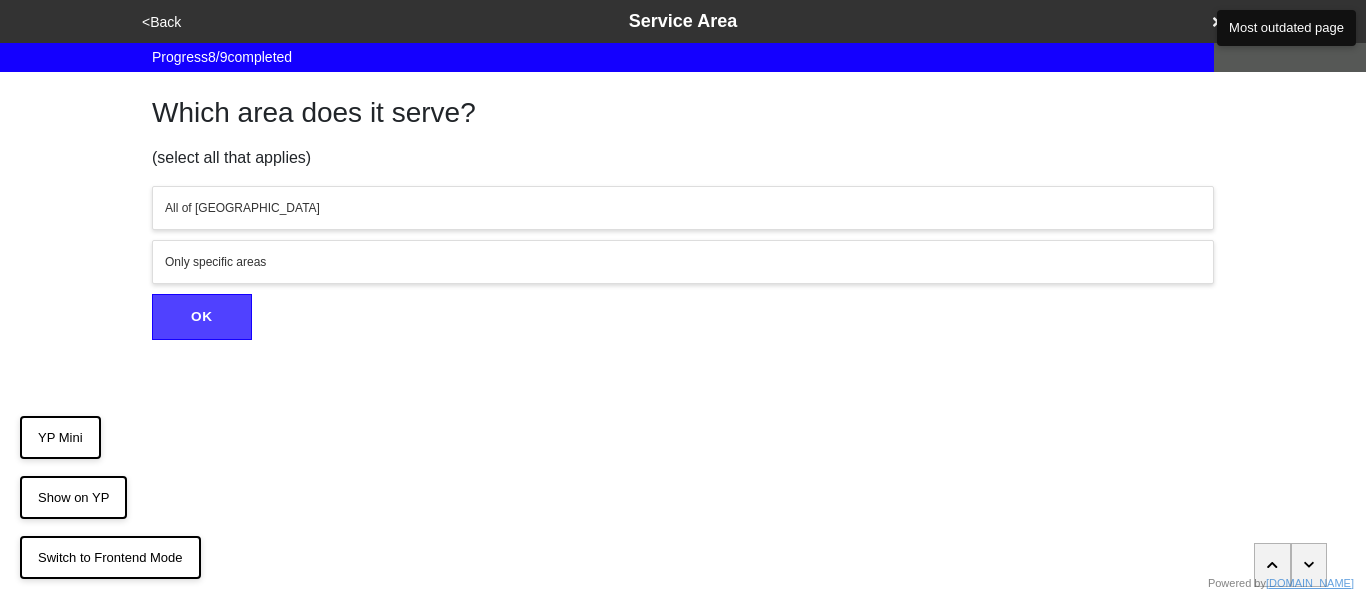 click on "<Back" at bounding box center [161, 22] 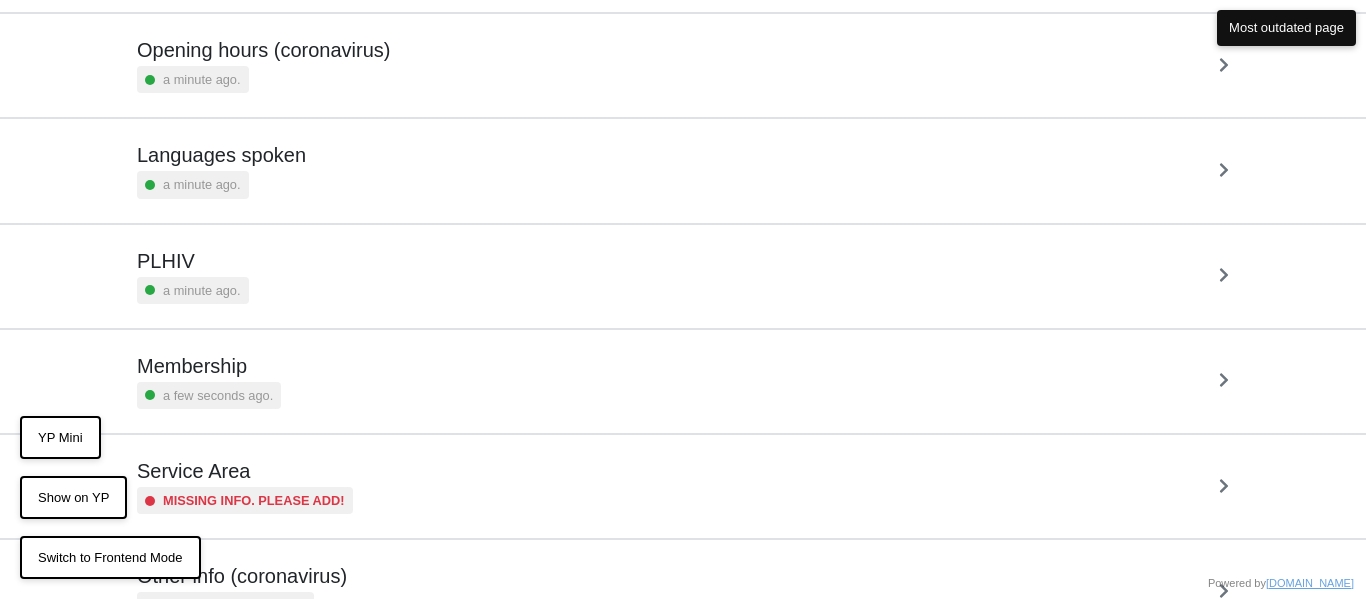 scroll, scrollTop: 548, scrollLeft: 0, axis: vertical 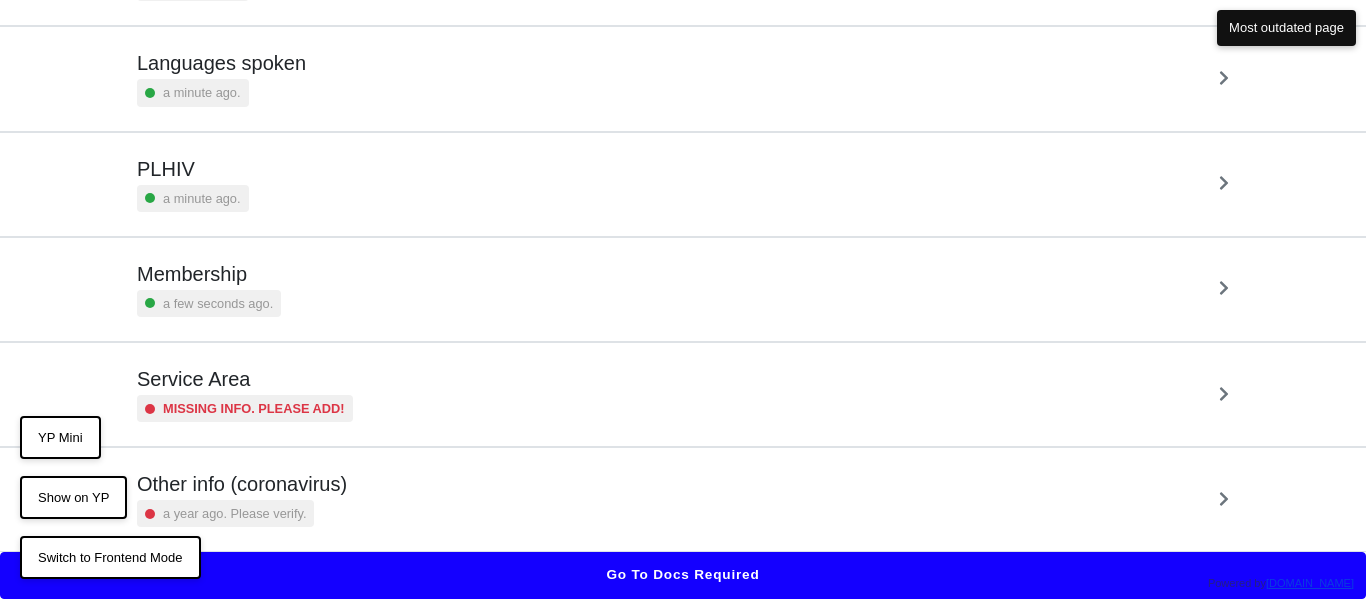 click on "Missing info. Please add!" at bounding box center [245, 408] 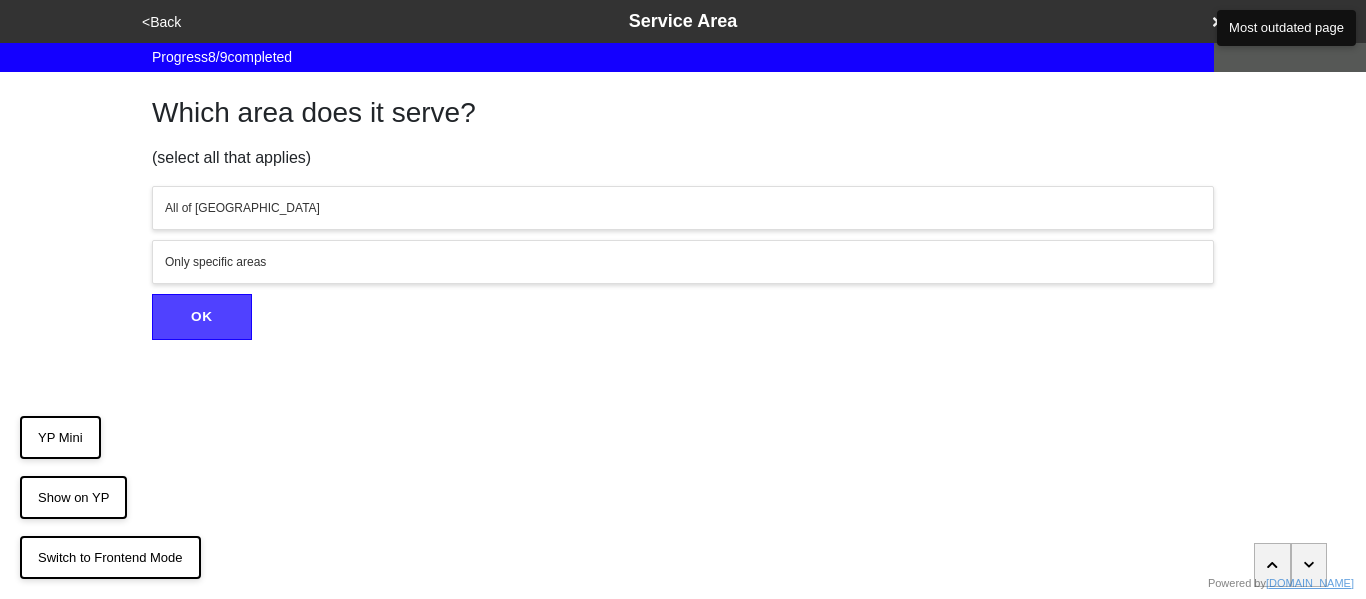 click on "All of NYC" at bounding box center [683, 208] 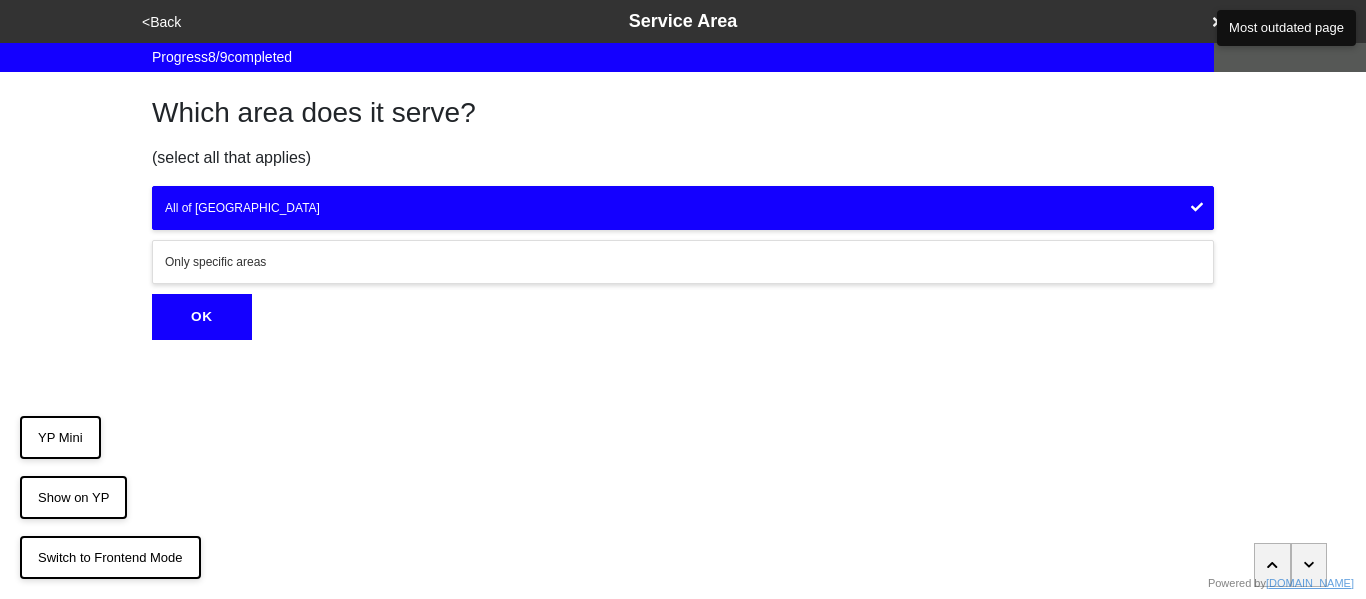 click on "OK" at bounding box center [202, 317] 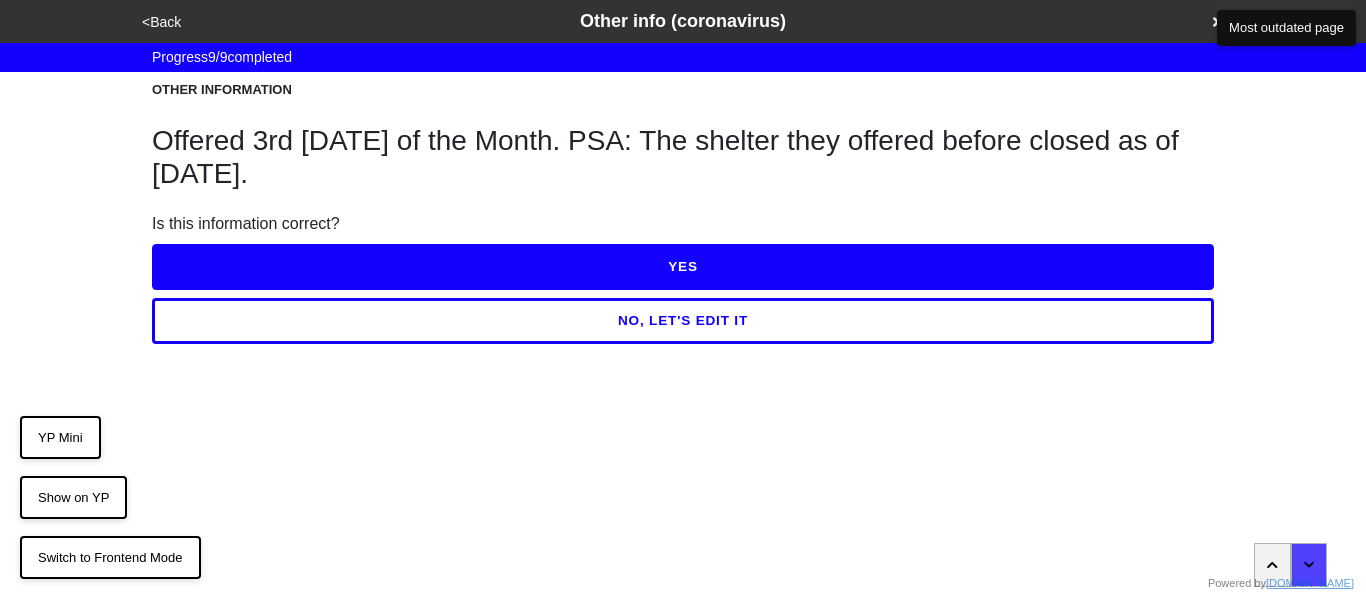 click on "NO, LET'S EDIT IT" at bounding box center [683, 321] 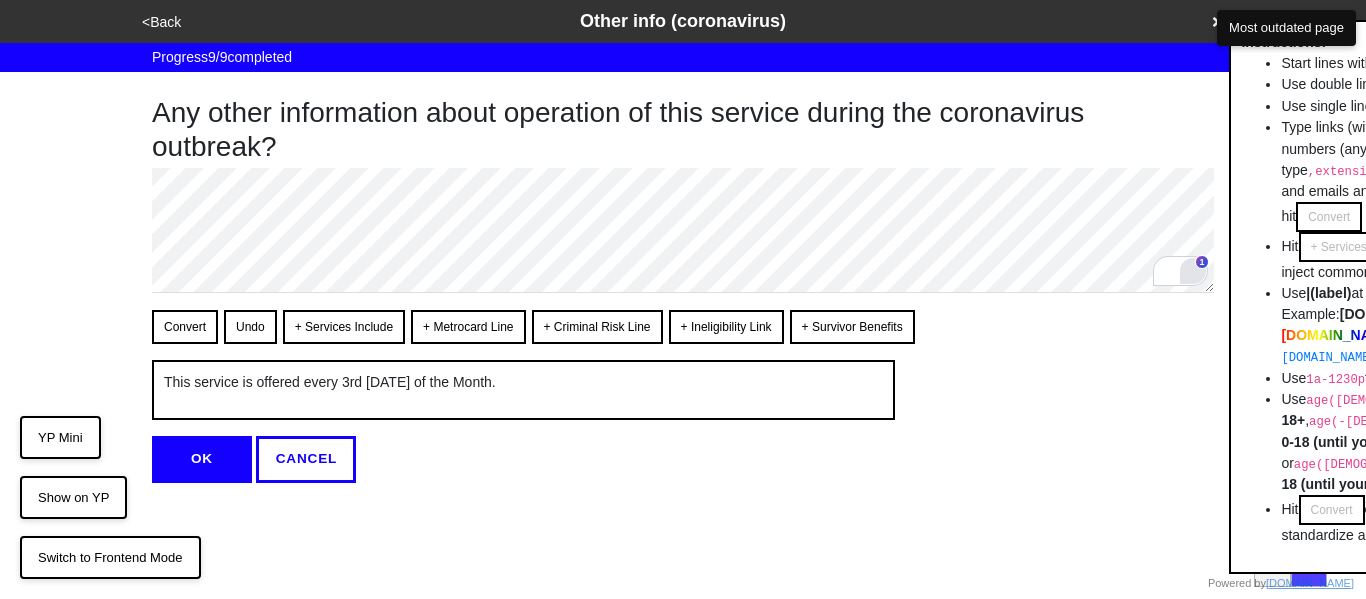 click on "<Back Other info (coronavirus) Progress  9 / 9  completed Any other information about operation of this service during the coronavirus outbreak? Convert Undo + Services Include + Metrocard Line + Criminal Risk Line + Ineligibility Link + Survivor Benefits This service is offered every 3rd Saturday of the Month.
Instructions:
Start lines with  -  for em-dash bullets  <br> —
Use double line breaks to insert  <br>
Use single line breaks to insert  •
Type links (with or without  https:// ,  http://  or  www. ), numbers (any format, but if you wnat to add extension, type  ,extension_number  immediatley after the number), and emails and it all will be converted as soon as you hit  Convert
Hit  + Services Include  or other buttons starting with  +  to inject commonly used sentences into your text
Use  |(label)  at the end of the link to customize text.
Example:
yourpeer.nyc/ doobneek doobneek.org d" at bounding box center [683, 281] 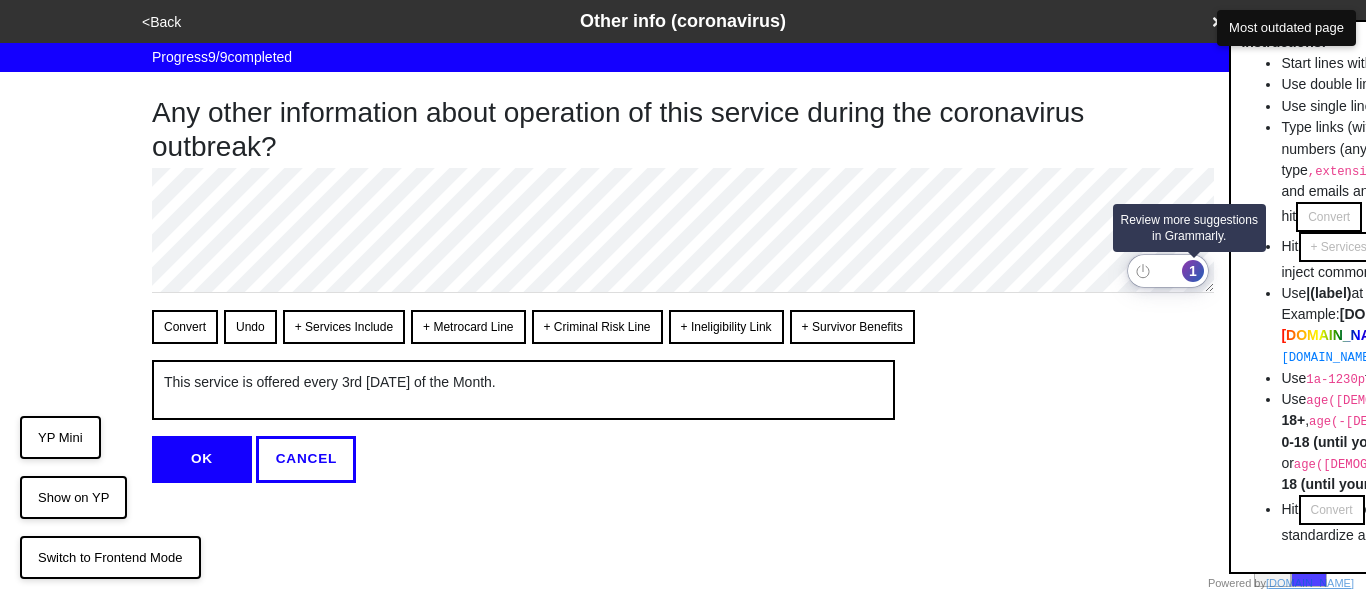 click on "1" 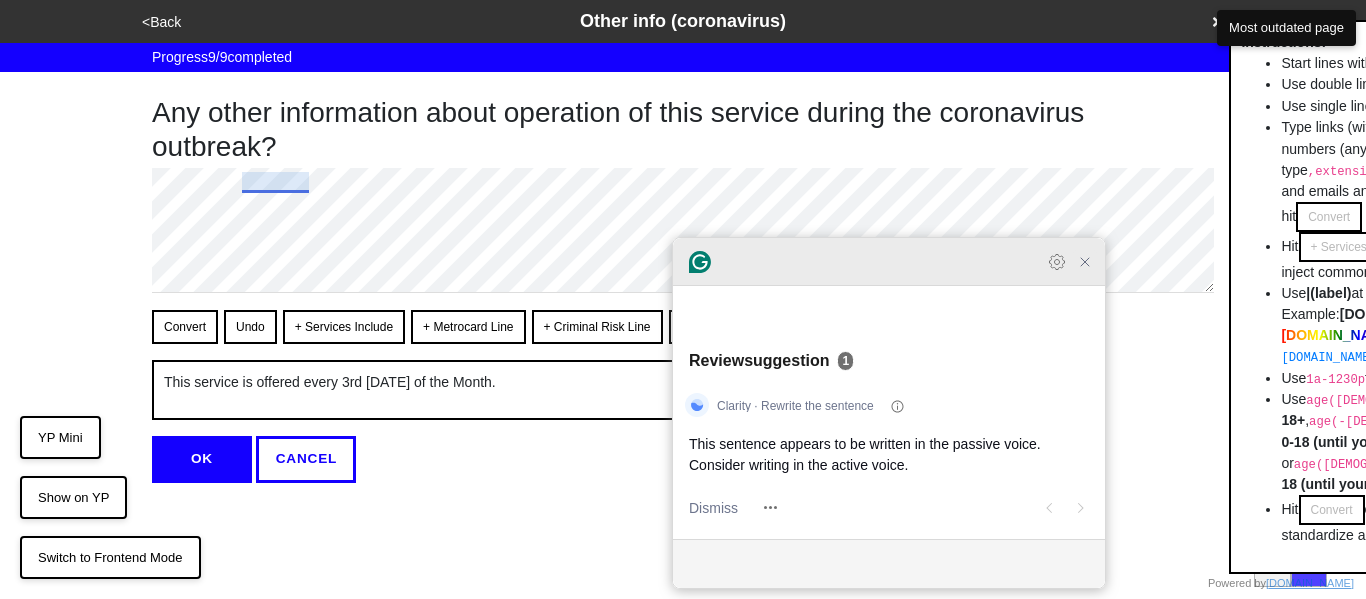 click 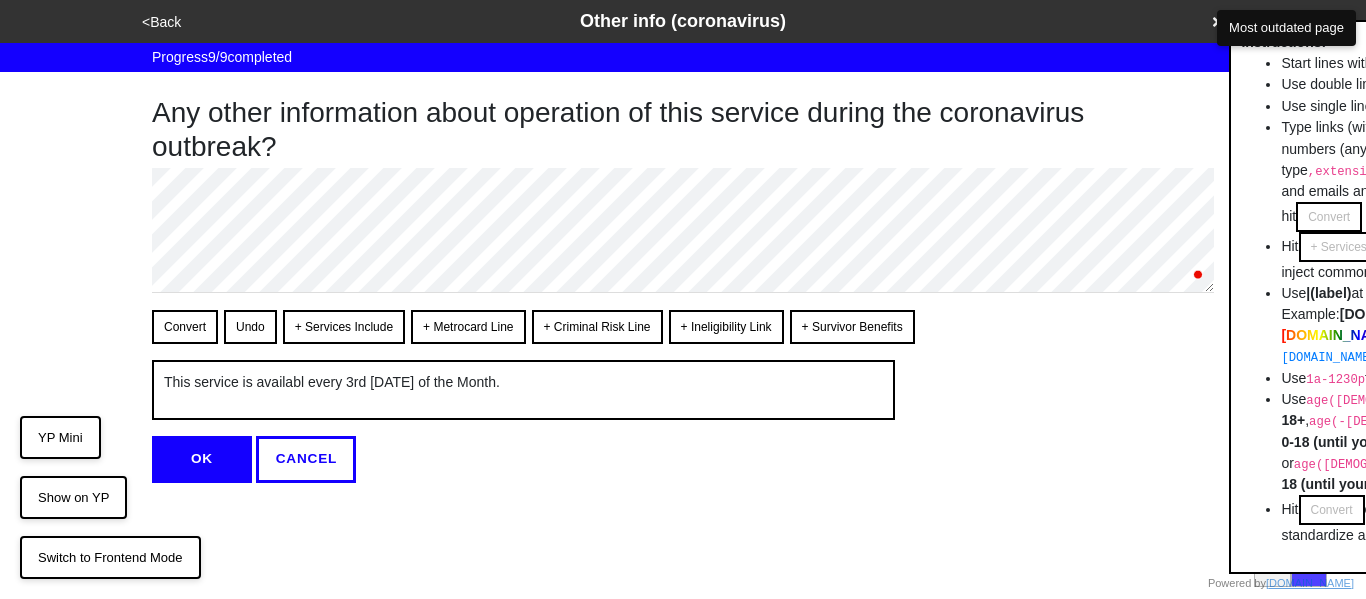 type on "x" 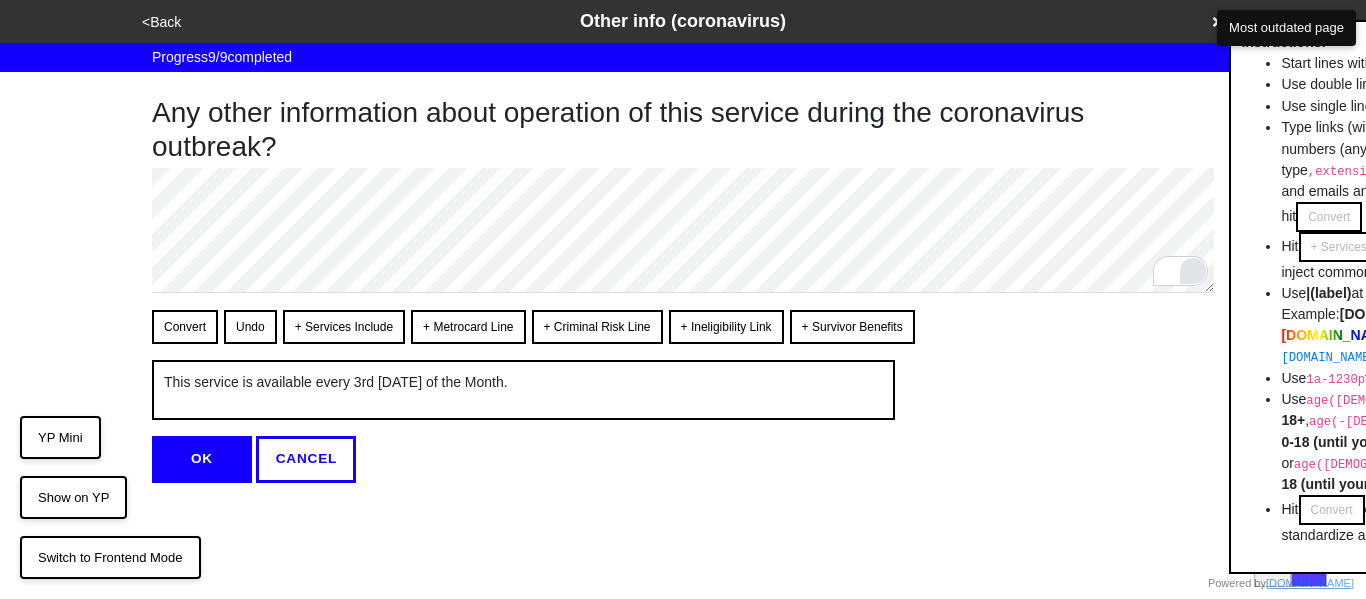 click on "OK" at bounding box center (202, 459) 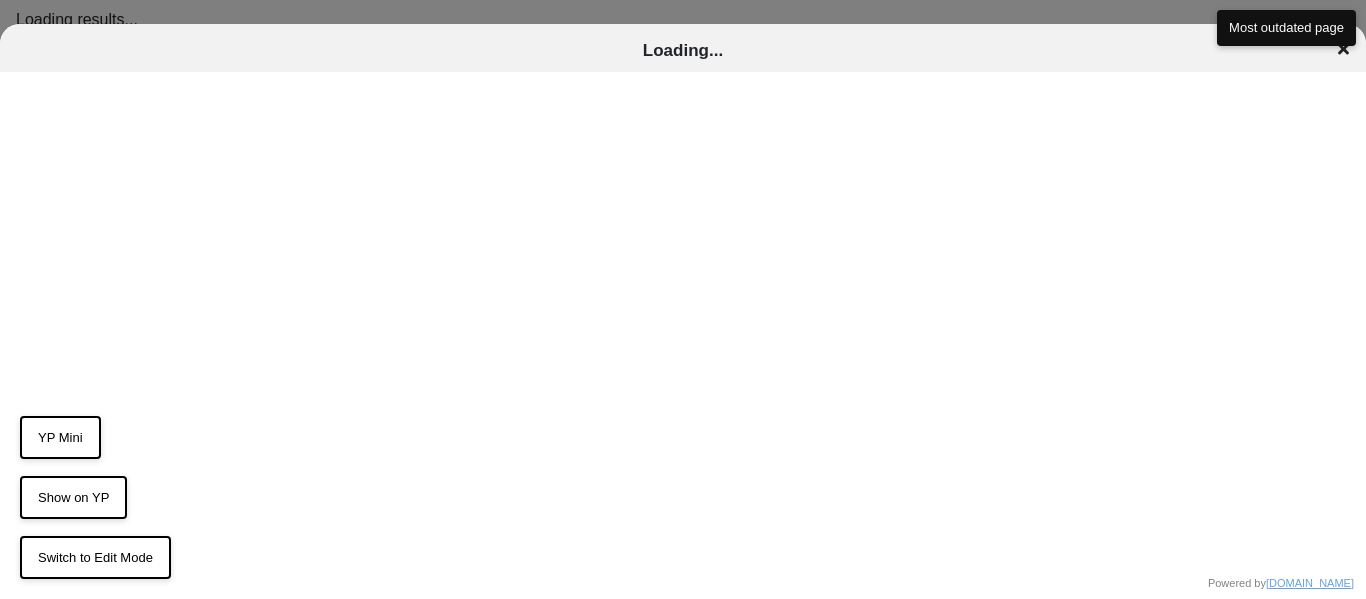 scroll, scrollTop: 0, scrollLeft: 0, axis: both 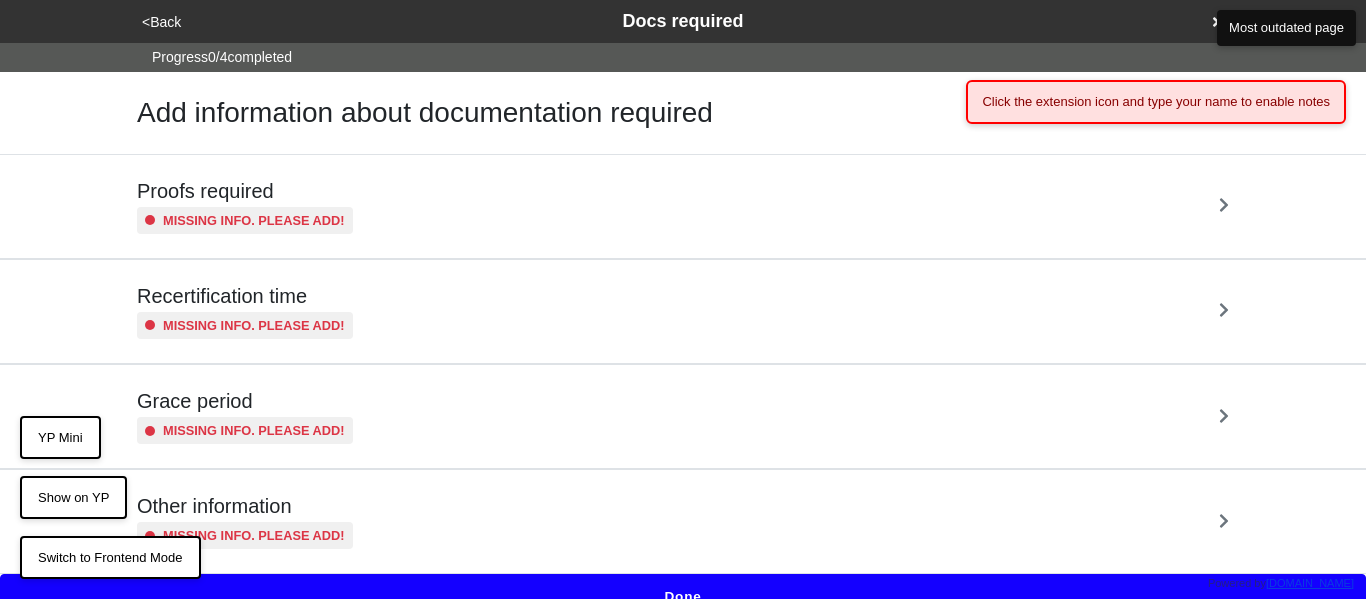 click on "Missing info. Please add!" at bounding box center (245, 220) 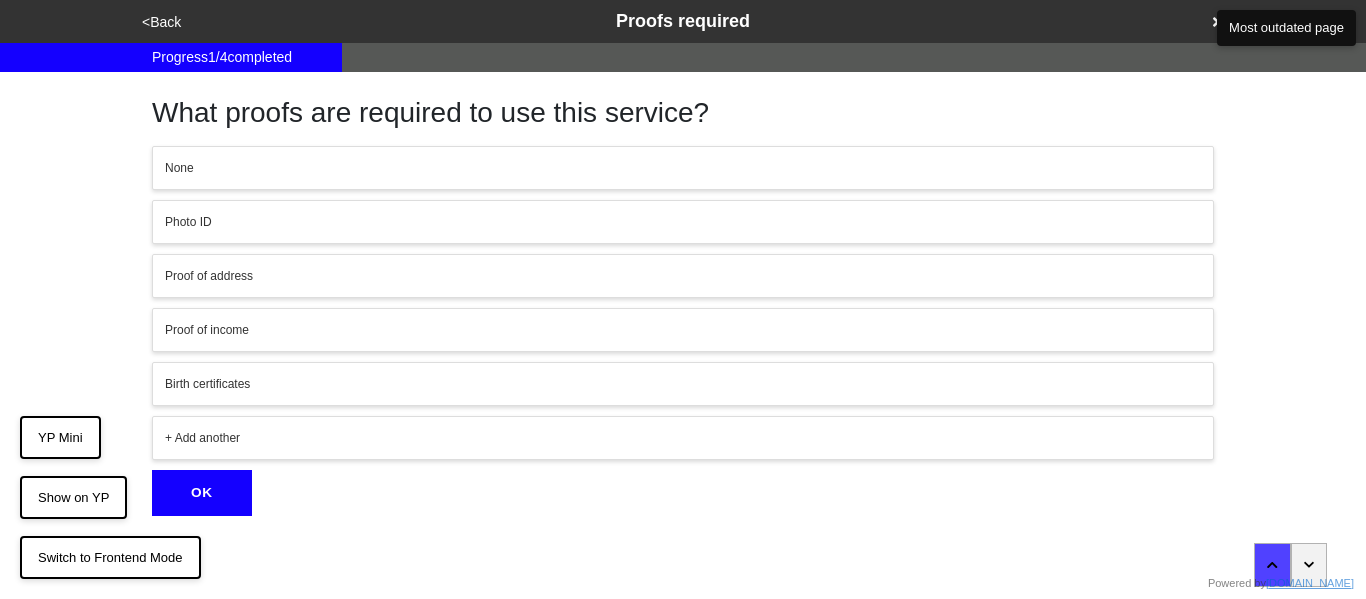 click on "+ Add another" at bounding box center [683, 438] 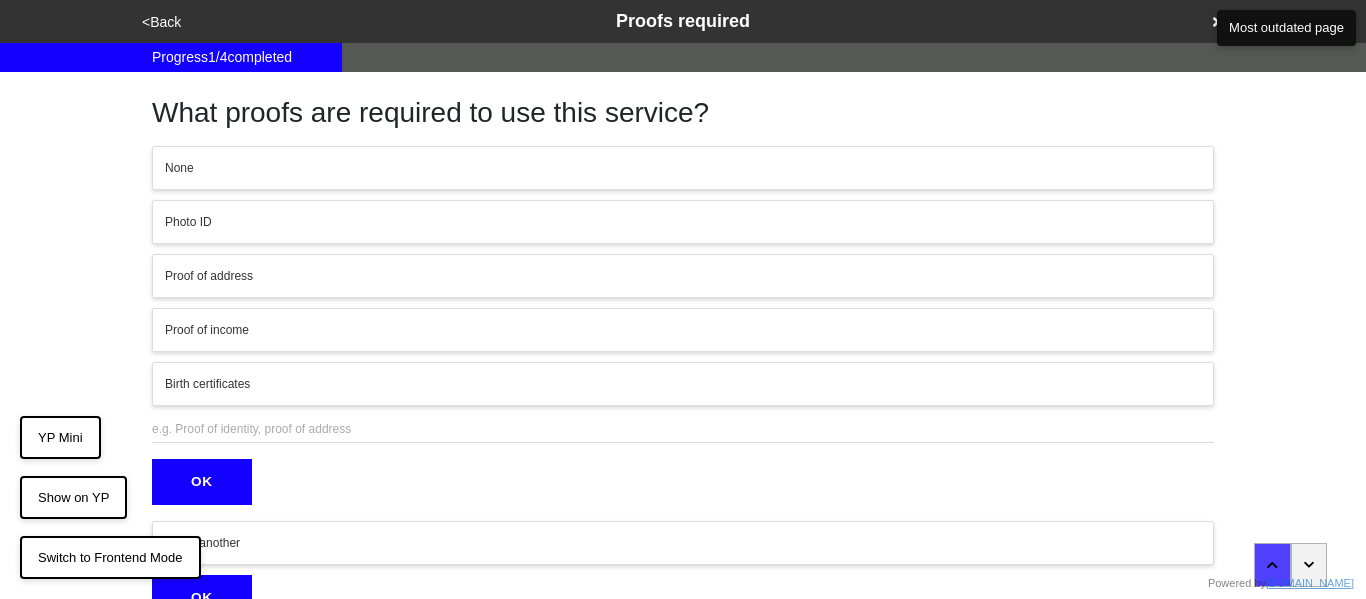 click at bounding box center (683, 429) 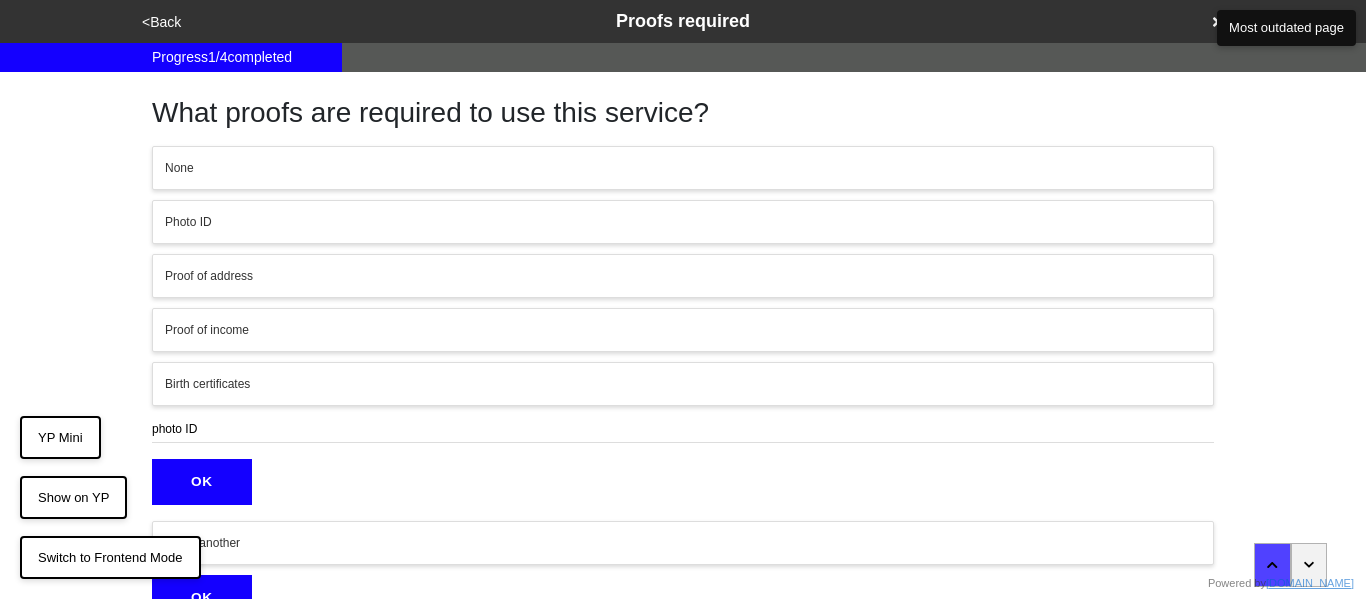 click on "OK" at bounding box center (202, 482) 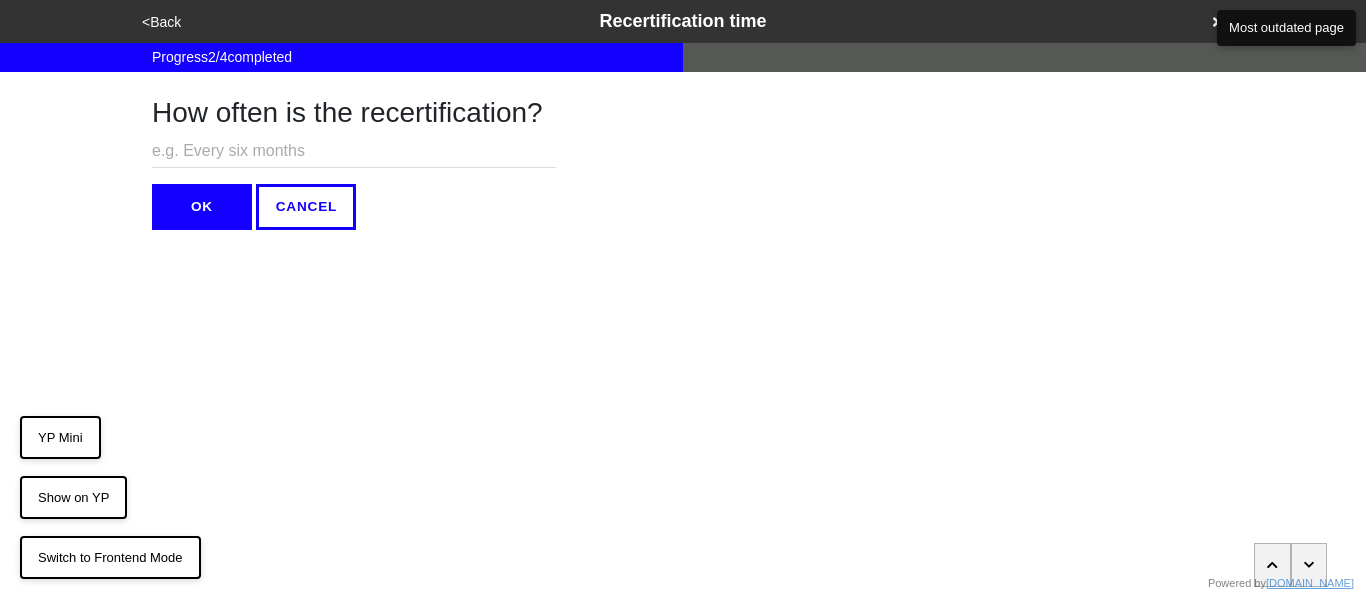 click on "<Back" at bounding box center (161, 22) 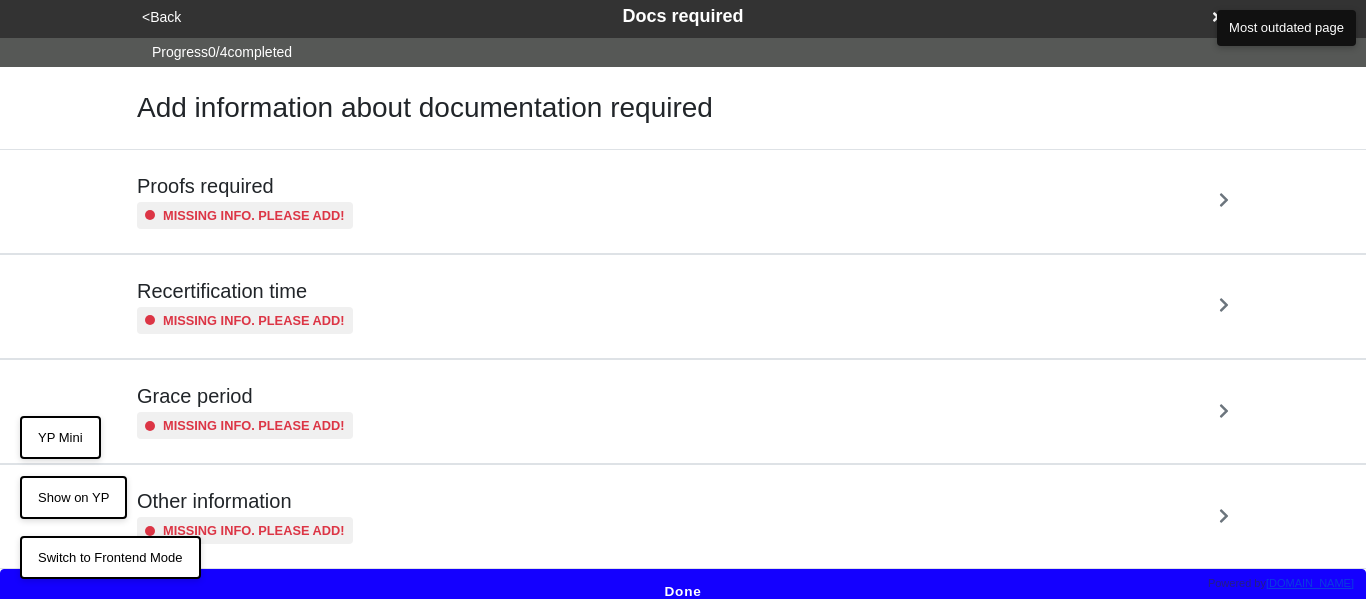 scroll, scrollTop: 6, scrollLeft: 0, axis: vertical 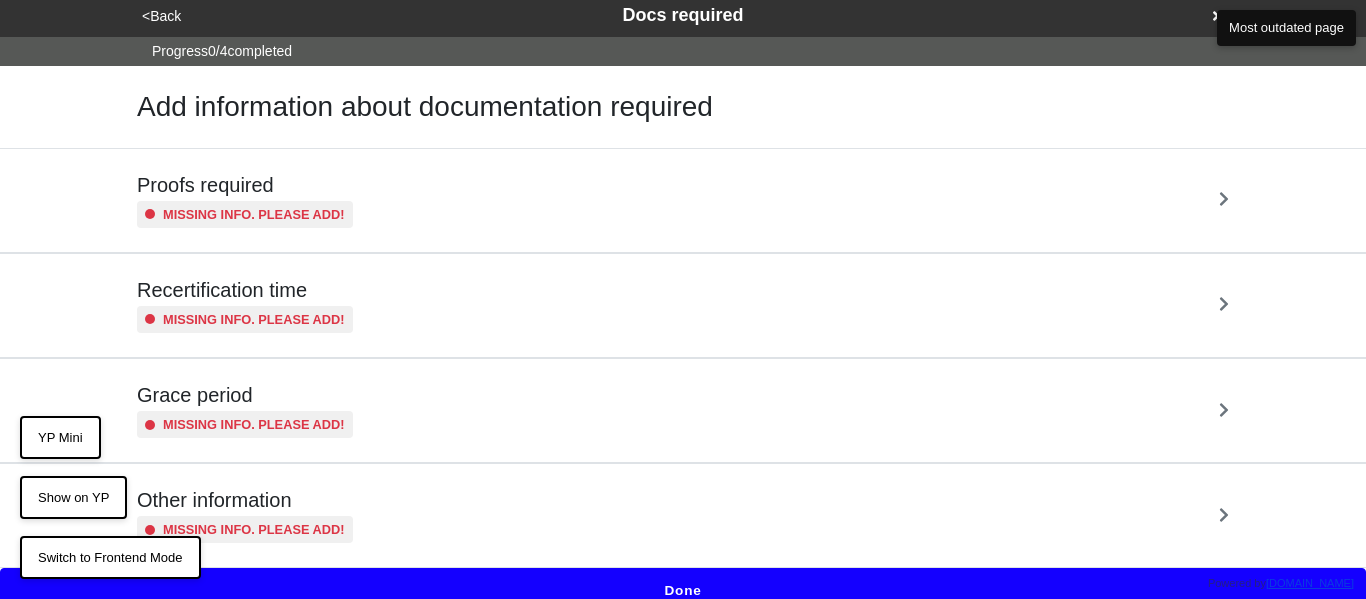 click on "YP Mini" at bounding box center (60, 438) 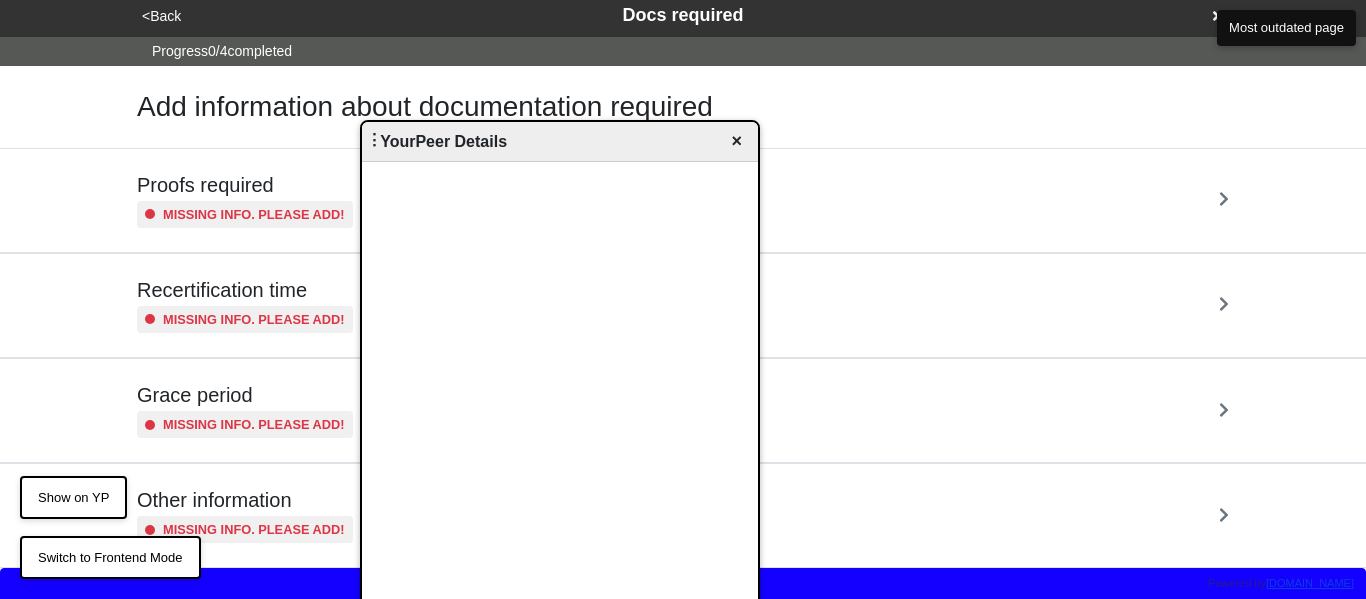 scroll, scrollTop: 22, scrollLeft: 0, axis: vertical 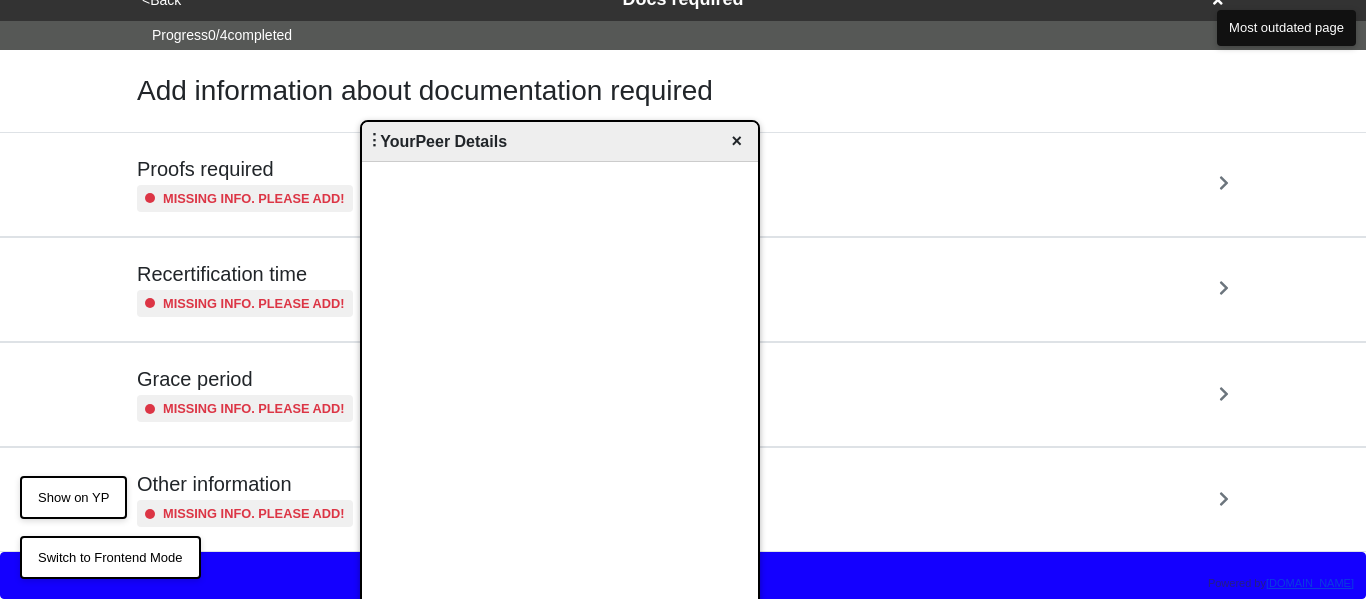 click on "×" at bounding box center (736, 141) 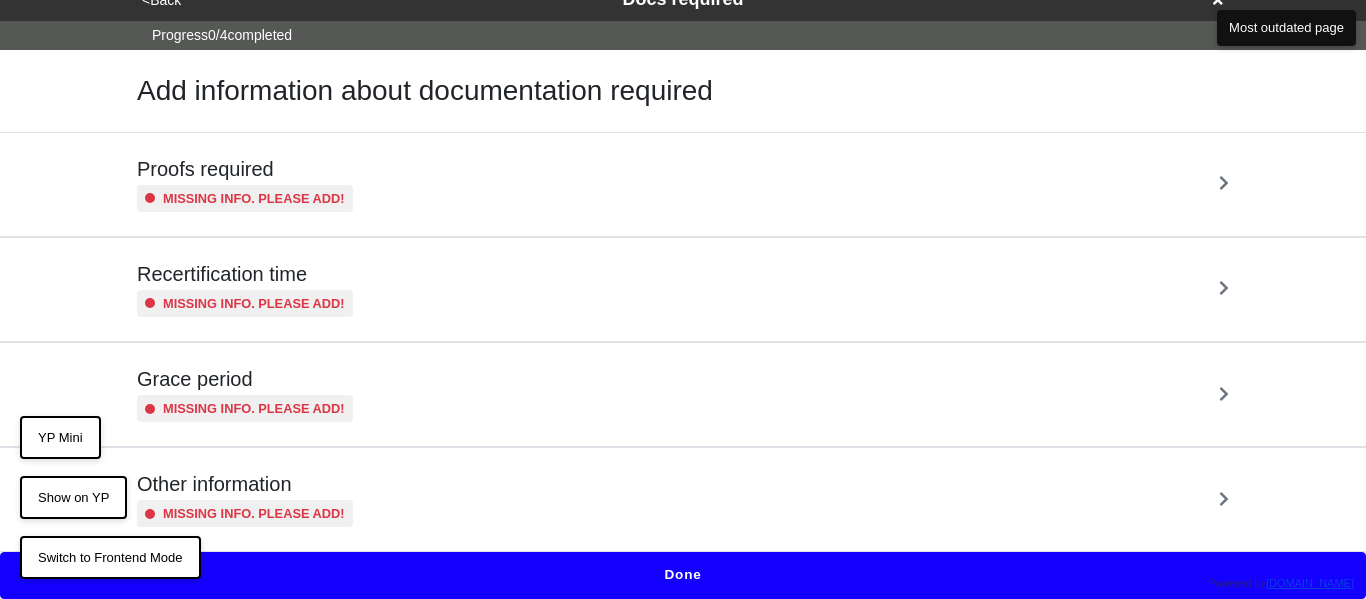click on "Missing info. Please add!" at bounding box center [254, 198] 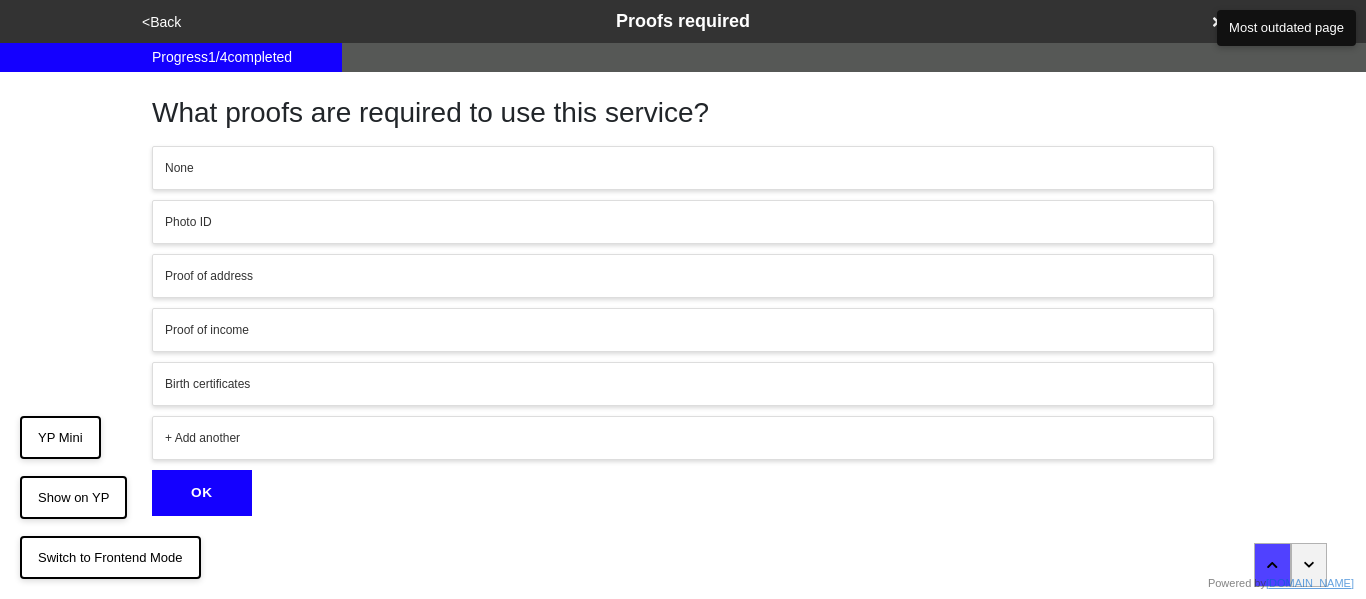 scroll, scrollTop: 0, scrollLeft: 0, axis: both 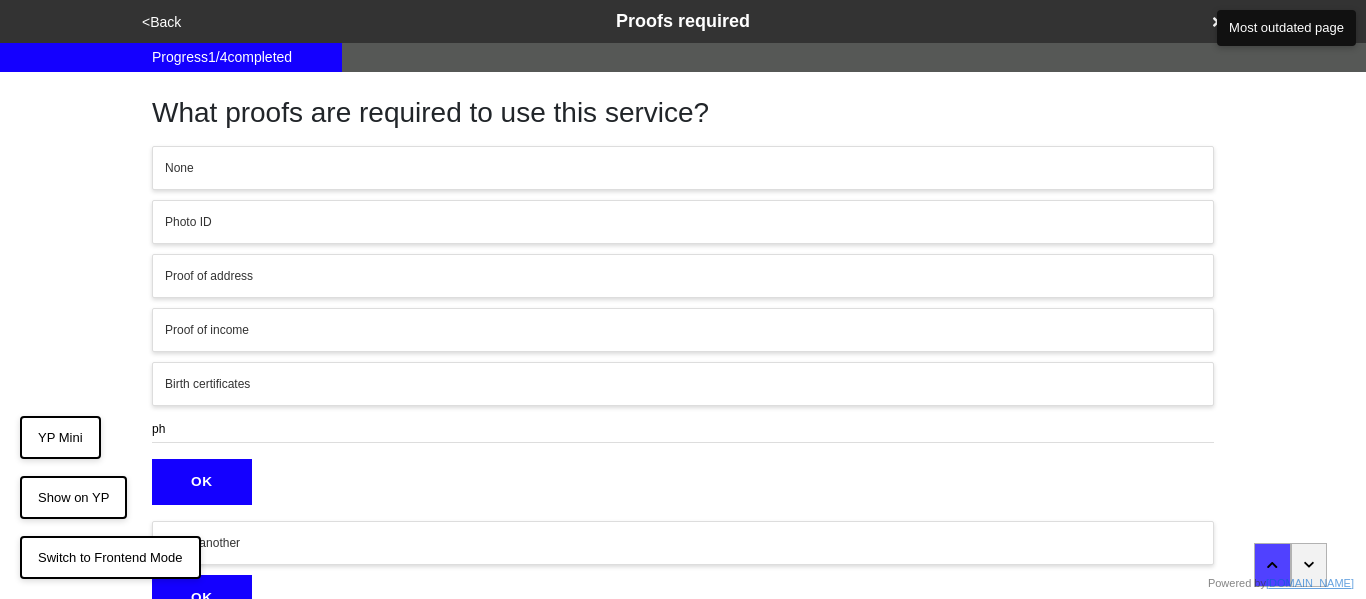 type on "p" 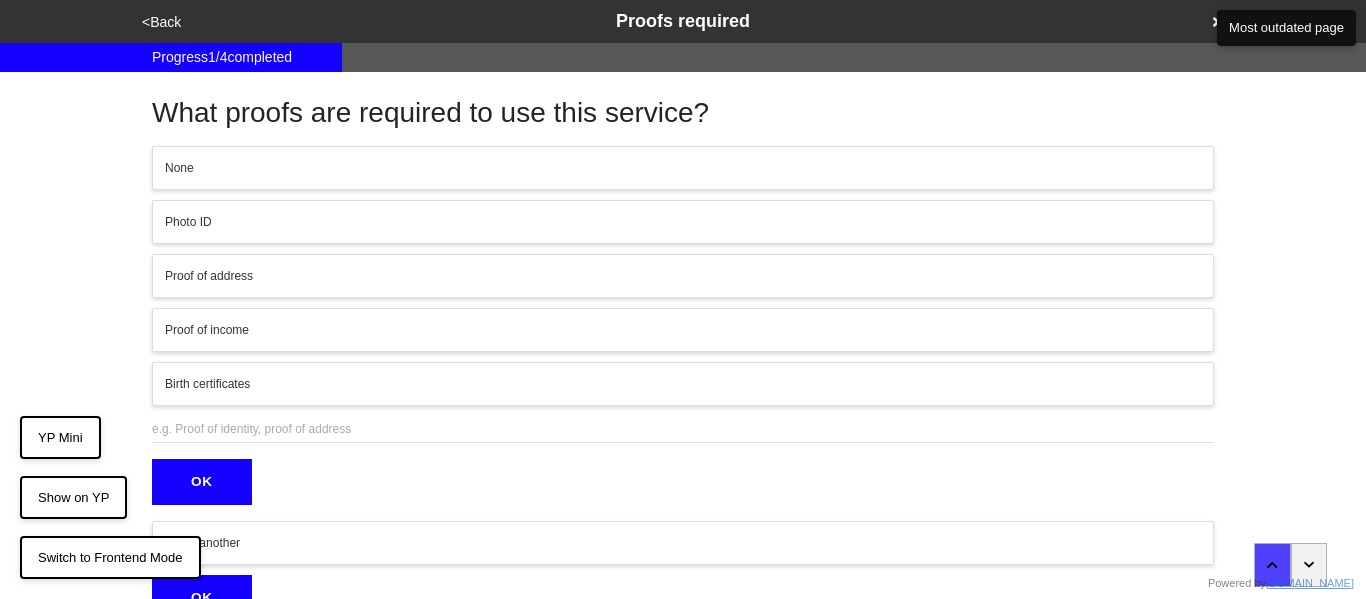 type on "e" 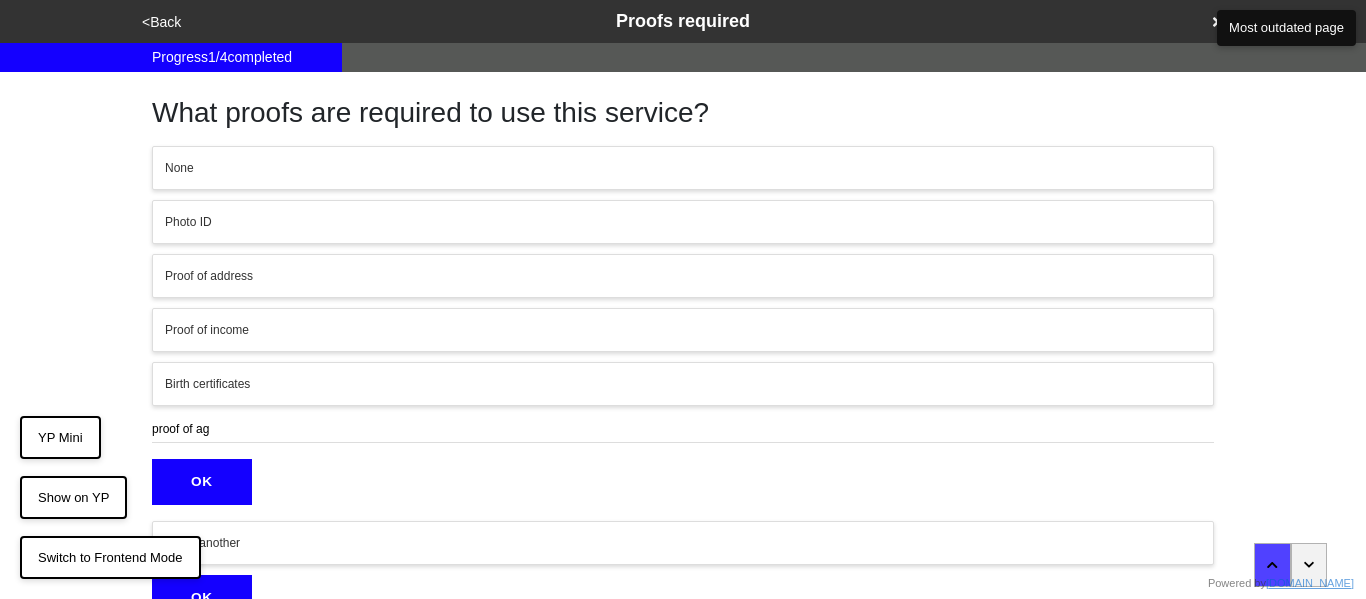 type on "proof of age" 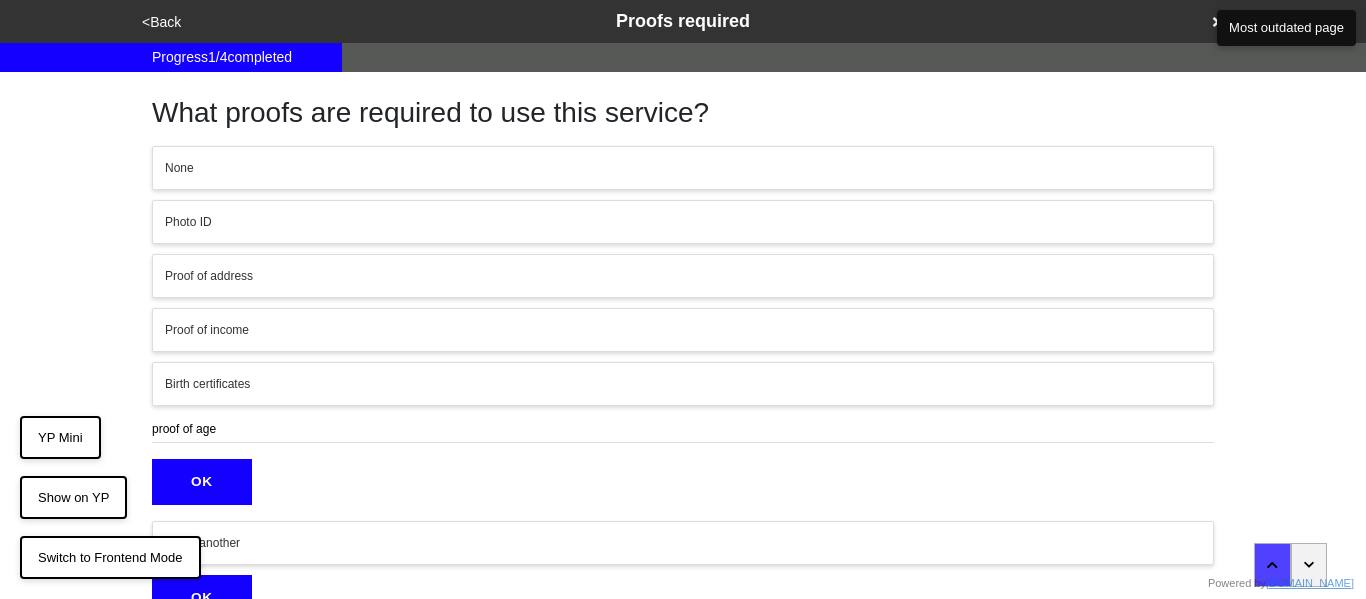 click on "OK" at bounding box center [202, 482] 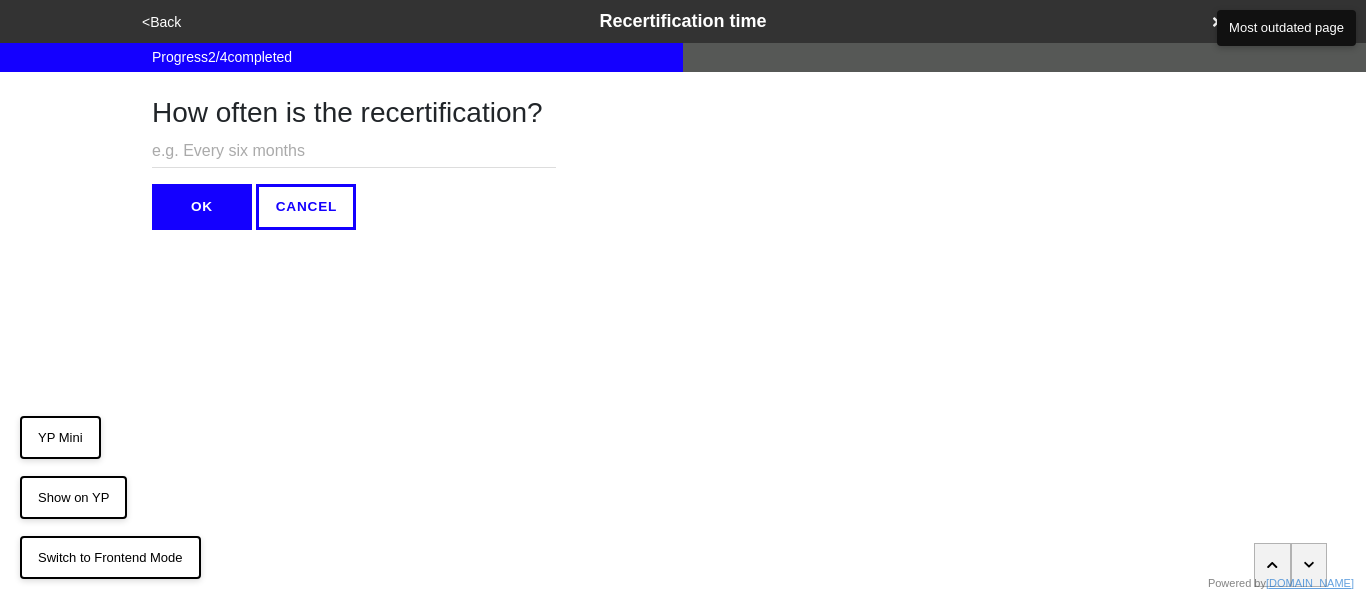 click on "<Back" at bounding box center (161, 22) 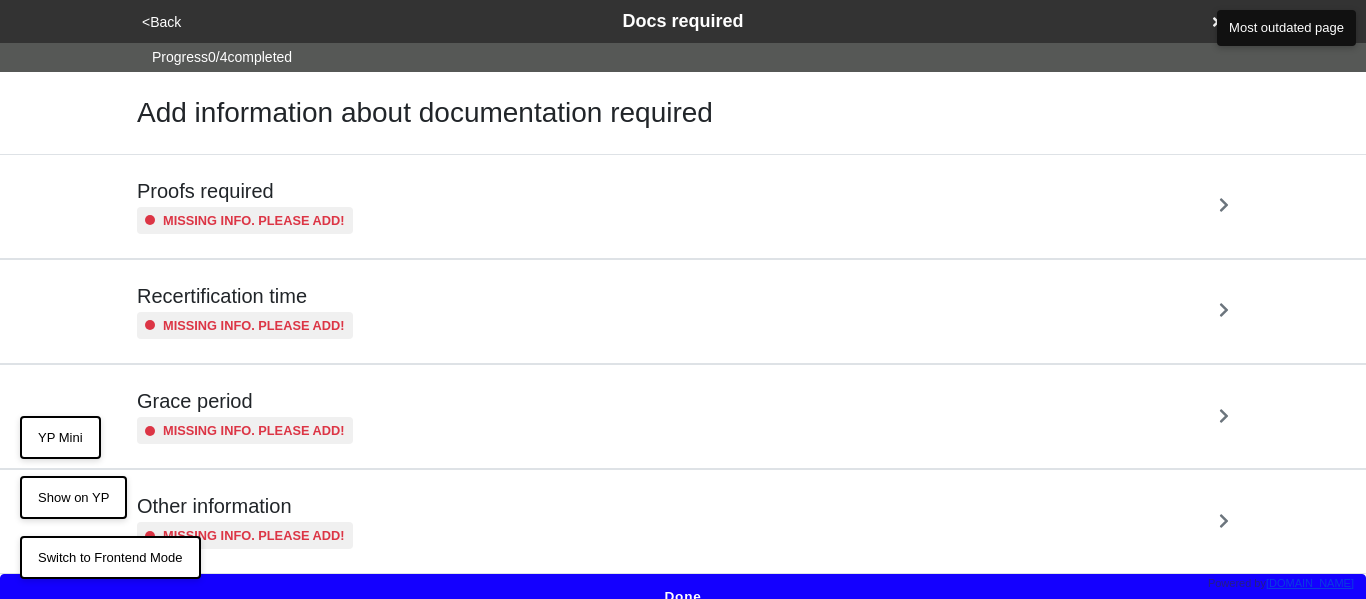 click on "Proofs required" at bounding box center [245, 191] 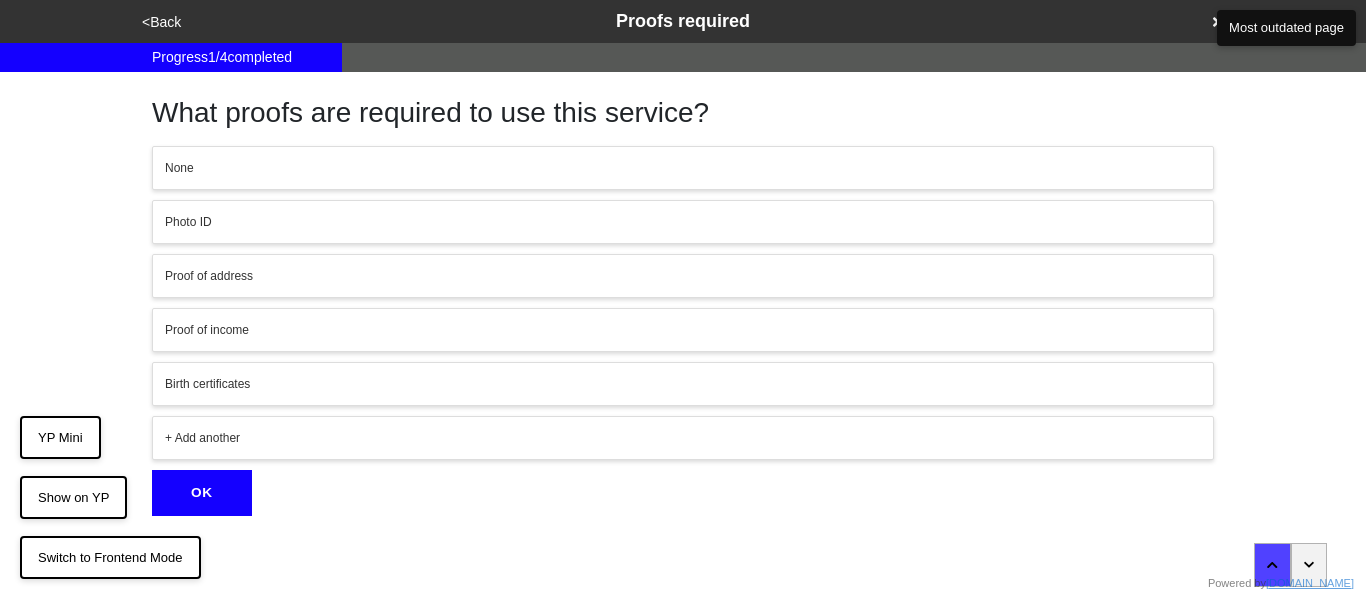 click on "+ Add another" at bounding box center (683, 438) 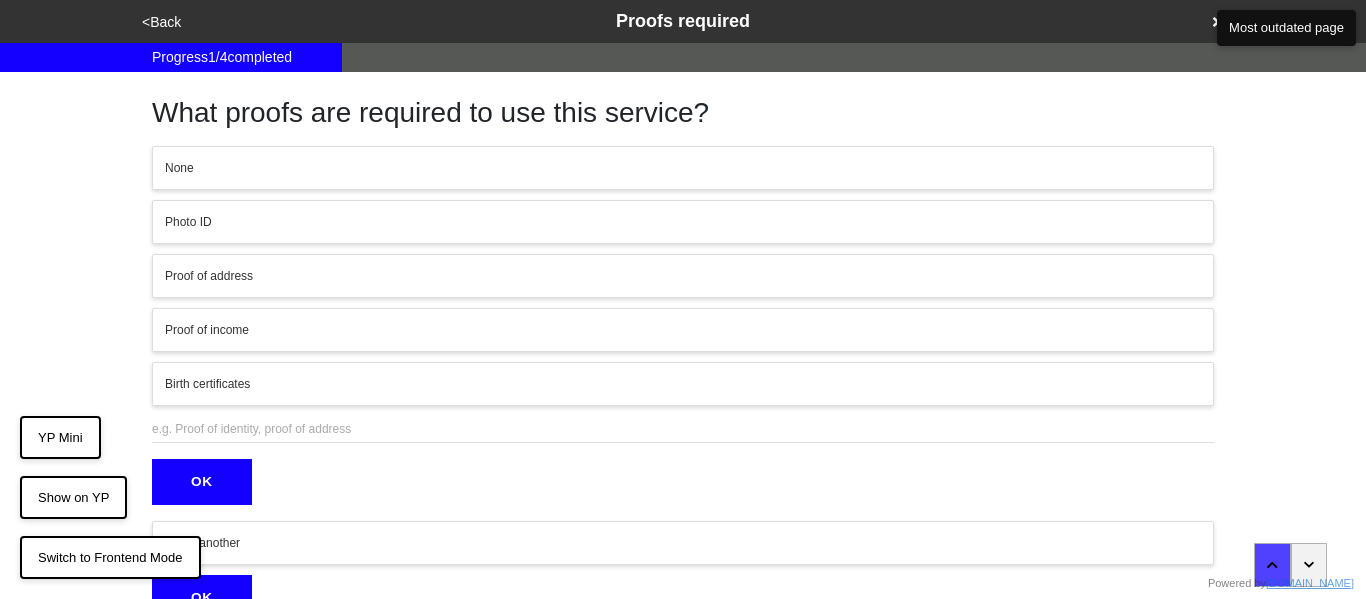 click at bounding box center (683, 429) 